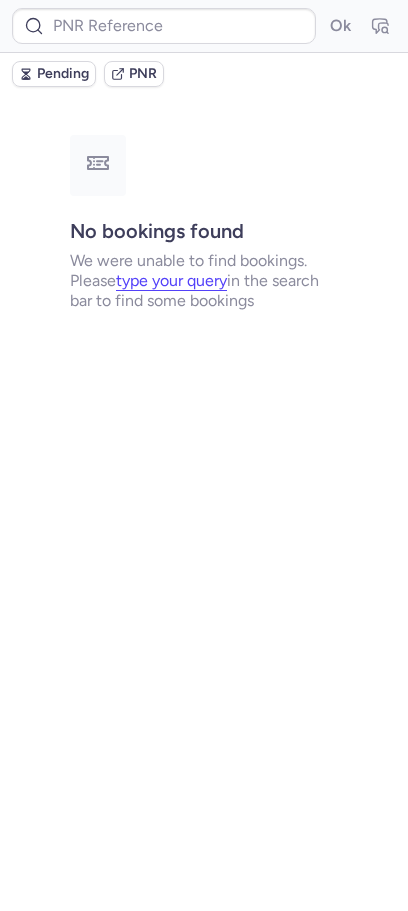 scroll, scrollTop: 0, scrollLeft: 0, axis: both 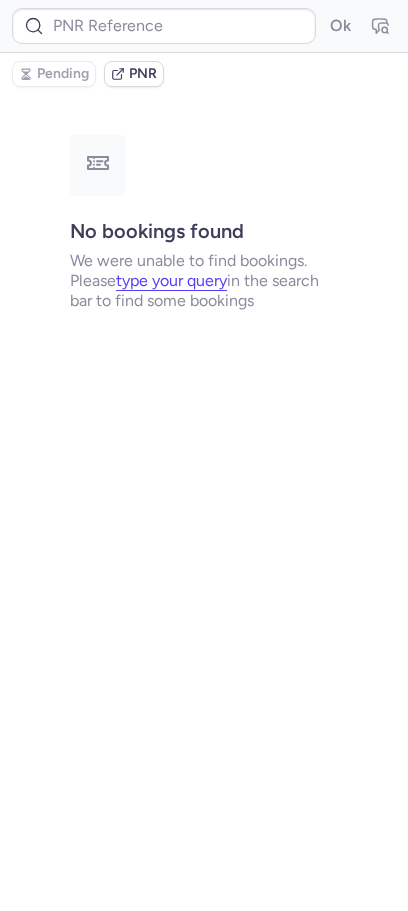 type on "CP3ZLJ" 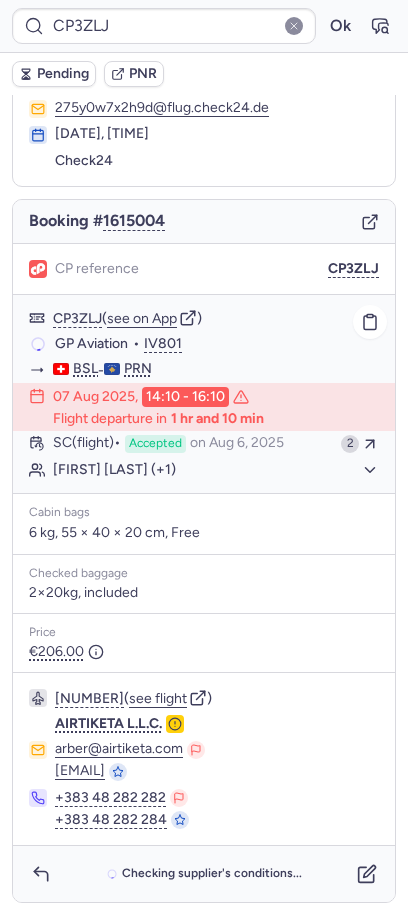 scroll, scrollTop: 80, scrollLeft: 0, axis: vertical 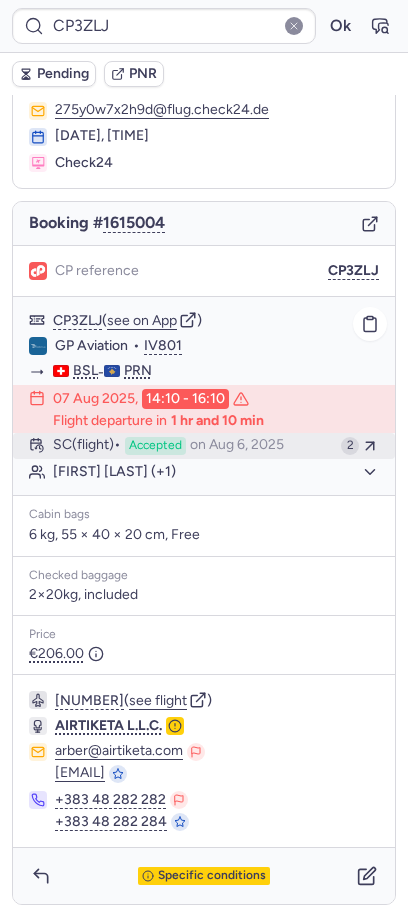 click on "on Aug 6, 2025" at bounding box center [237, 446] 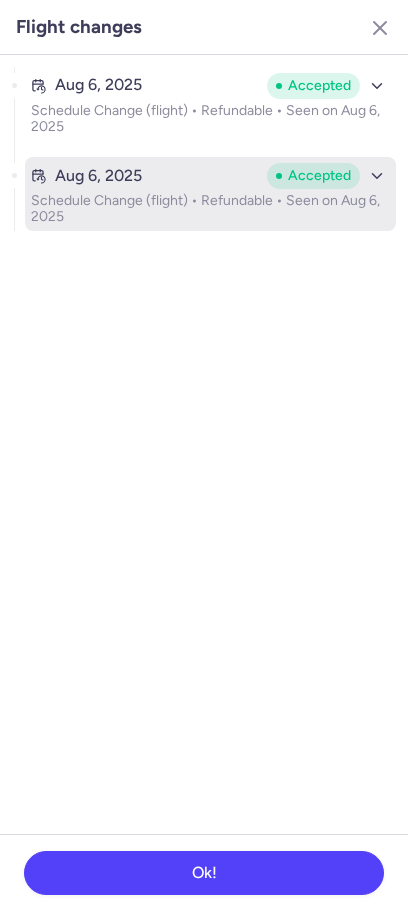 click on "Schedule Change (flight) • Refundable • Seen on Aug 6, 2025" at bounding box center (210, 209) 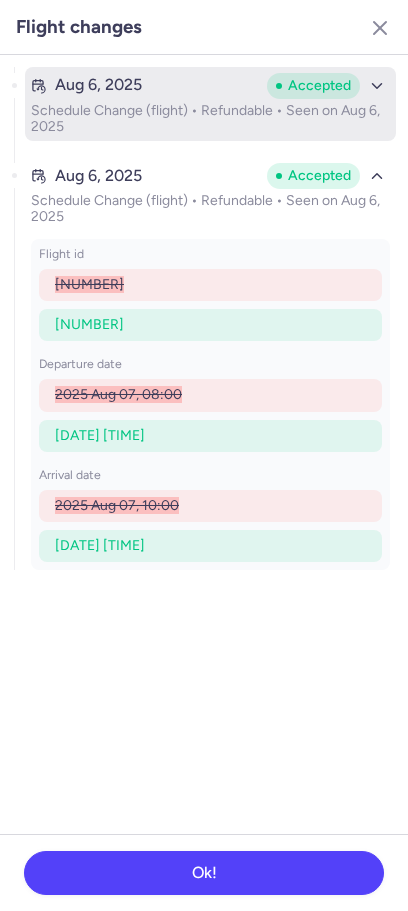 click on "Aug 6, 2025" at bounding box center (145, 85) 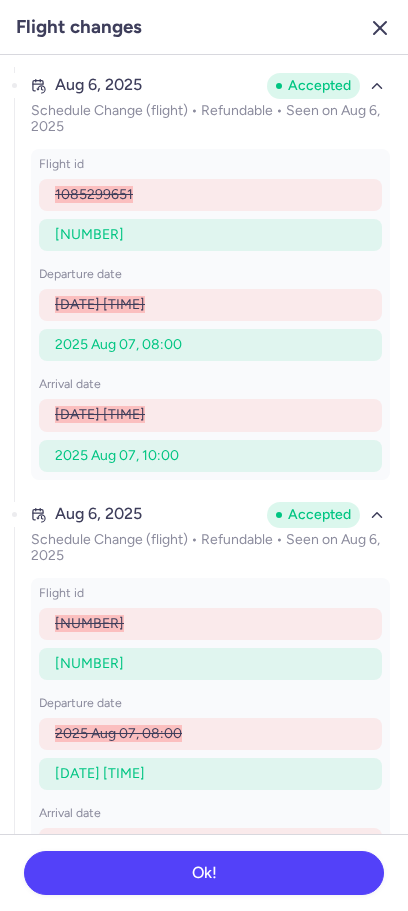 click 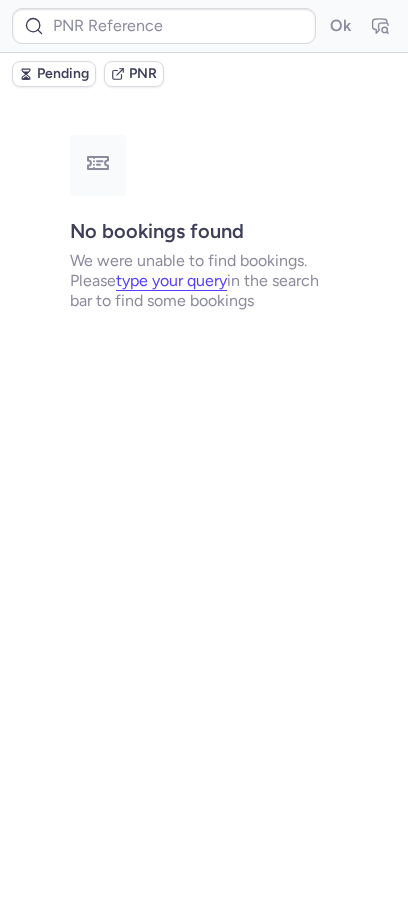 scroll, scrollTop: 0, scrollLeft: 0, axis: both 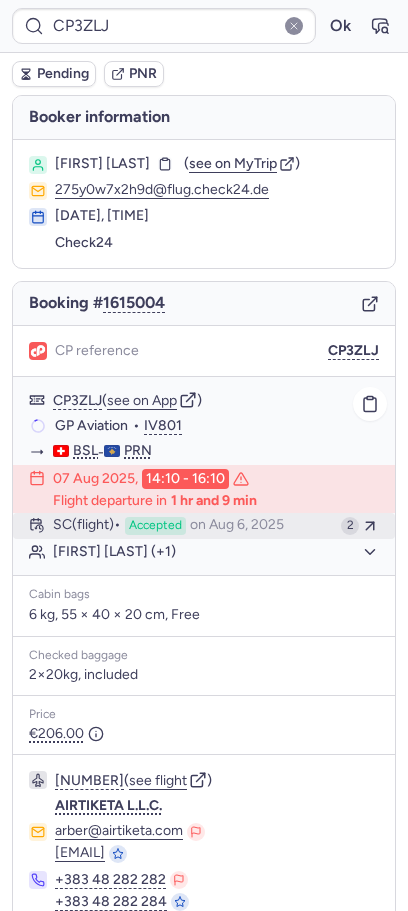 click on "SC   (flight)  Accepted  on Aug 6, 2025" at bounding box center (193, 526) 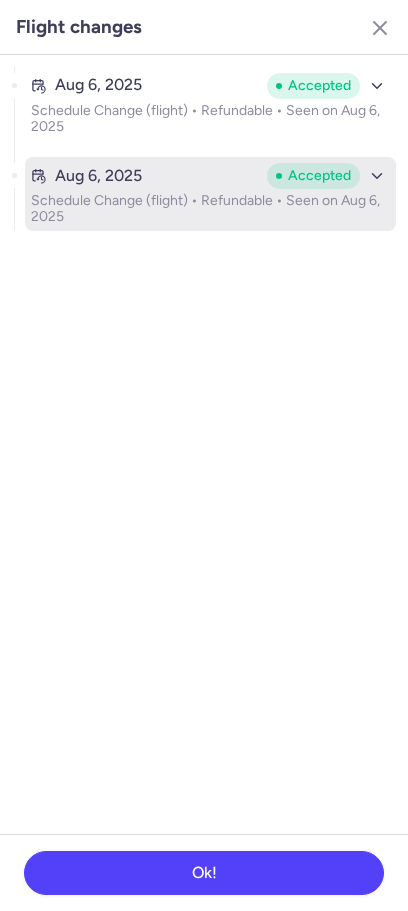 click on "Schedule Change (flight) • Refundable • Seen on Aug 6, 2025" at bounding box center [210, 209] 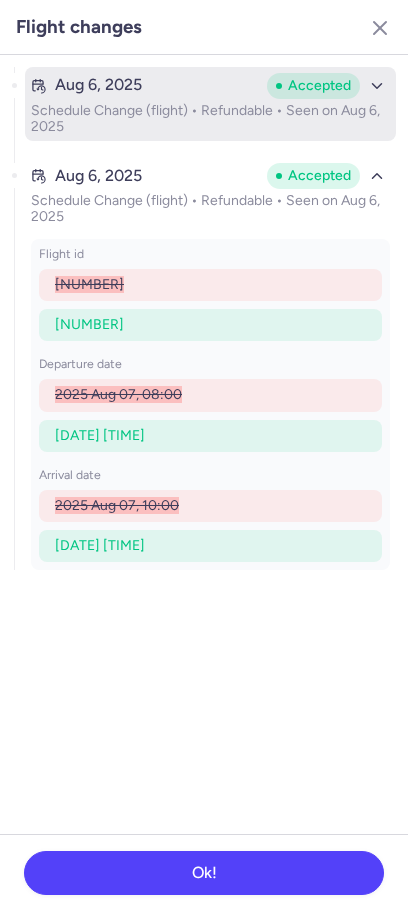 click on "Schedule Change (flight) • Refundable • Seen on Aug 6, 2025" at bounding box center (210, 119) 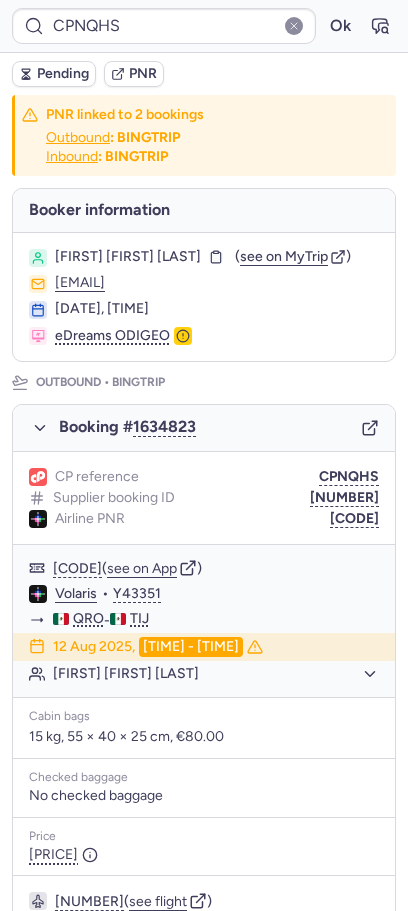 type on "CPM6PB" 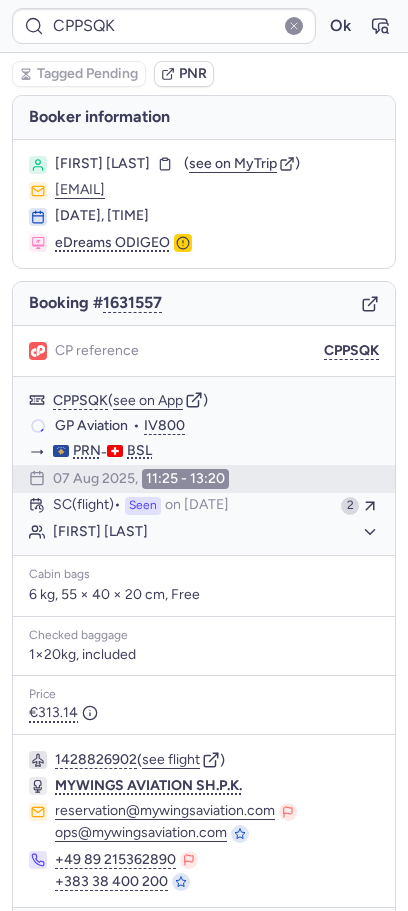 type on "CP3ZLJ" 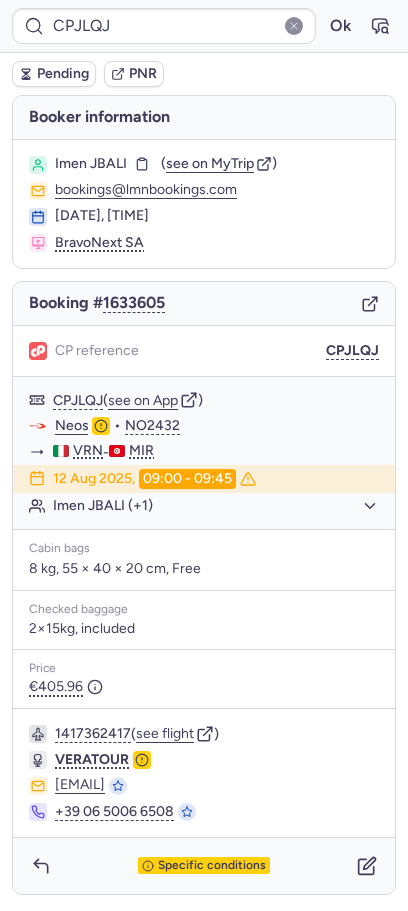 type on "CP585S" 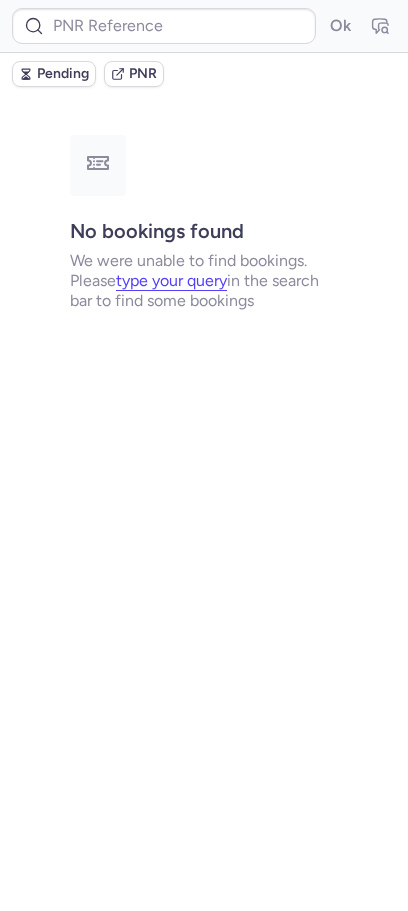 type on "CP3ZLJ" 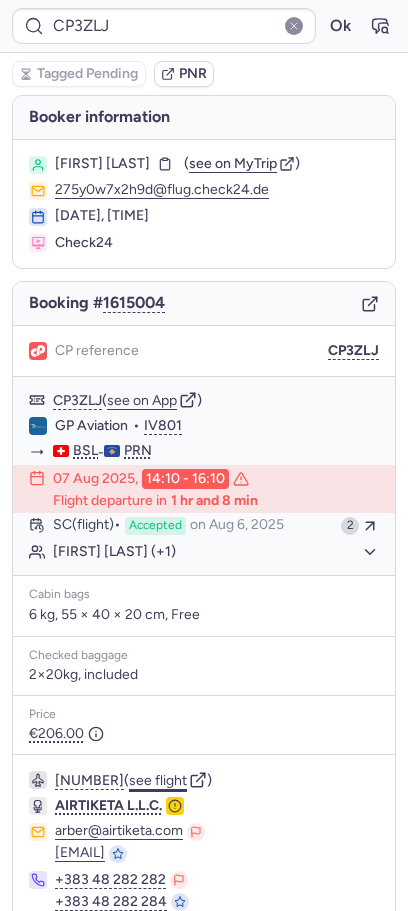 click on "see flight" 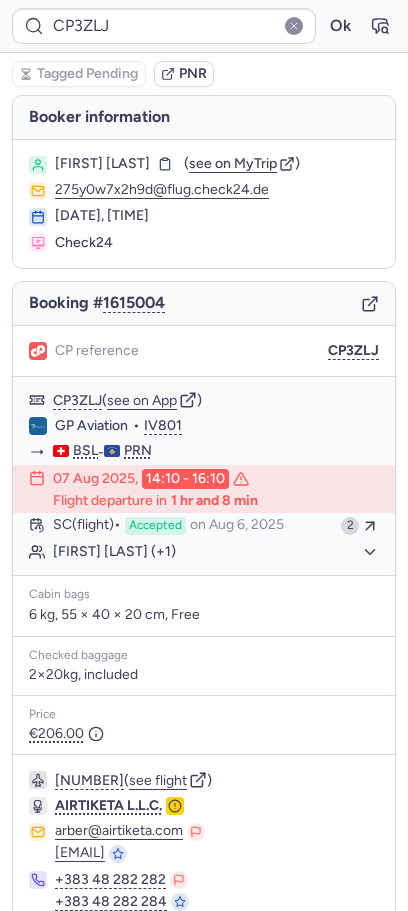 type 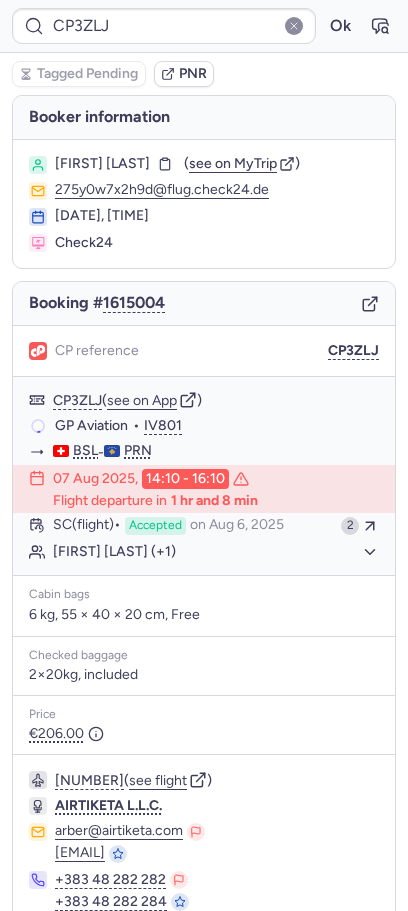type on "CPN85Z" 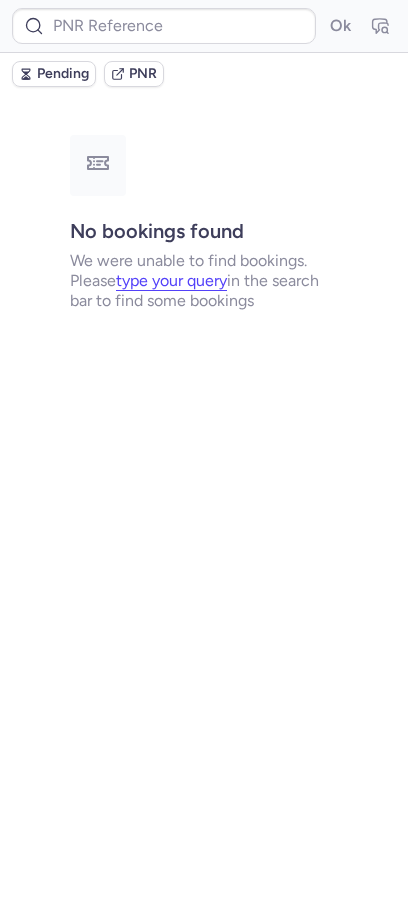 type on "[CODE]" 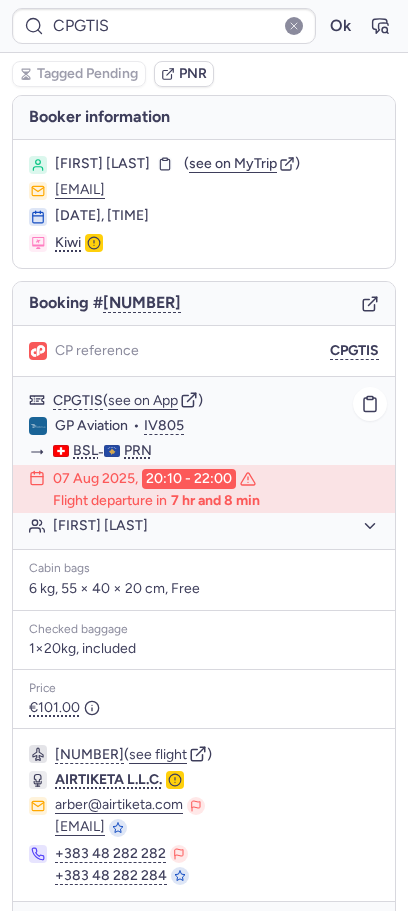 scroll, scrollTop: 60, scrollLeft: 0, axis: vertical 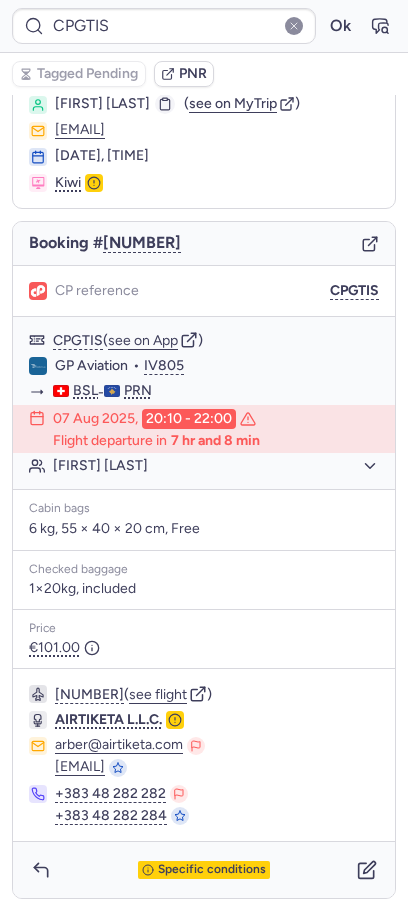 click 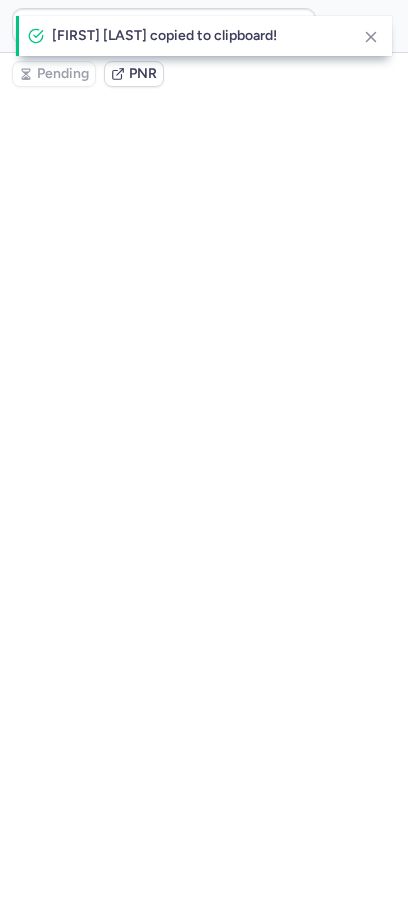 scroll, scrollTop: 0, scrollLeft: 0, axis: both 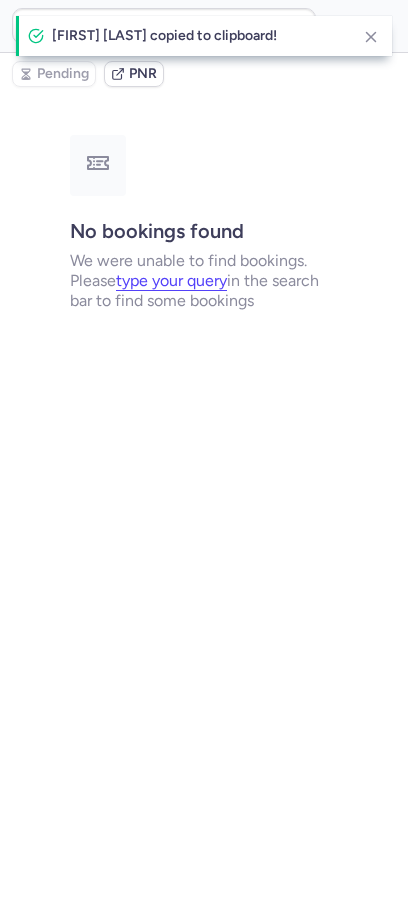 type on "[CODE]" 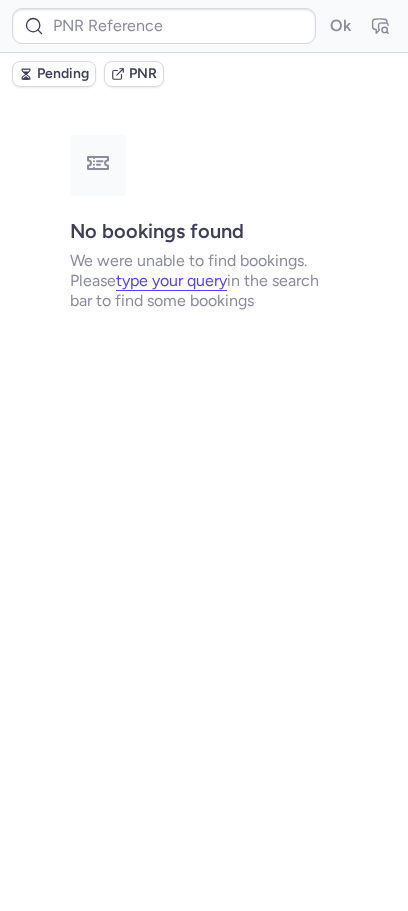 type on "[CODE]" 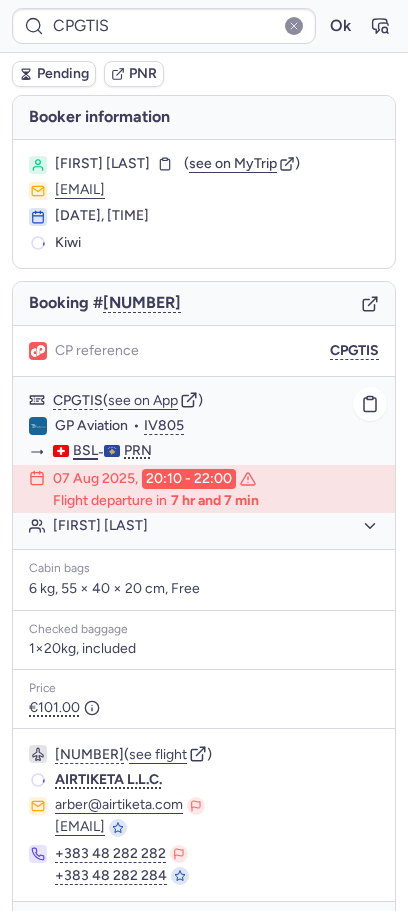 scroll, scrollTop: 60, scrollLeft: 0, axis: vertical 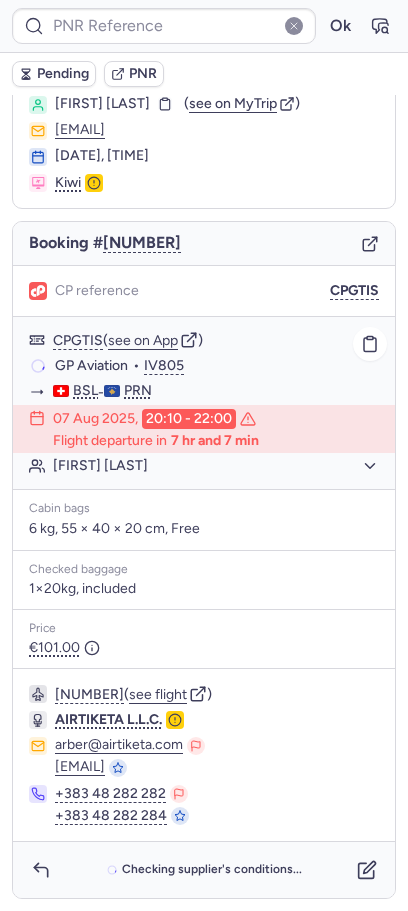 type on "[CODE]" 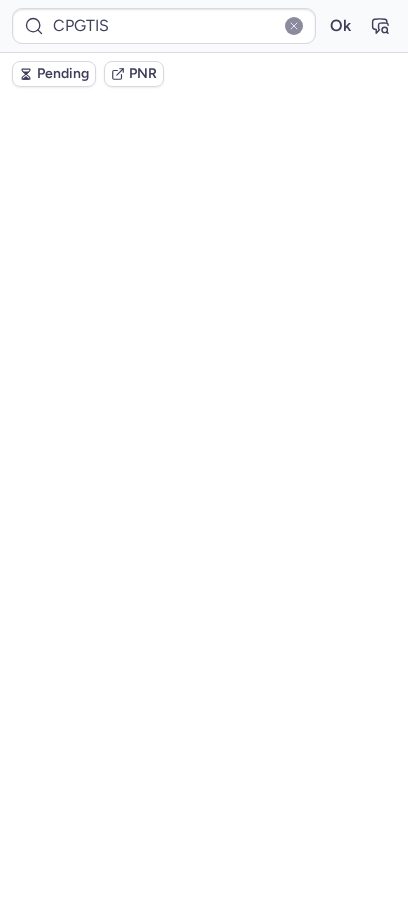 scroll, scrollTop: 0, scrollLeft: 0, axis: both 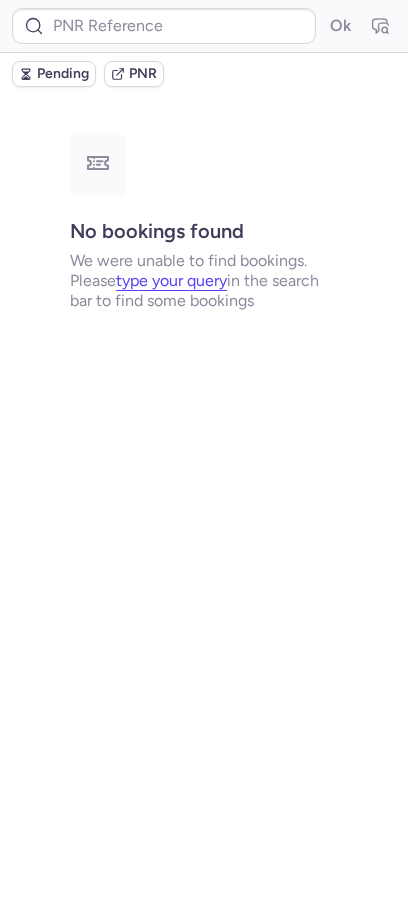 type on "[CODE]" 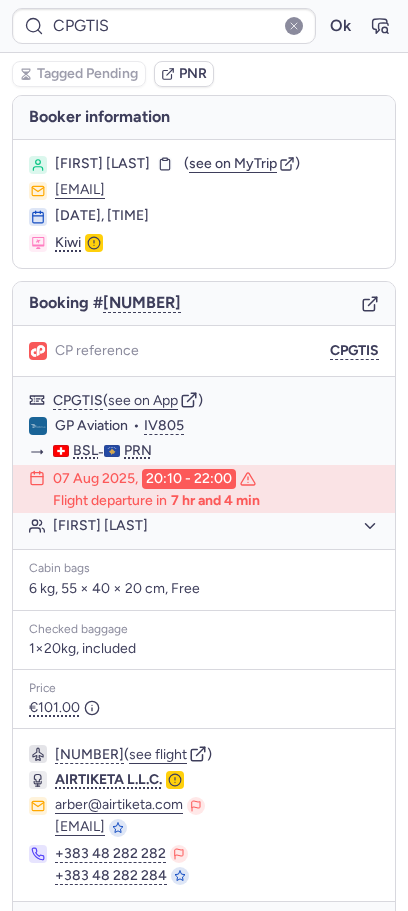 type on "CP585S" 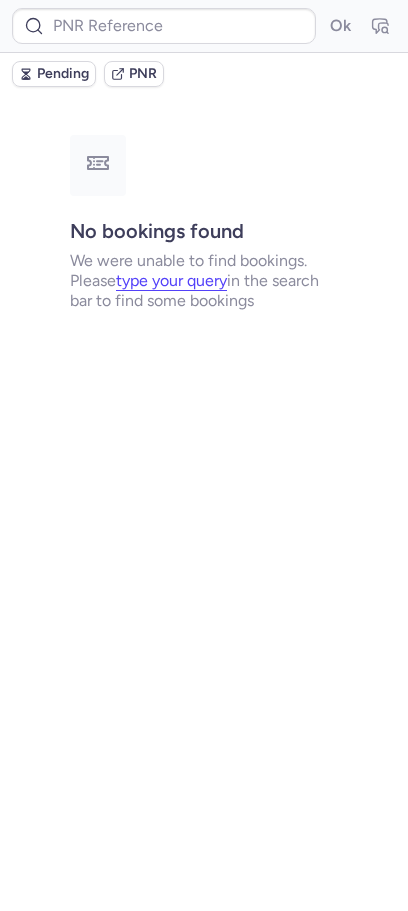 type on "CPPSQK" 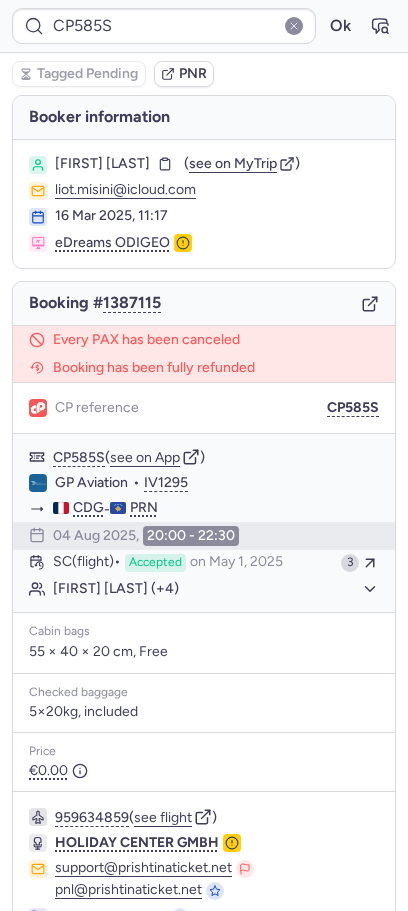 type on "CPNWCT" 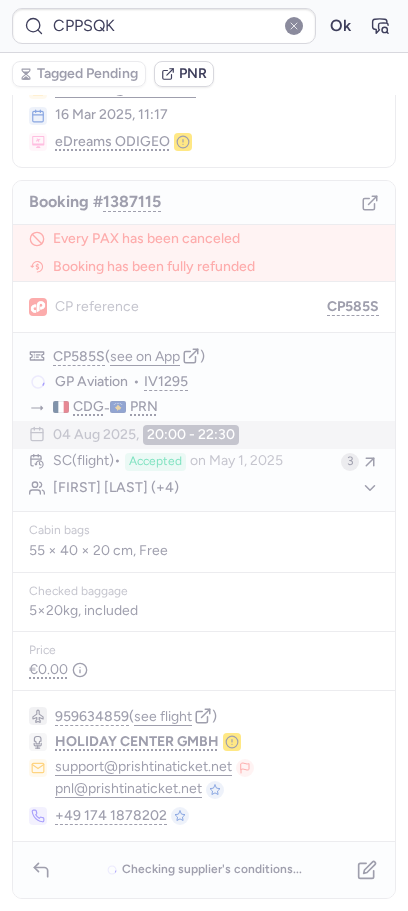 scroll, scrollTop: 66, scrollLeft: 0, axis: vertical 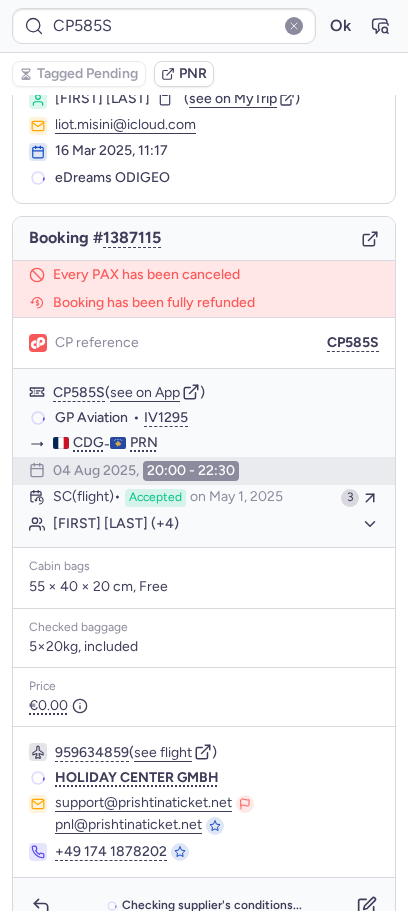 type on "CPNWCT" 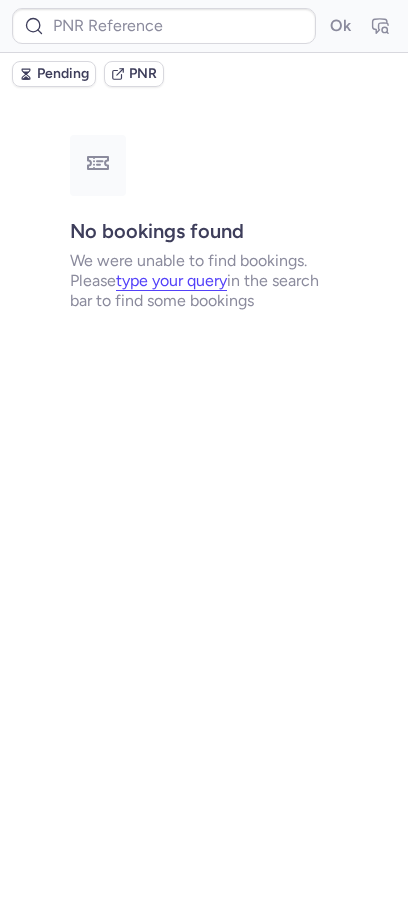 scroll, scrollTop: 0, scrollLeft: 0, axis: both 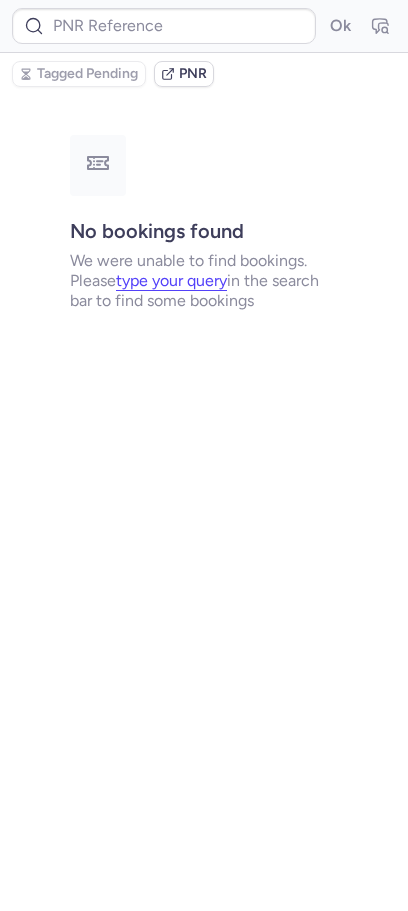 type on "CP3ZLJ" 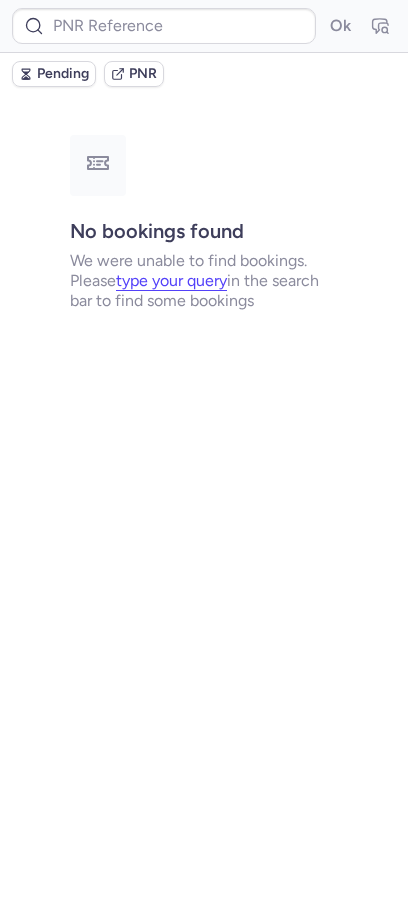 type on "CP3ZLJ" 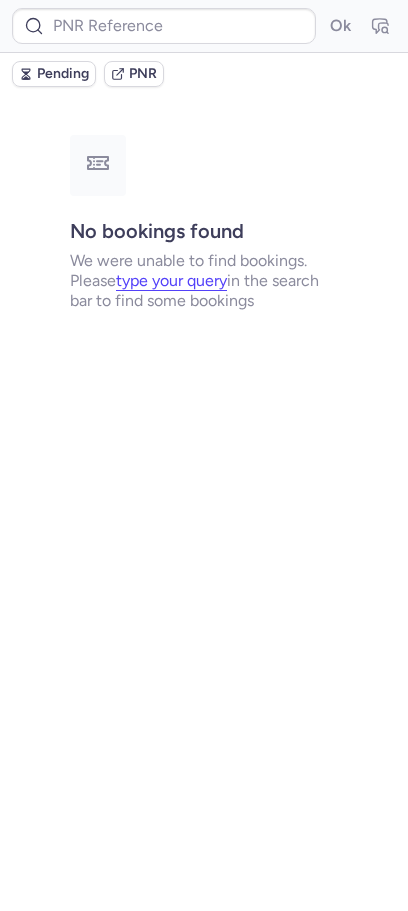 type on "CPXEIU" 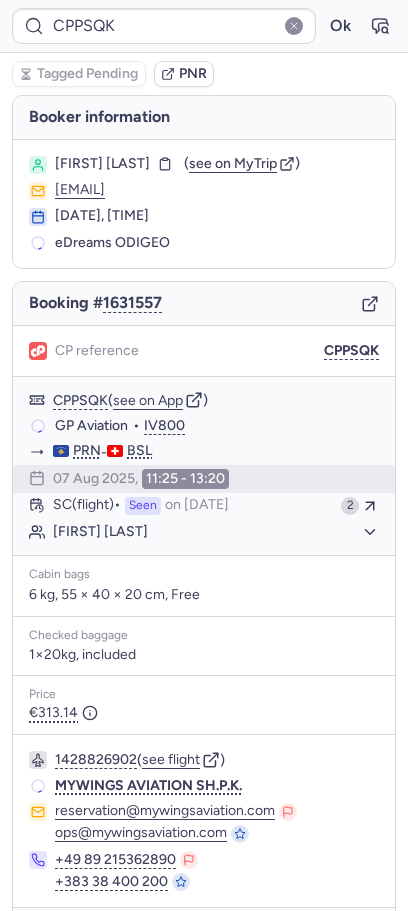 type on "CPXEIU" 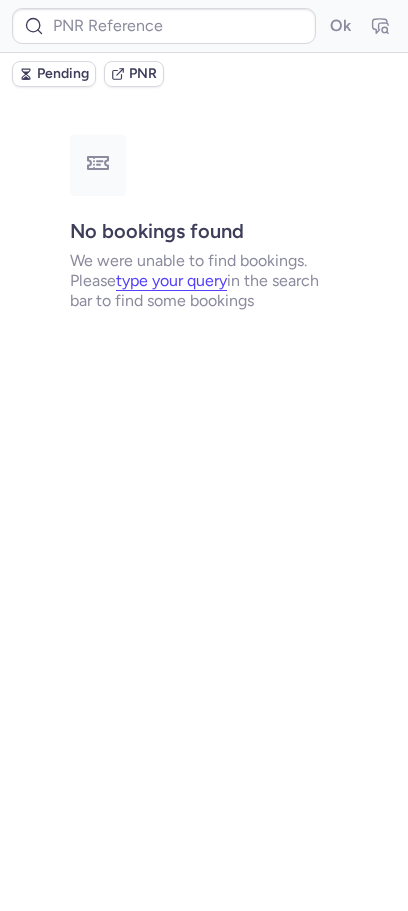type on "CPXEIU" 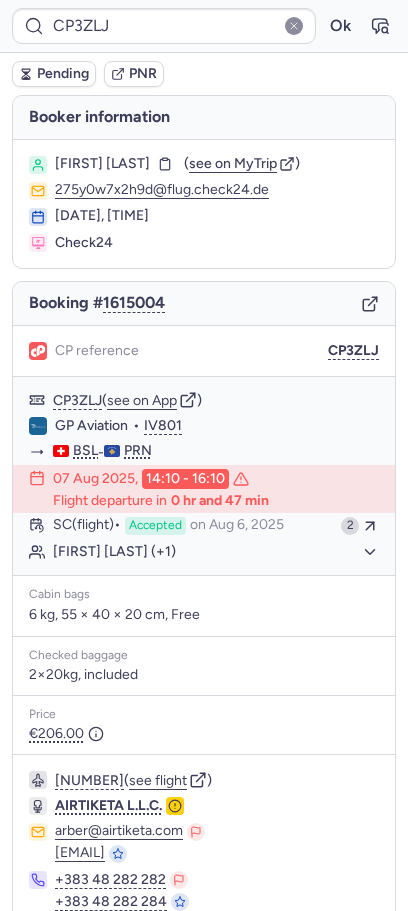 type on "CPXEIU" 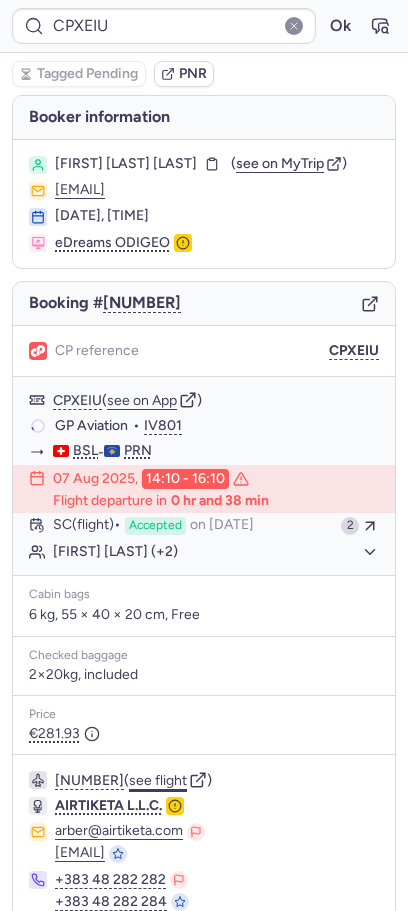 click on "see flight" 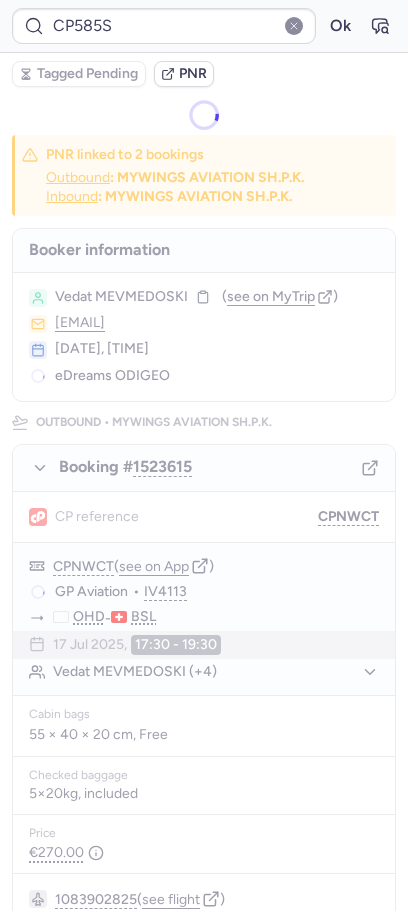 type on "CP3ZLJ" 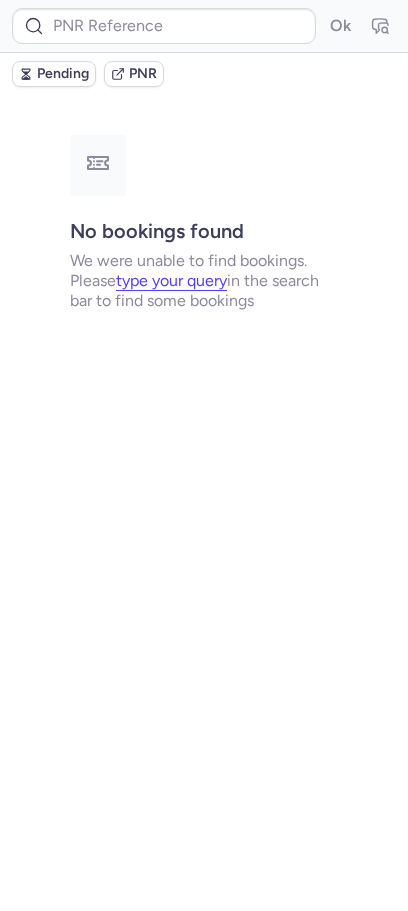type on "CPXEIU" 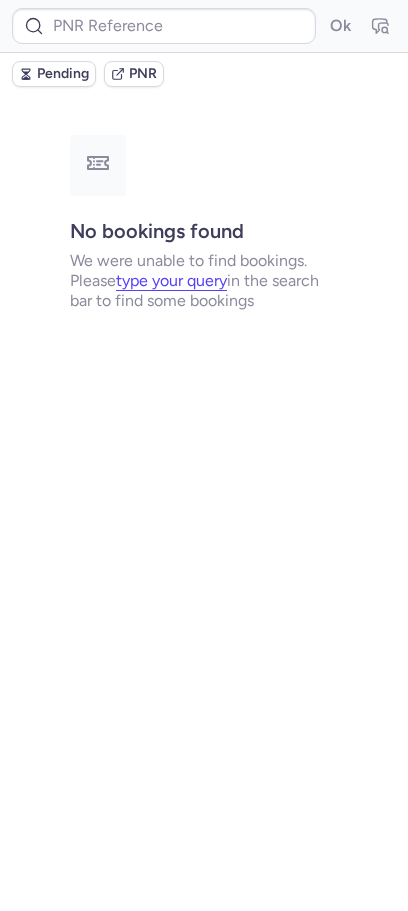 type on "CPPSQK" 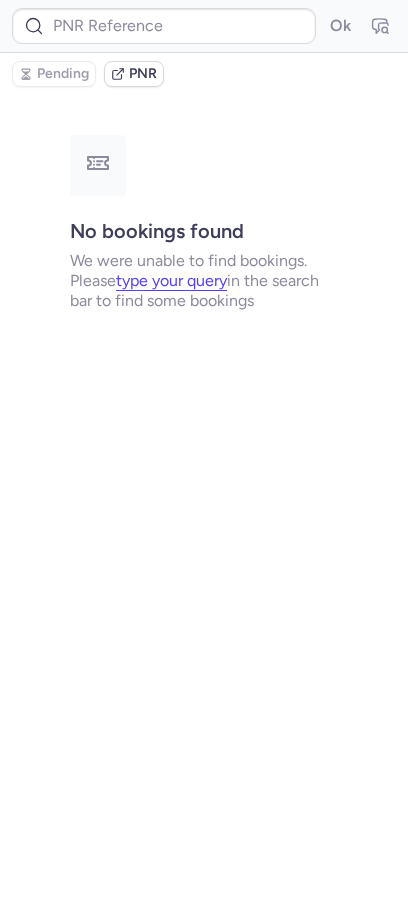 type on "CPPU4V" 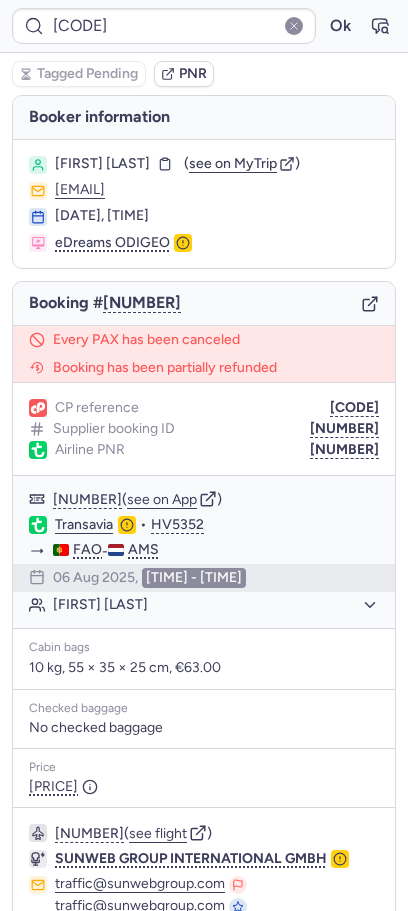 scroll, scrollTop: 139, scrollLeft: 0, axis: vertical 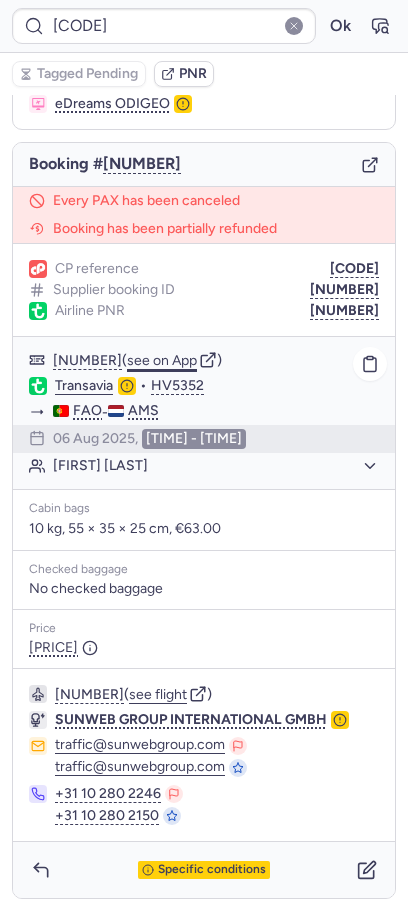 click on "see on App" 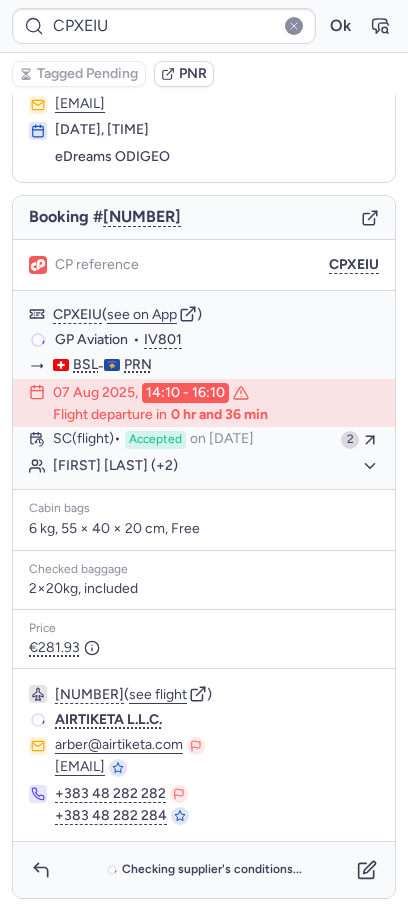 scroll, scrollTop: 86, scrollLeft: 0, axis: vertical 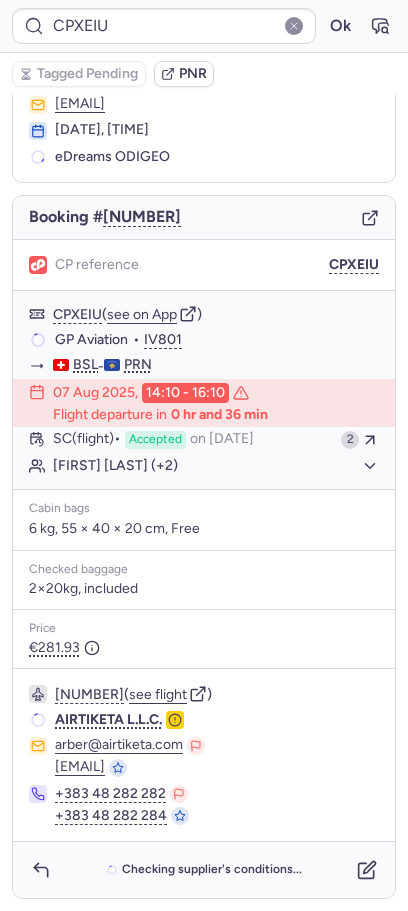 type on "X3ZD7N" 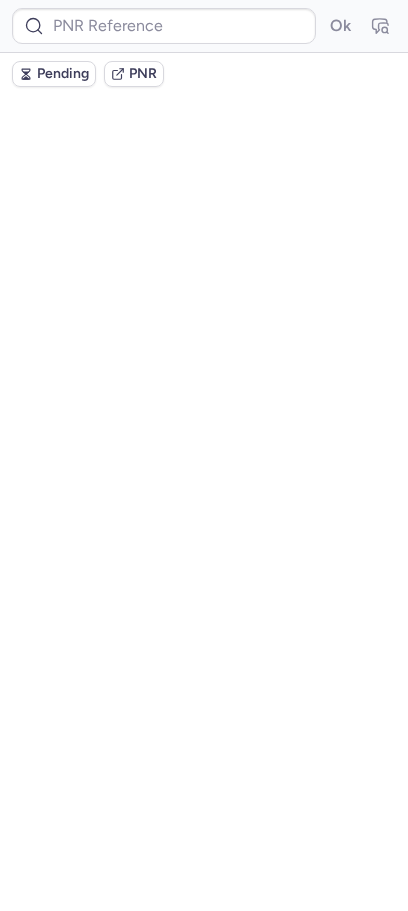 scroll, scrollTop: 0, scrollLeft: 0, axis: both 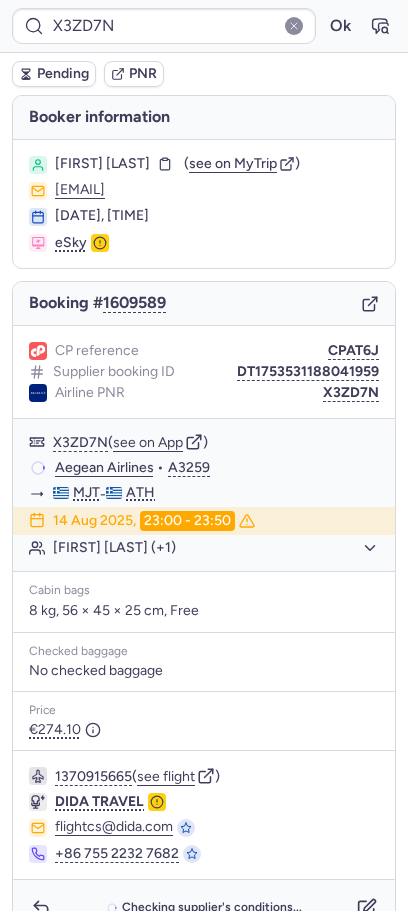 type on "CPNWCT" 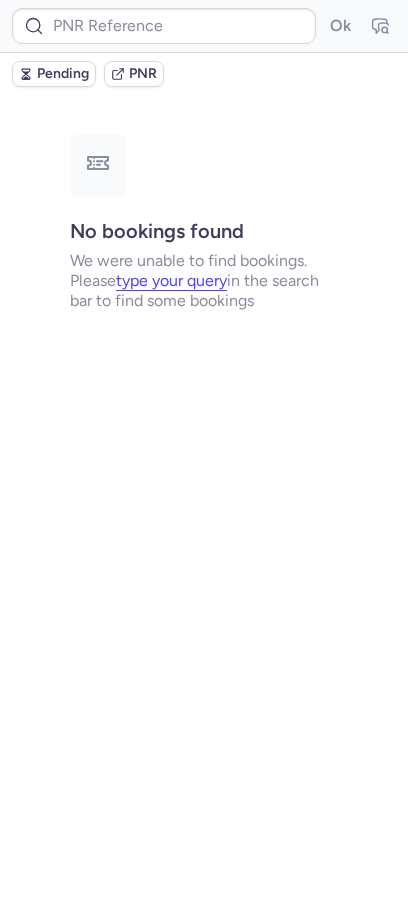 type on "CPPSQK" 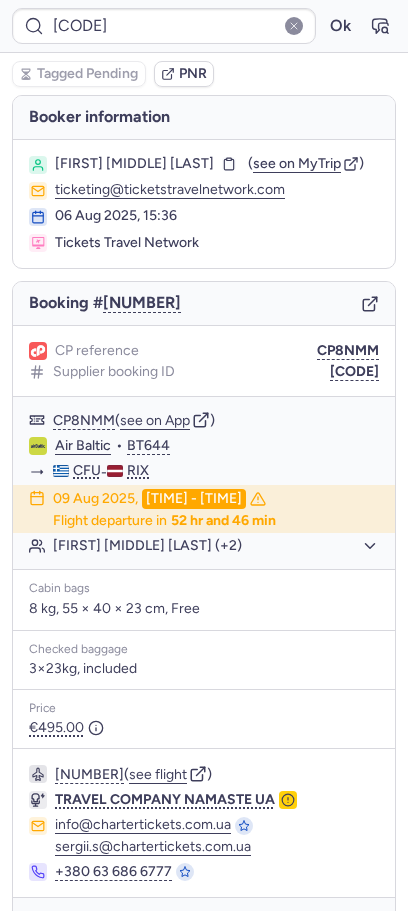 type on "CPNWCT" 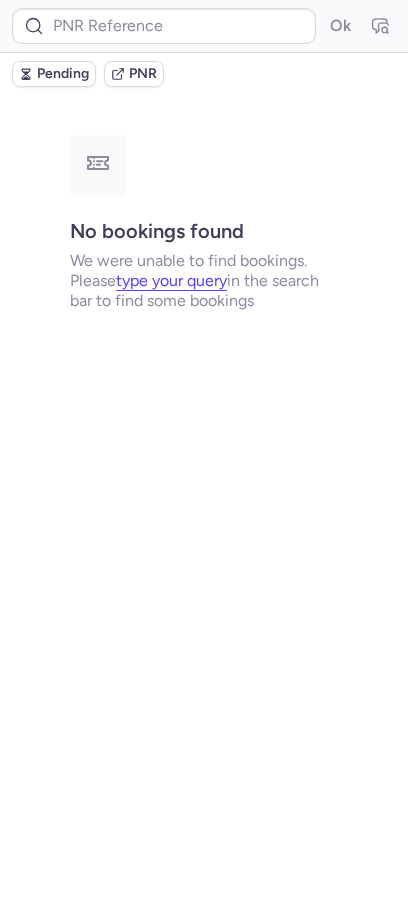 type on "CPXEIU" 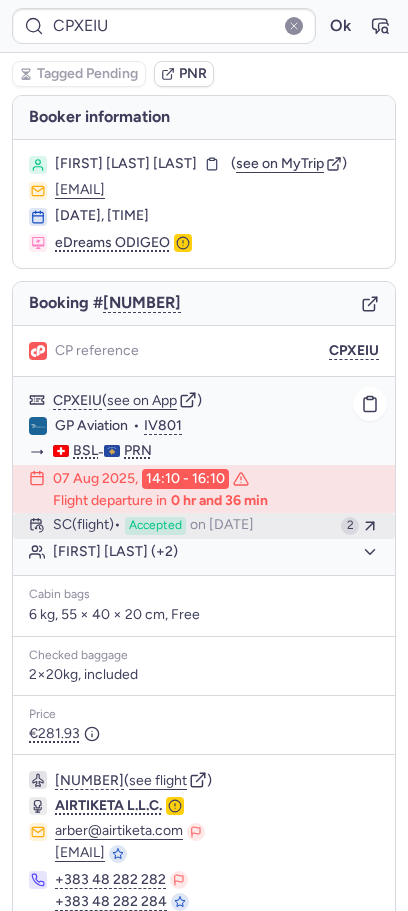 click on "Accepted" at bounding box center (155, 526) 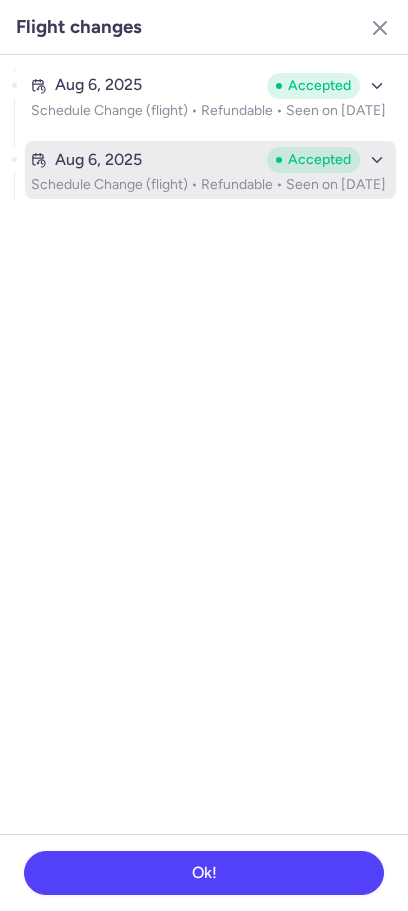 click on "Accepted" at bounding box center [328, 160] 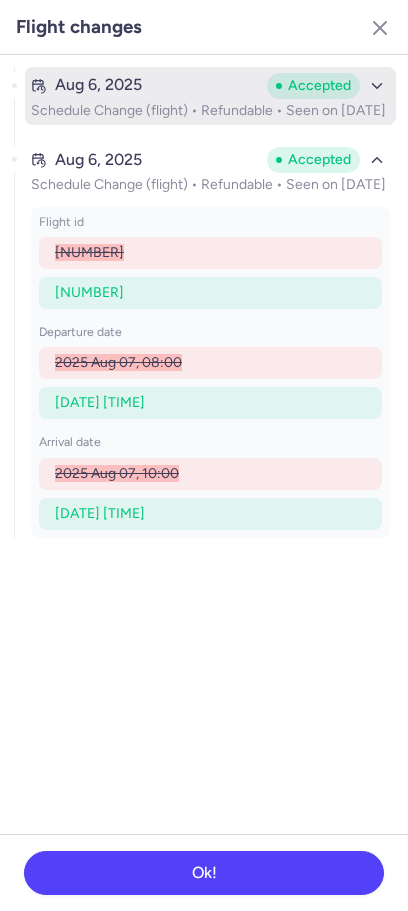 click on "Schedule Change (flight) • Refundable • Seen on [MON] [DD], [YYYY]" at bounding box center [210, 111] 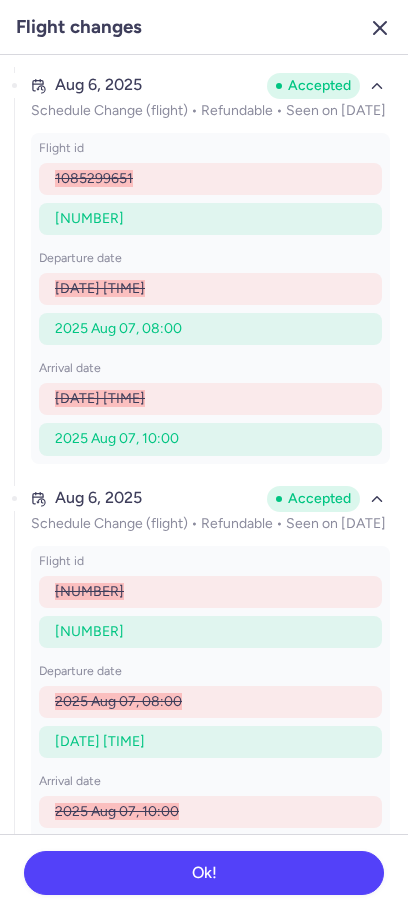 click 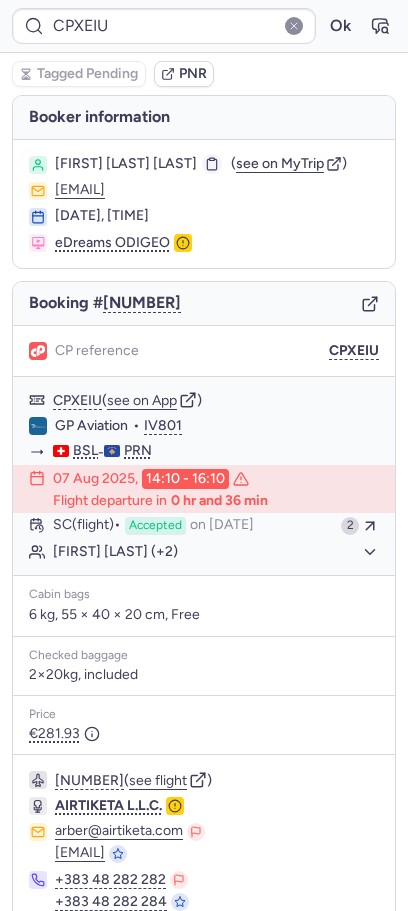 click 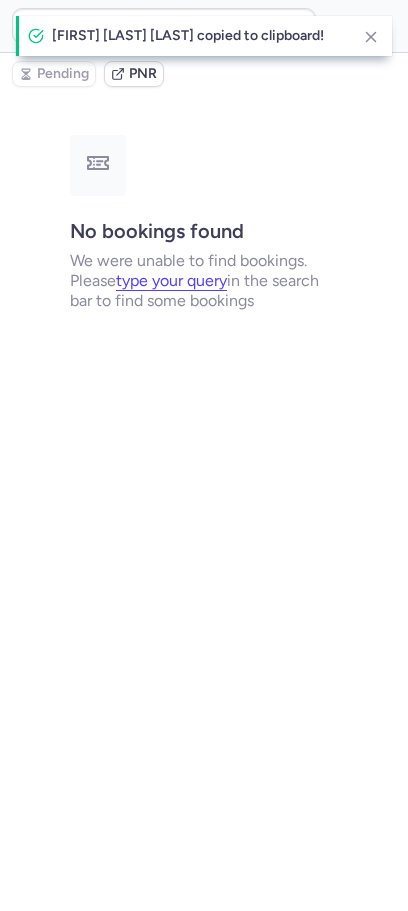 type on "CPXEIU" 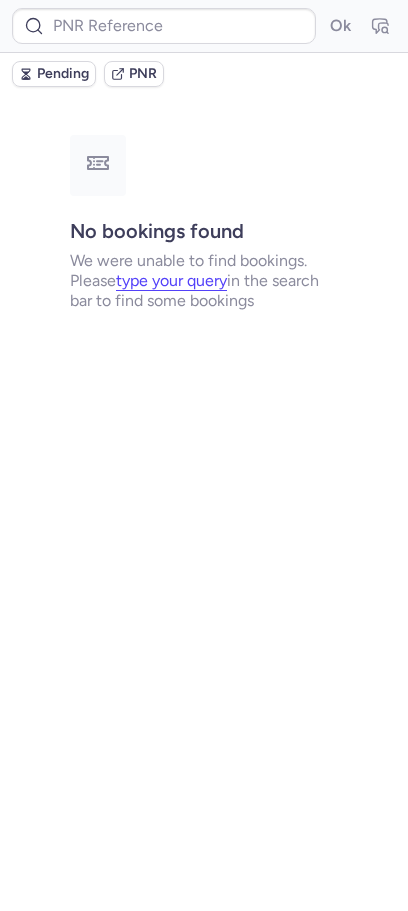 type on "CPXEIU" 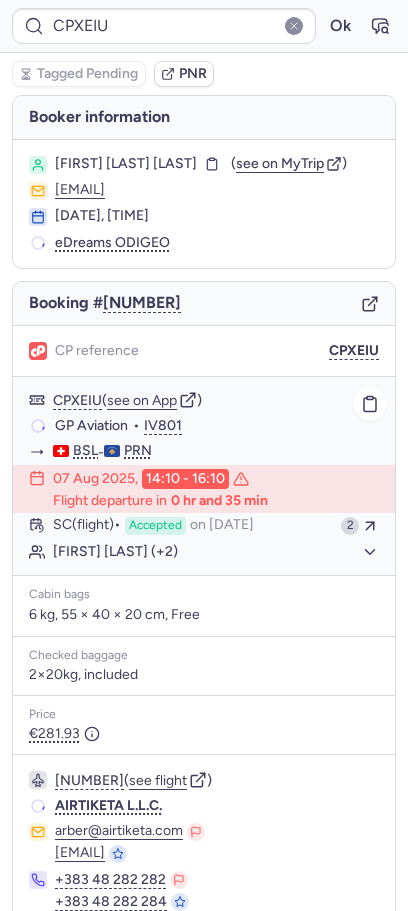 scroll, scrollTop: 86, scrollLeft: 0, axis: vertical 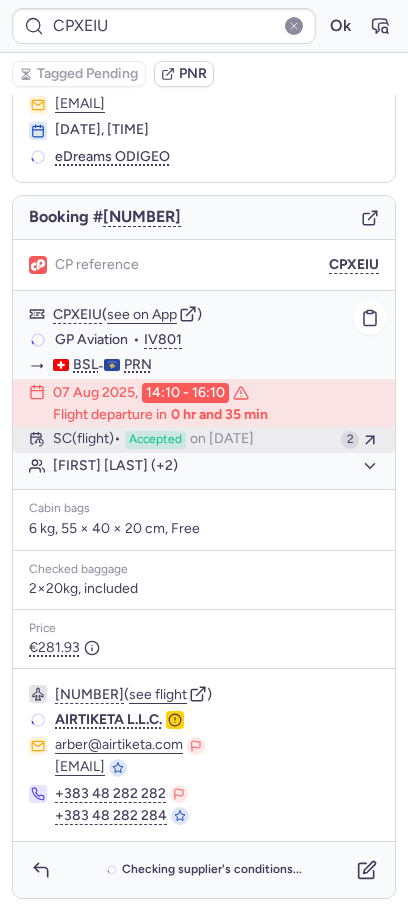 click on "on [MON] [DD], [YYYY]" at bounding box center (222, 440) 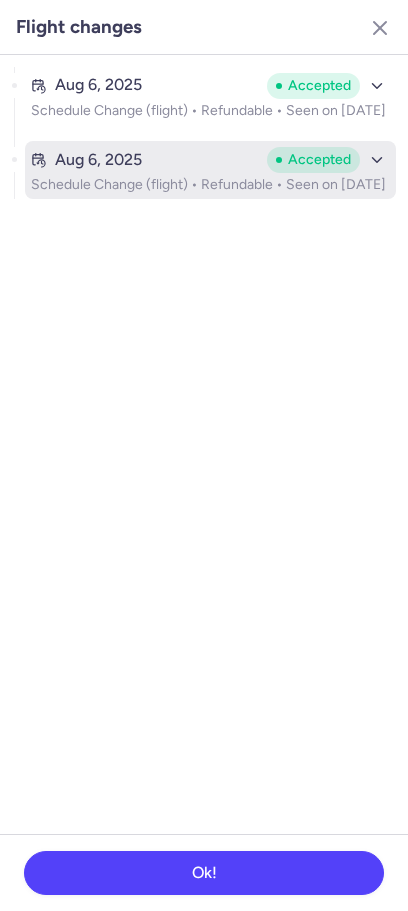 click on "[MON] [DD], [YYYY] Accepted Schedule Change (flight) • Refundable • Seen on [MON] [DD], [YYYY]" at bounding box center [210, 170] 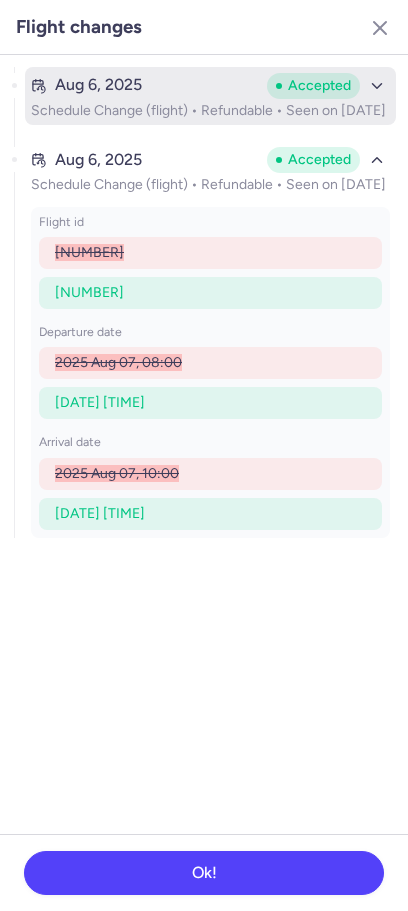 click on "[MON] [DD], [YYYY] Accepted Schedule Change (flight) • Refundable • Seen on [MON] [DD], [YYYY]" at bounding box center (210, 96) 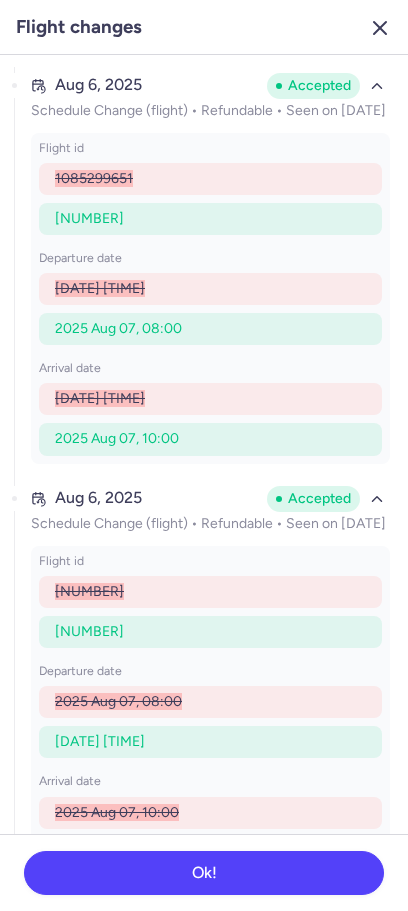 click 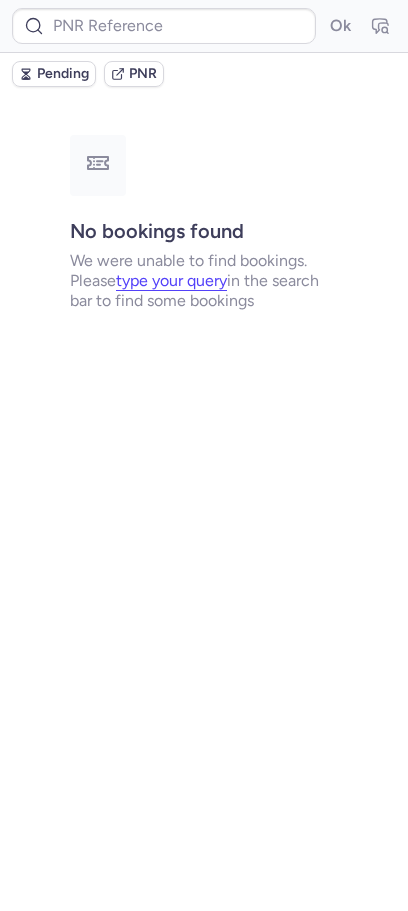 scroll, scrollTop: 0, scrollLeft: 0, axis: both 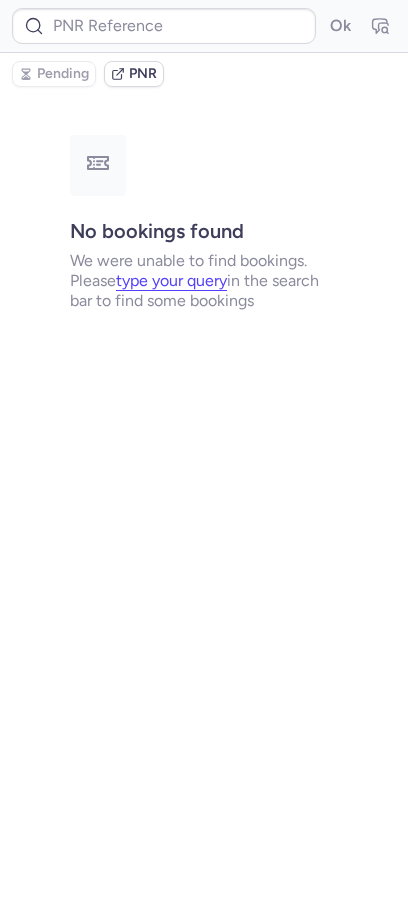type on "CPXEIU" 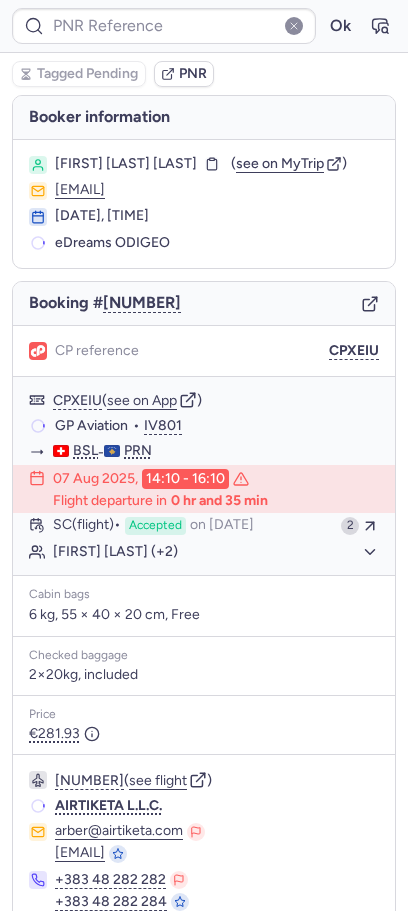 type on "[CODE]" 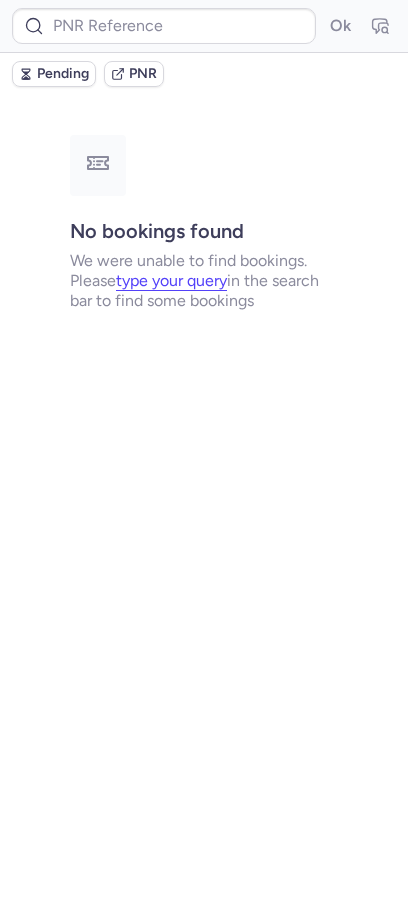 type on "CPPSQK" 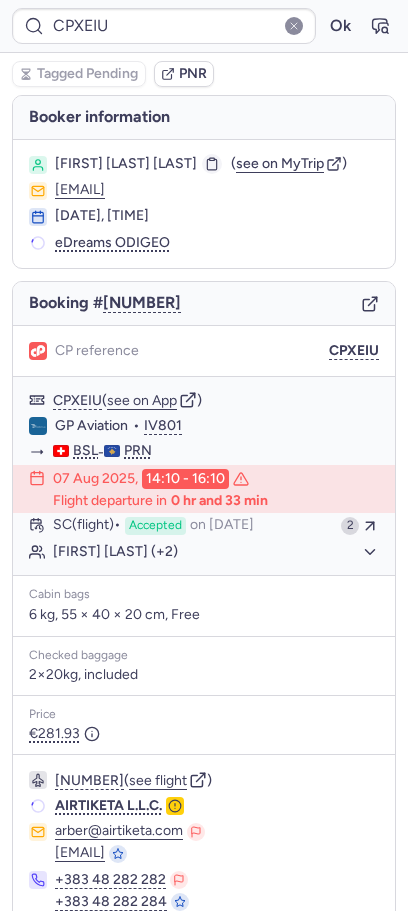 click 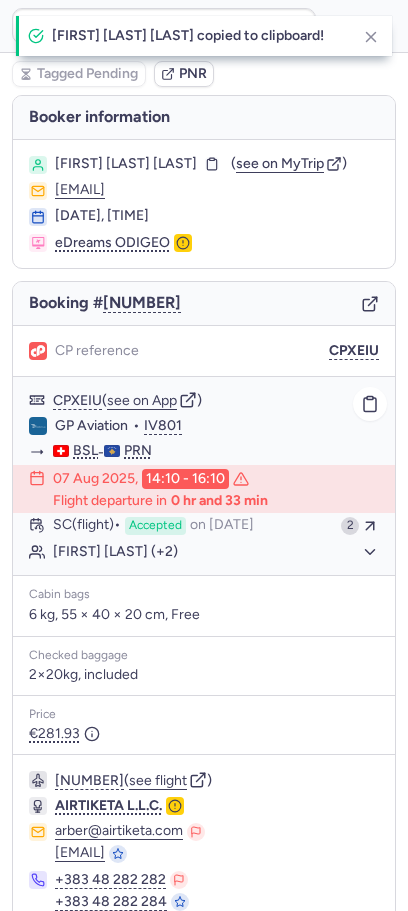 click on "Arta SALIHU MISINI (+2)" 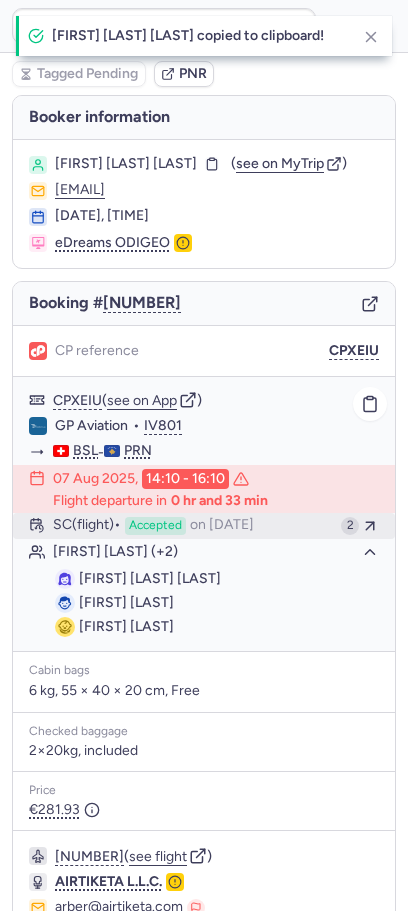click on "on [MON] [DD], [YYYY]" at bounding box center (222, 526) 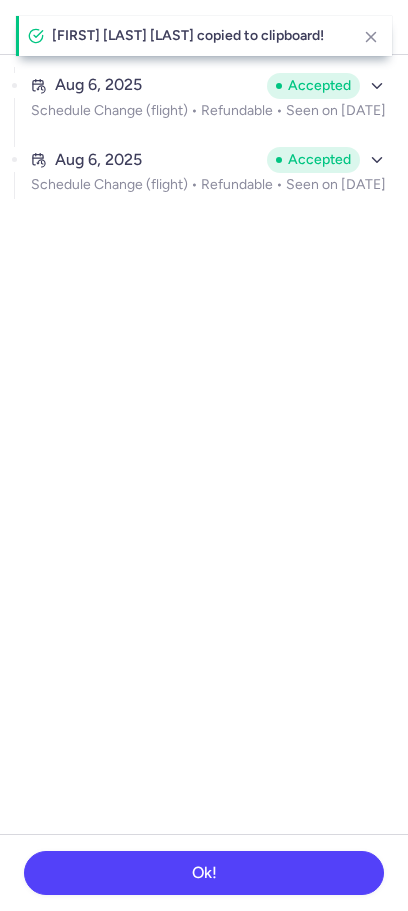 click on "Aug 6, 2025 Accepted Schedule Change (flight) • Refundable • Seen on Aug 7, 2025 Aug 6, 2025 Accepted Schedule Change (flight) • Refundable • Seen on Aug 7, 2025" 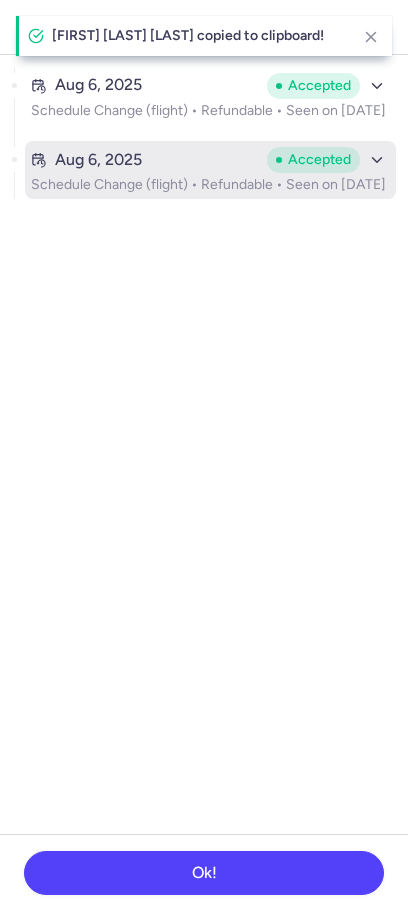 click on "Schedule Change (flight) • Refundable • Seen on [MON] [DD], [YYYY]" at bounding box center (210, 185) 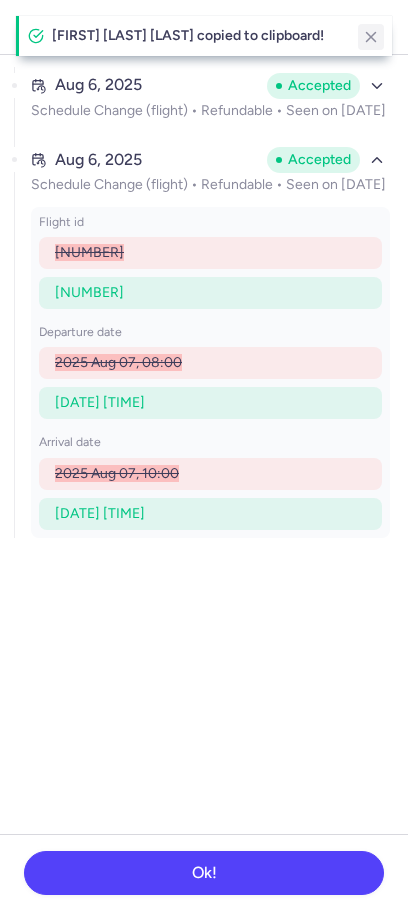 click 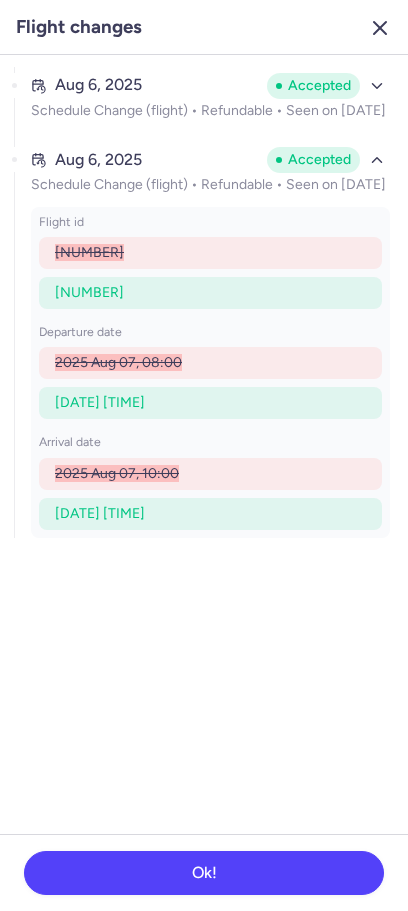 click 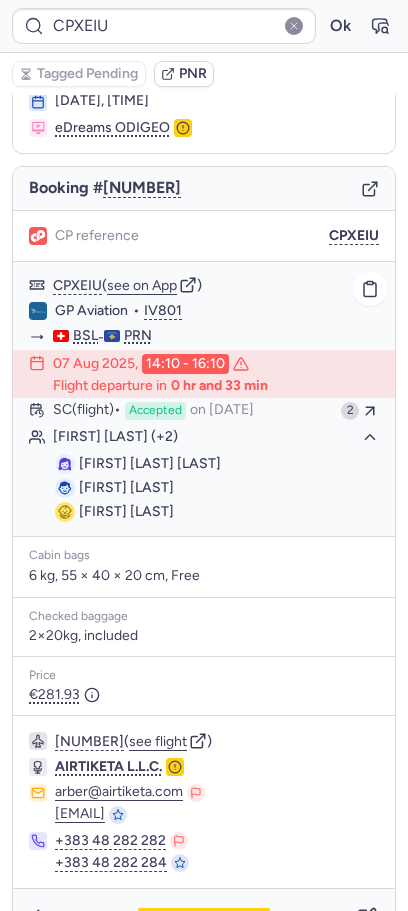 scroll, scrollTop: 162, scrollLeft: 0, axis: vertical 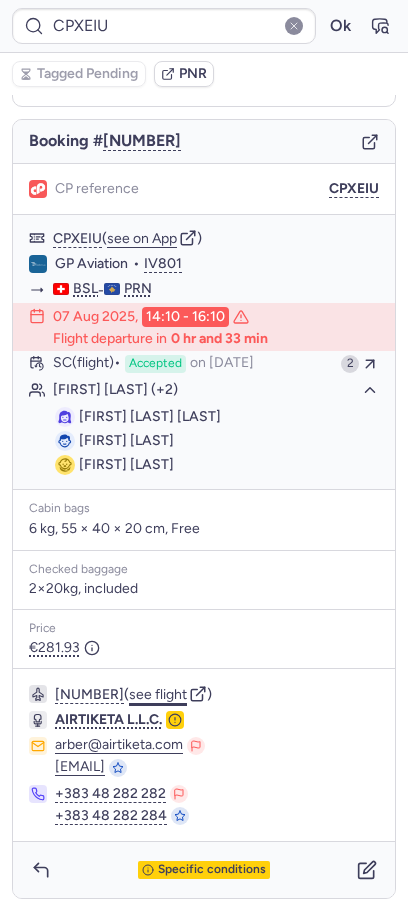 click on "see flight" 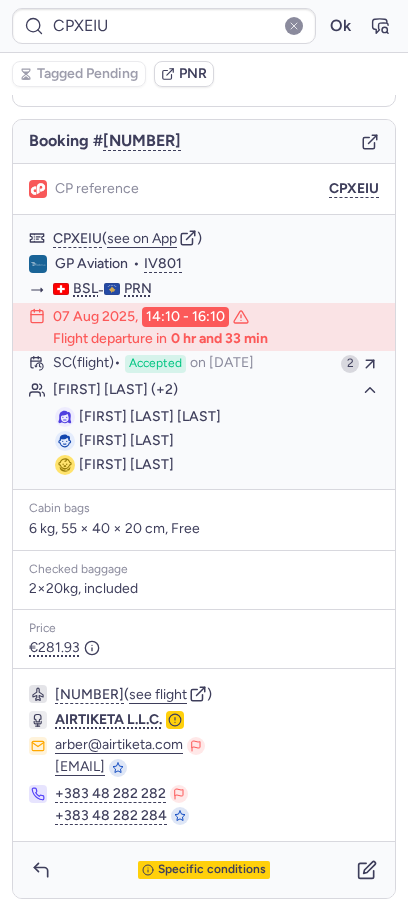 scroll, scrollTop: 0, scrollLeft: 0, axis: both 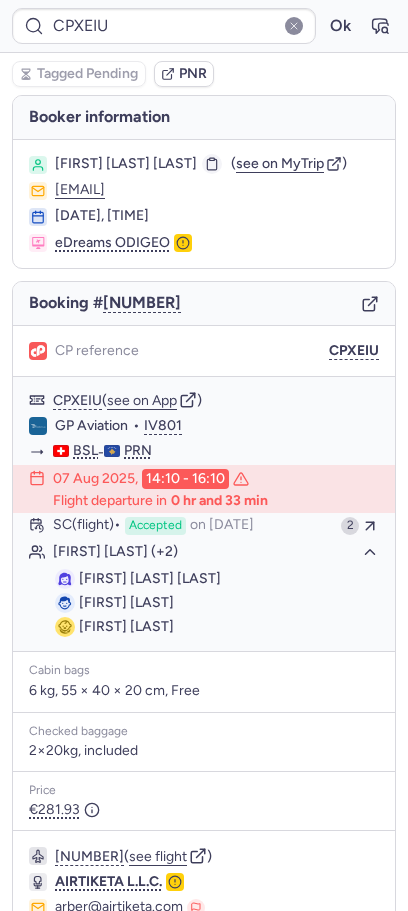 click at bounding box center (212, 164) 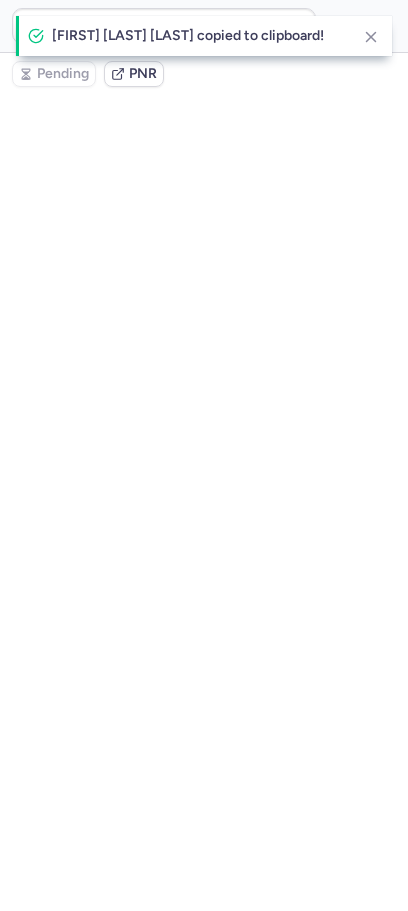 type on "CPXEIU" 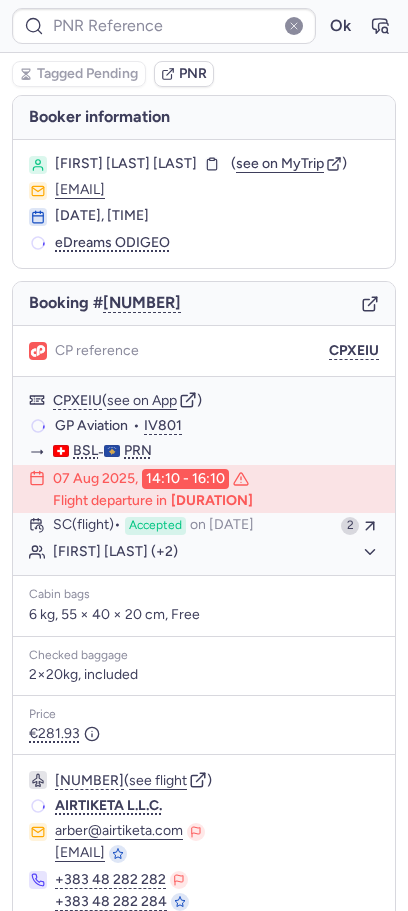 type on "CPXEIU" 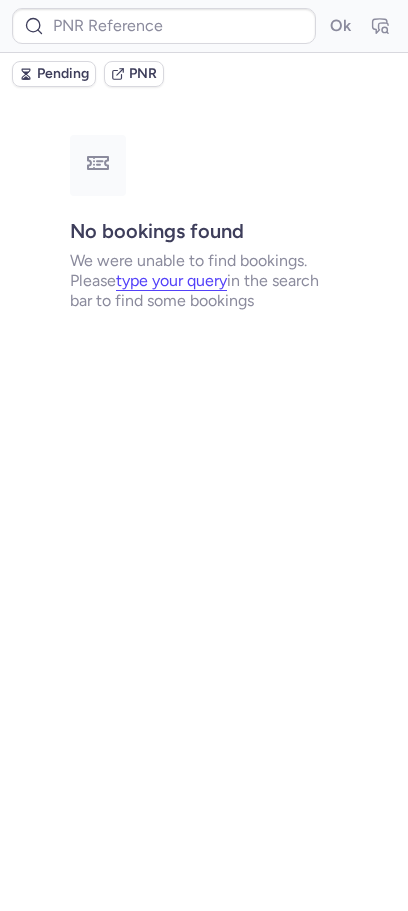 type on "CPXEIU" 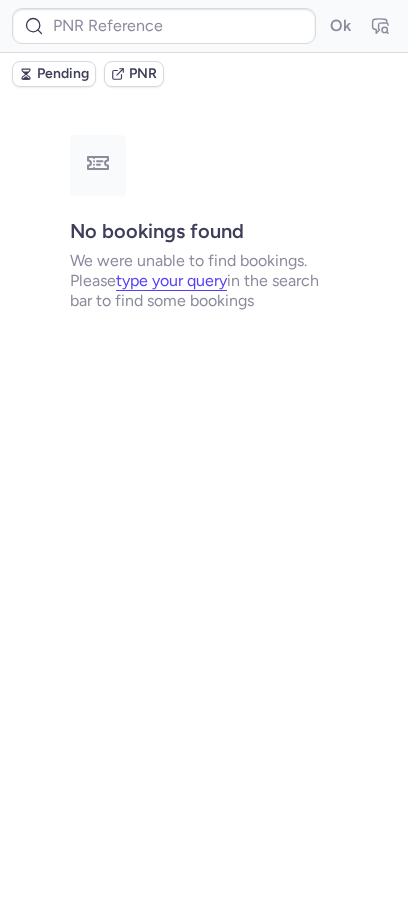 type on "CPXEIU" 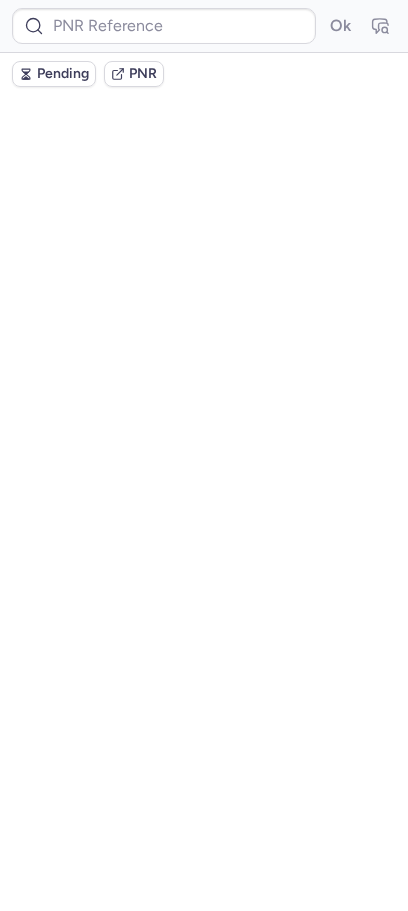 scroll, scrollTop: 0, scrollLeft: 0, axis: both 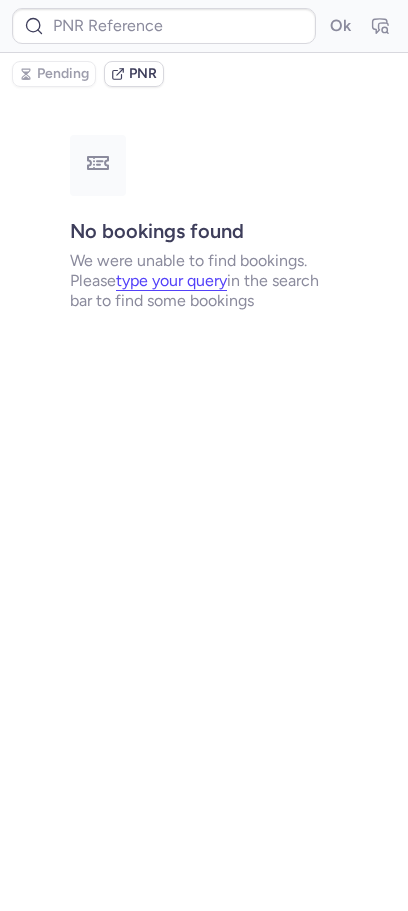 type on "CPXEIU" 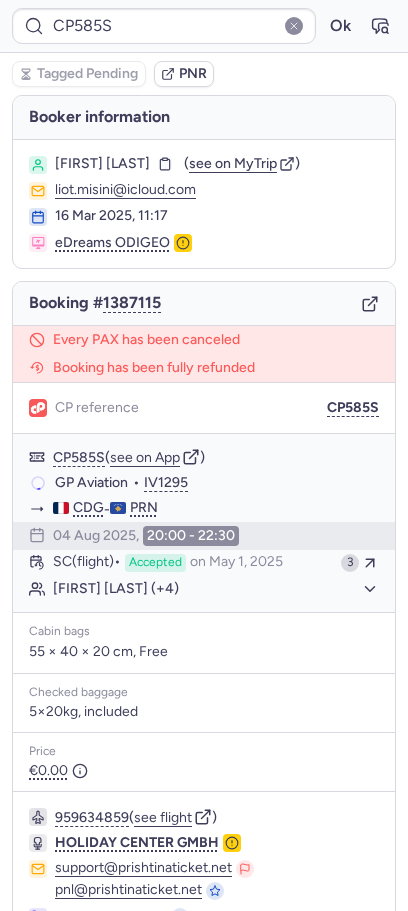 type on "CPJLQJ" 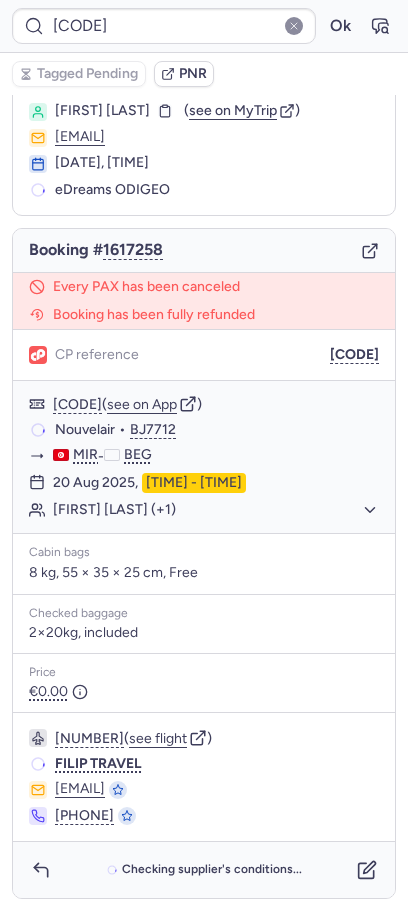 scroll, scrollTop: 53, scrollLeft: 0, axis: vertical 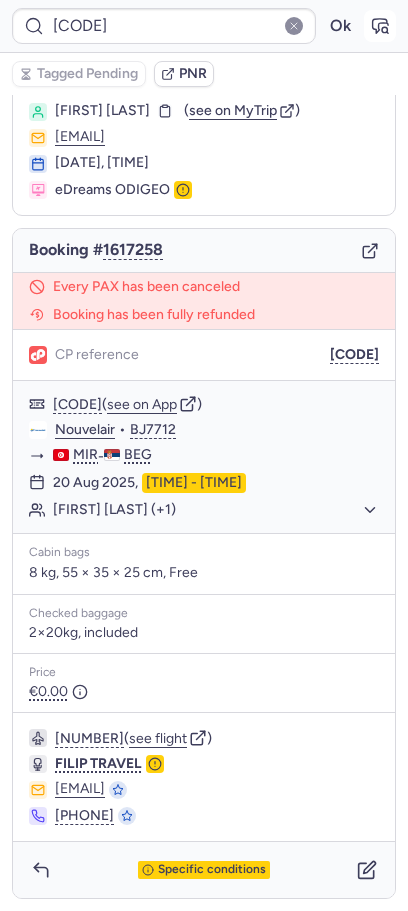 click 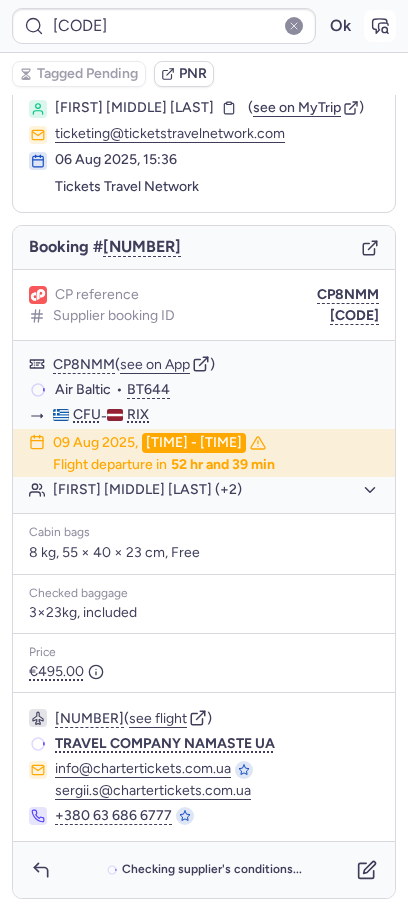 scroll, scrollTop: 70, scrollLeft: 0, axis: vertical 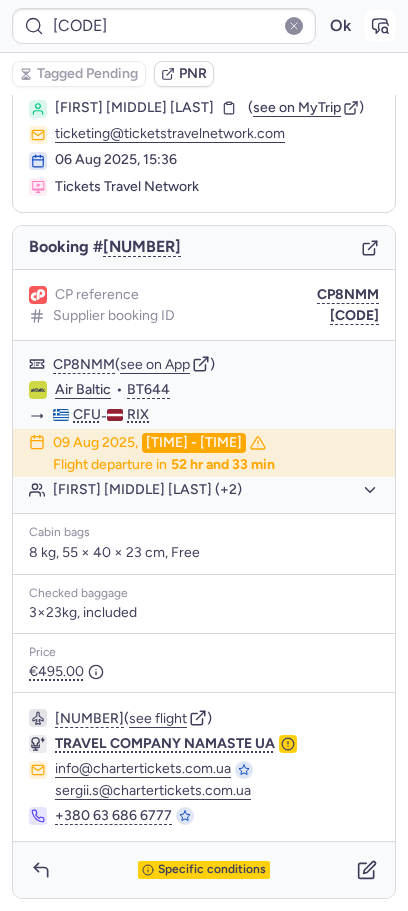 type on "CP3ZLJ" 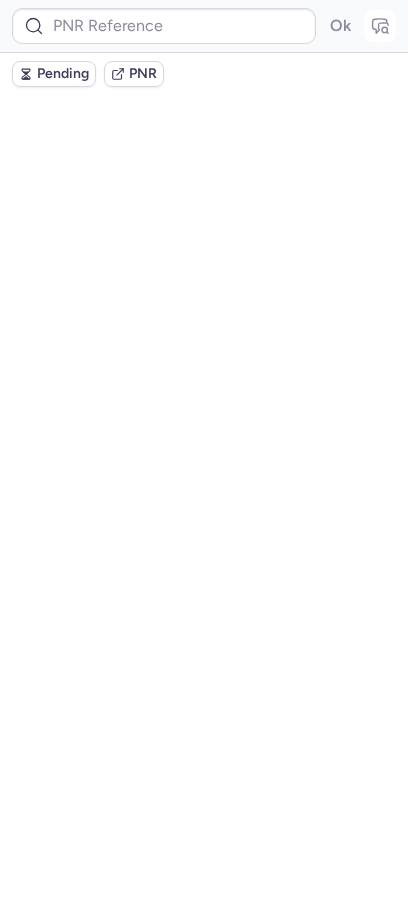 scroll, scrollTop: 0, scrollLeft: 0, axis: both 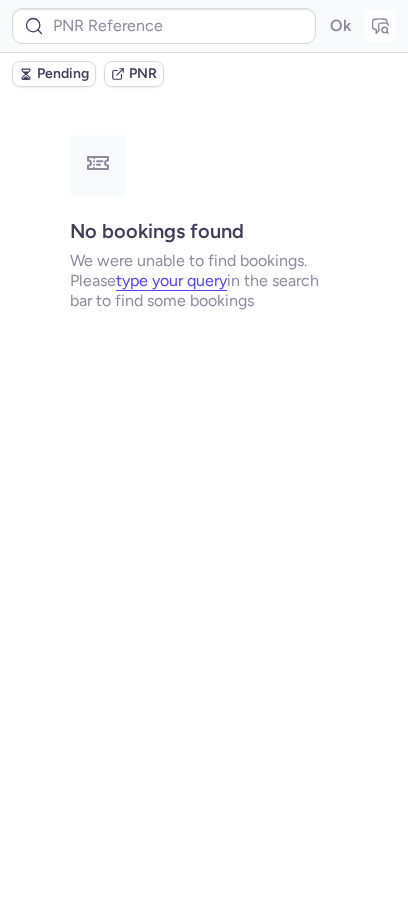 type on "CP3ZLJ" 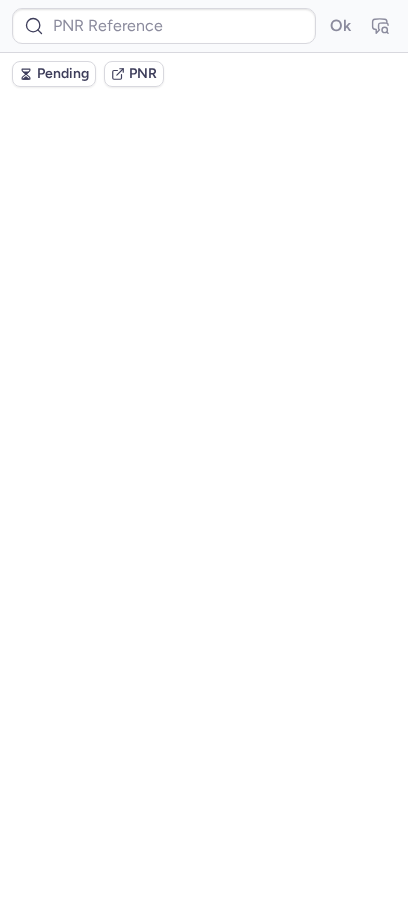 scroll, scrollTop: 0, scrollLeft: 0, axis: both 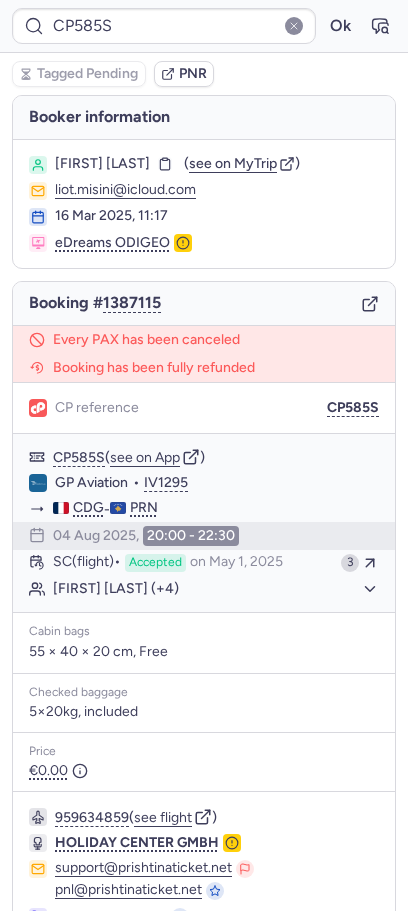 type on "CPNXTN" 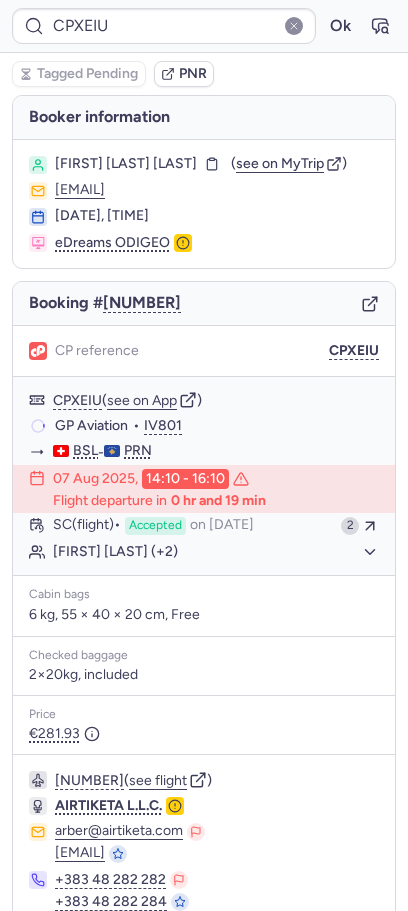 type on "CPNWCT" 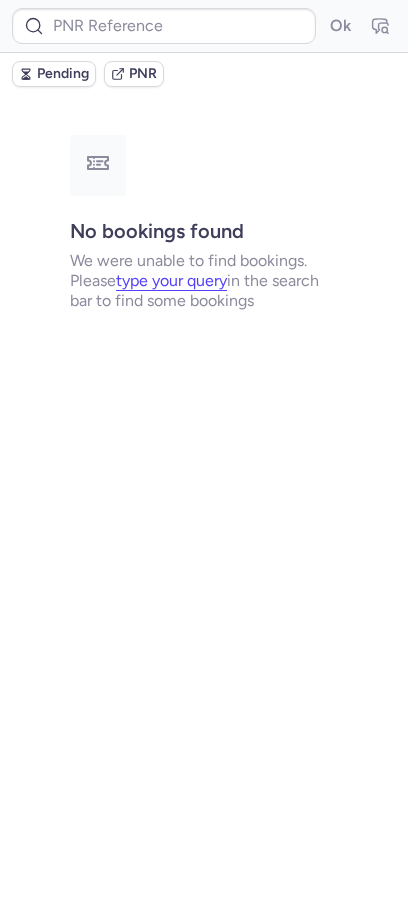 type on "CPPSQK" 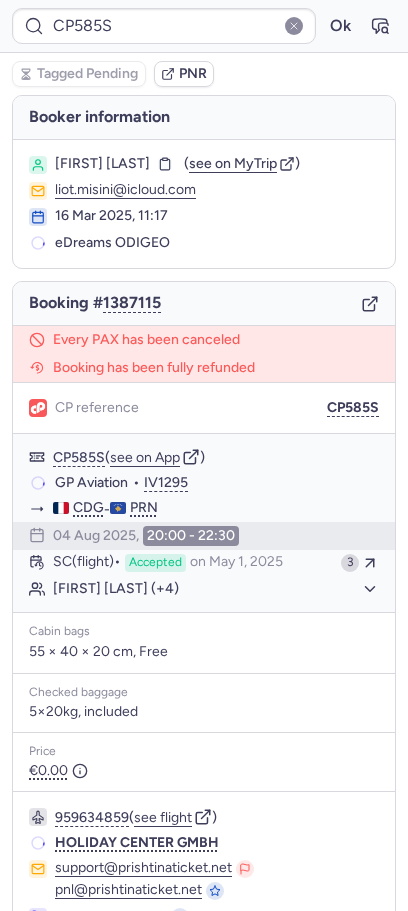 type on "CP3ZLJ" 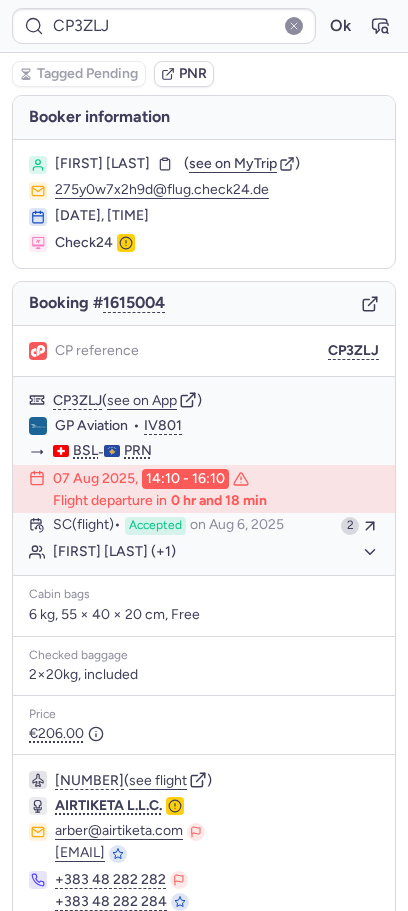 type on "CP585S" 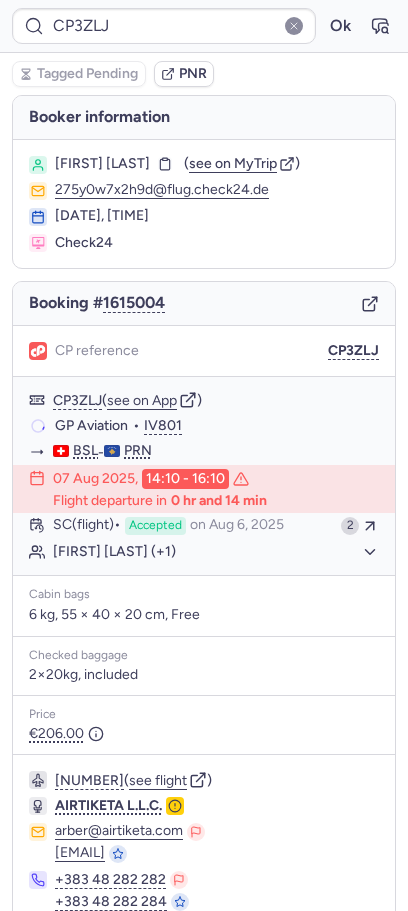 type on "CPNXTN" 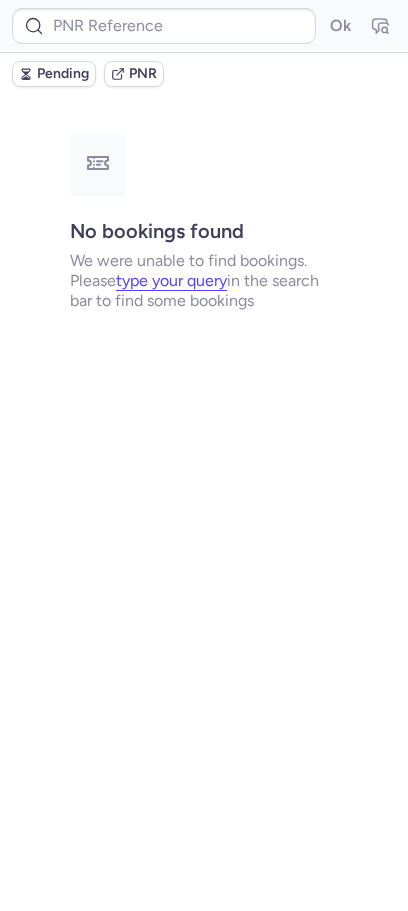 type on "CPN85Z" 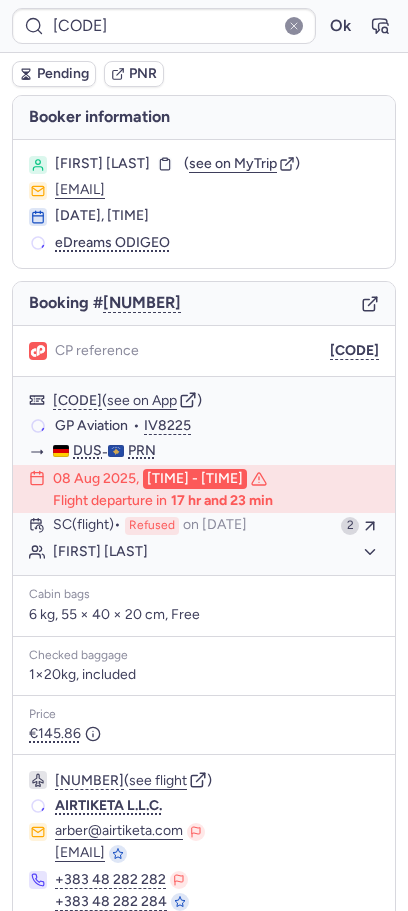 scroll, scrollTop: 86, scrollLeft: 0, axis: vertical 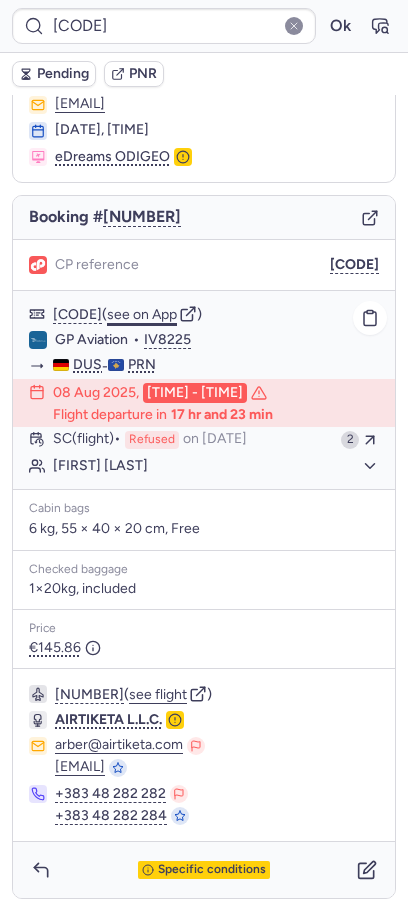 click on "see on App" 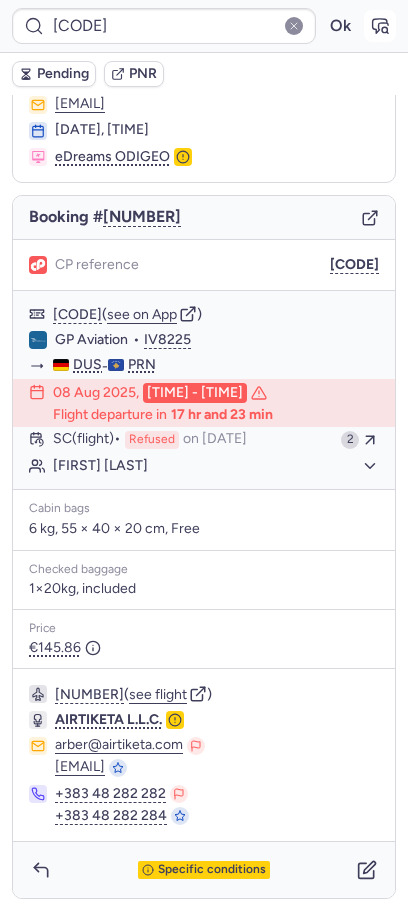 click 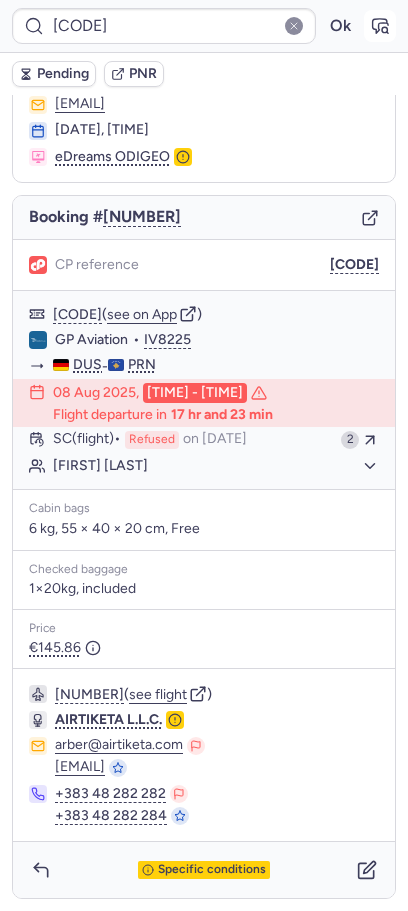 click at bounding box center (380, 26) 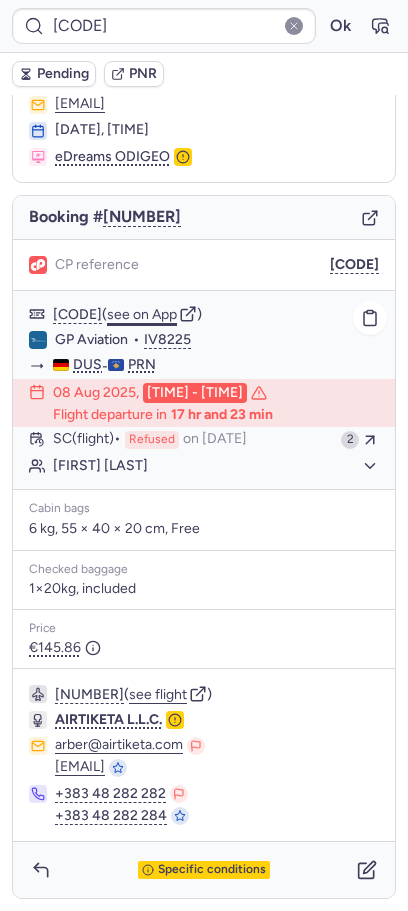 click on "see on App" 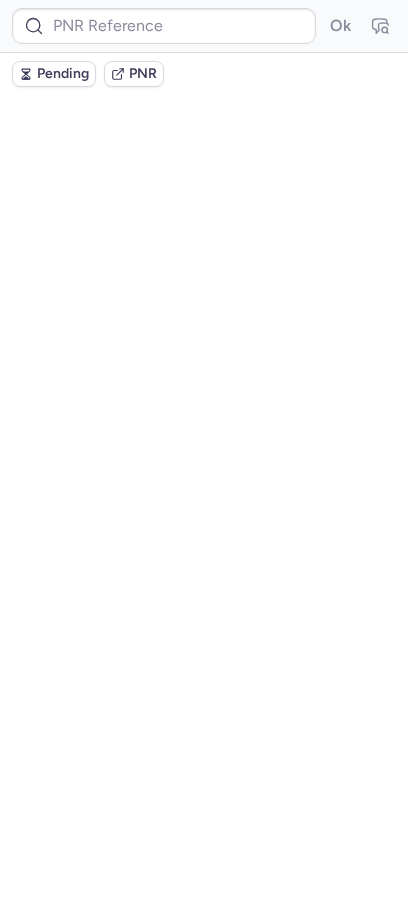 scroll, scrollTop: 0, scrollLeft: 0, axis: both 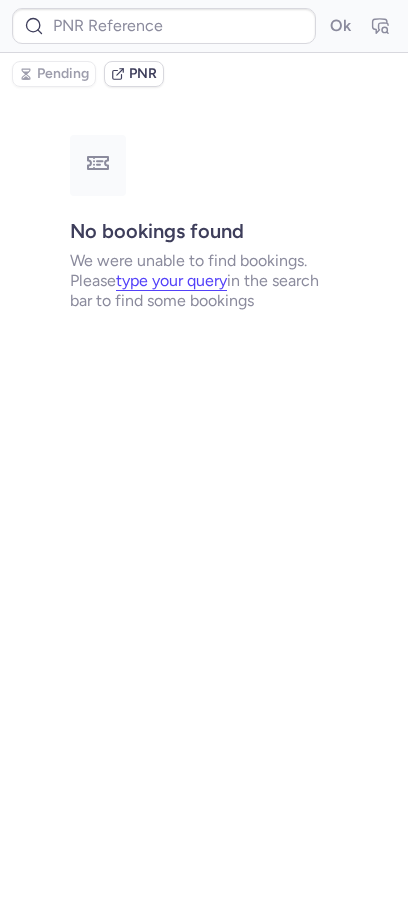 type on "CPN85Z" 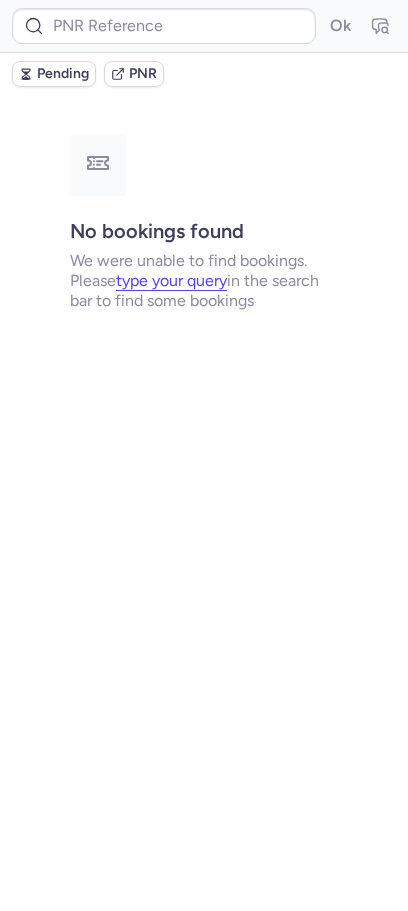 type on "[CODE]" 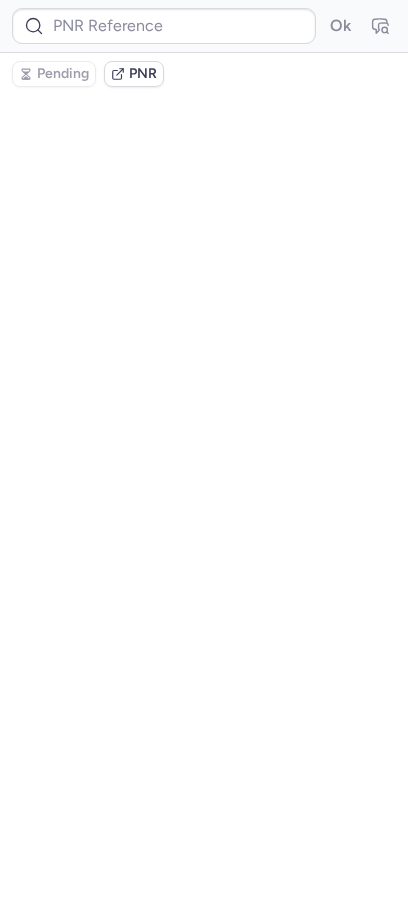 type on "CPWDS3" 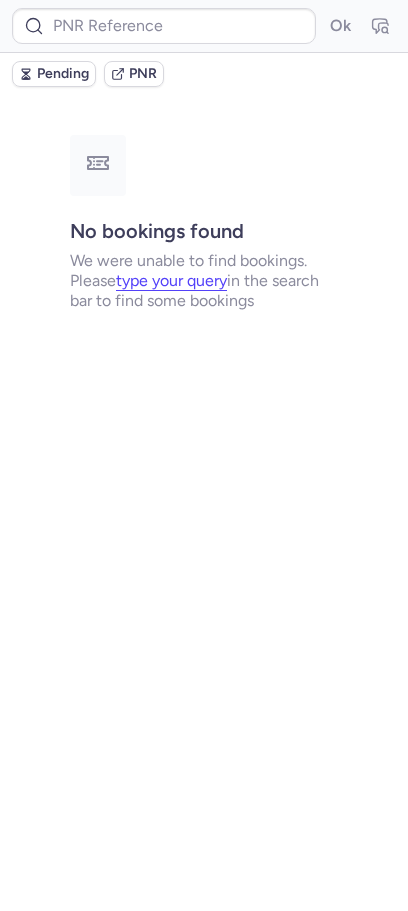 type on "CPHJSJ" 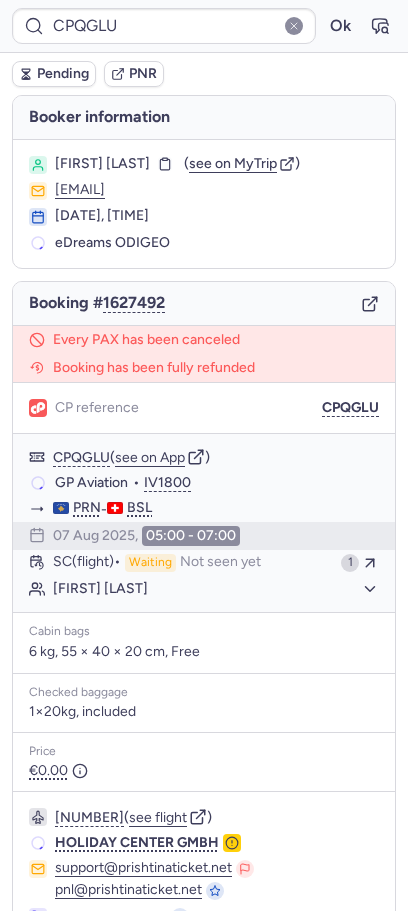 type on "CPJ9C4" 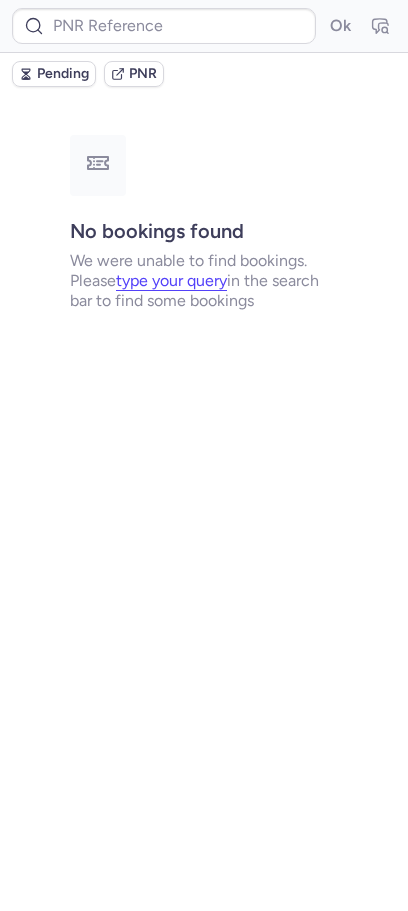 type on "CPNXTN" 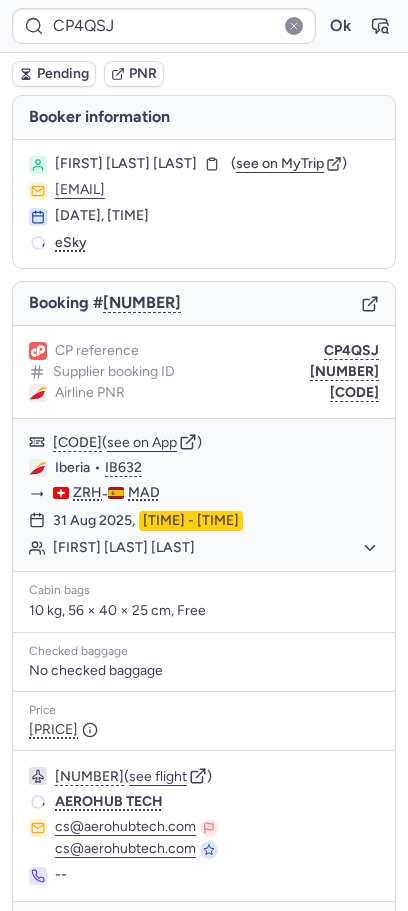 type on "CPNXTN" 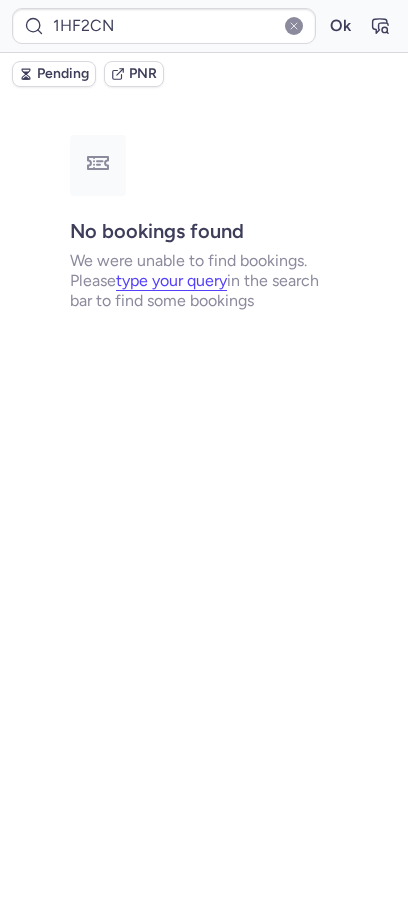 type on "CPPSQK" 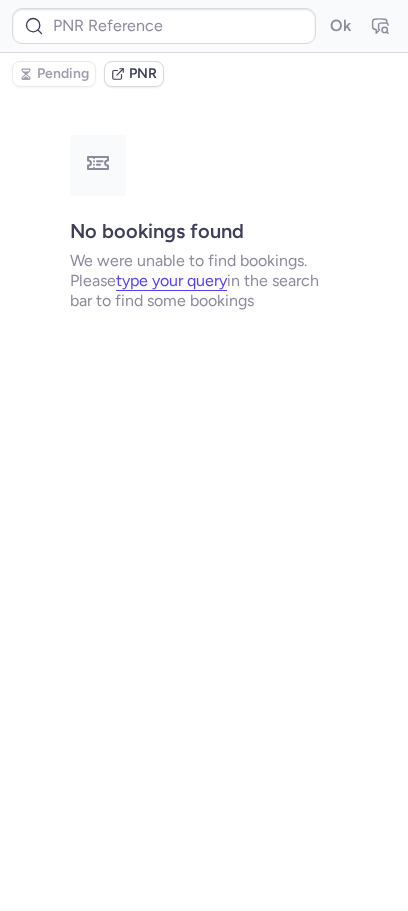 type on "[CODE]" 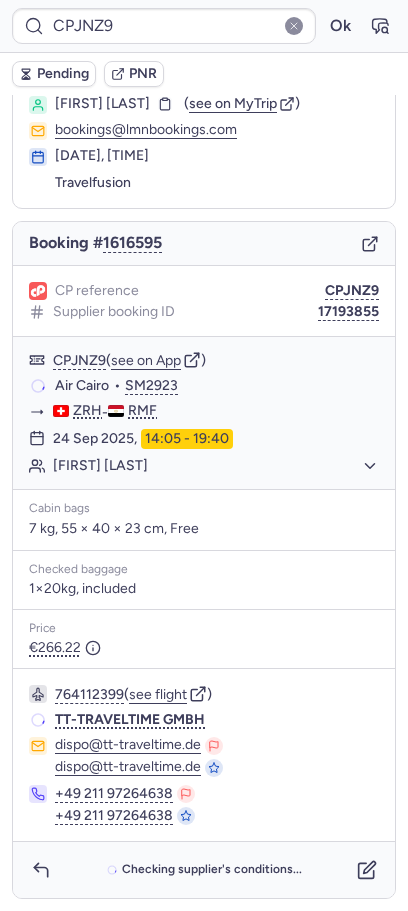 scroll, scrollTop: 60, scrollLeft: 0, axis: vertical 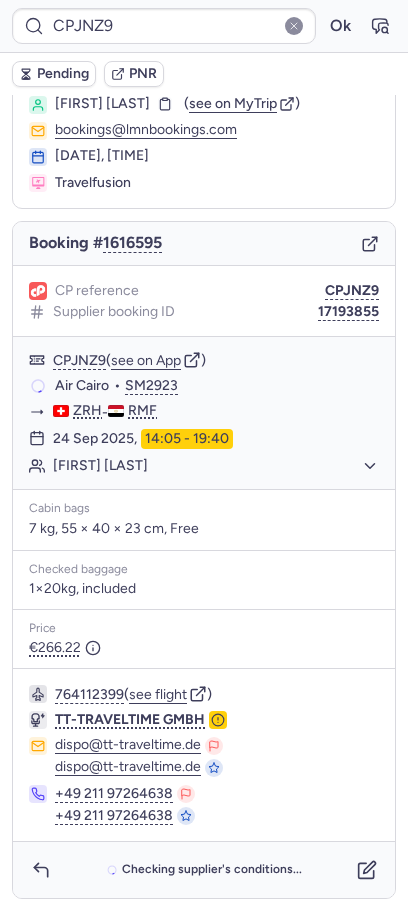 type on "CP9IBU" 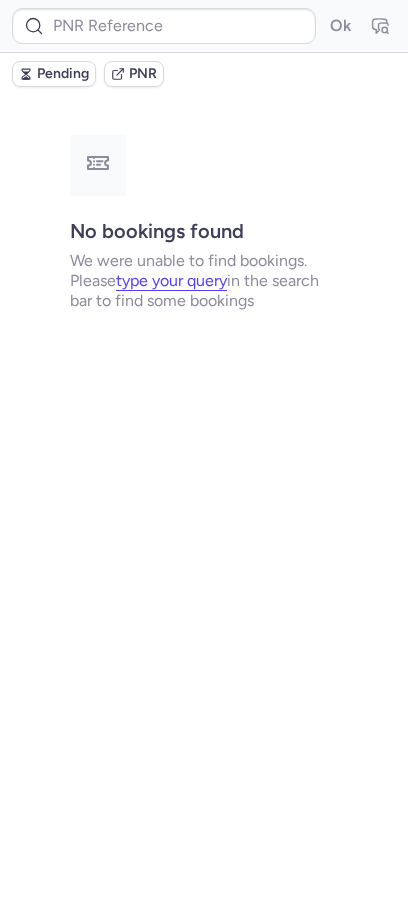 scroll, scrollTop: 0, scrollLeft: 0, axis: both 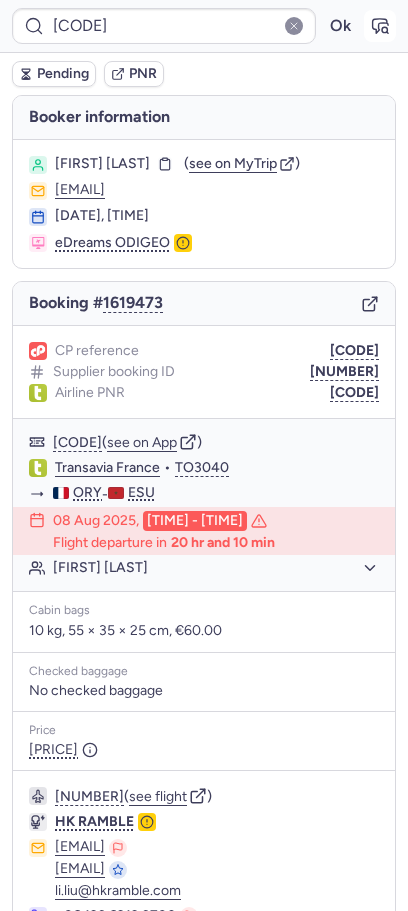 click 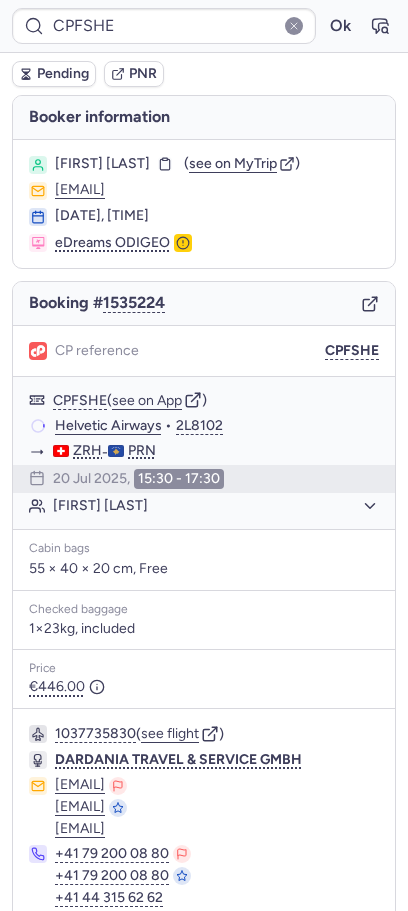 type on "CPDSHE" 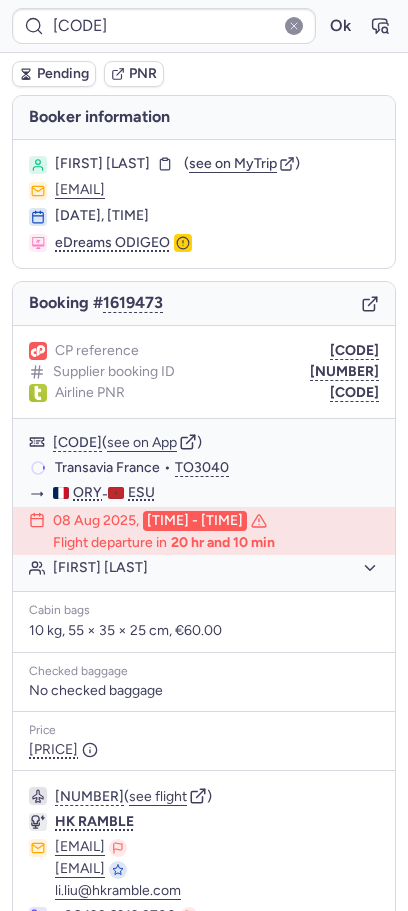 scroll, scrollTop: 122, scrollLeft: 0, axis: vertical 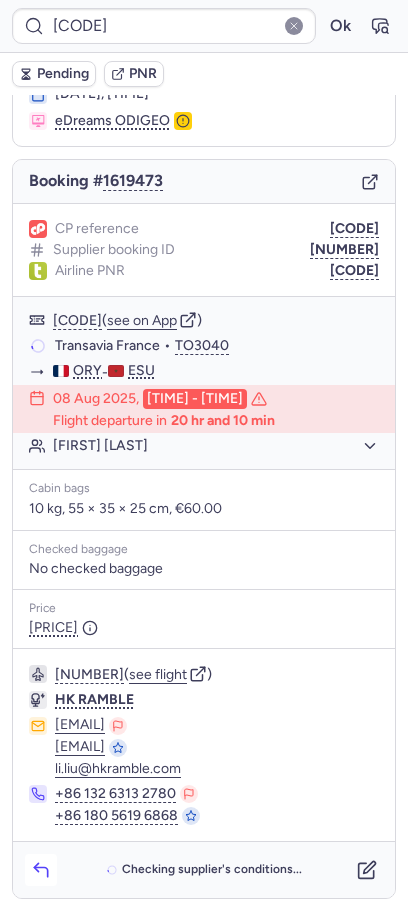 click at bounding box center (41, 870) 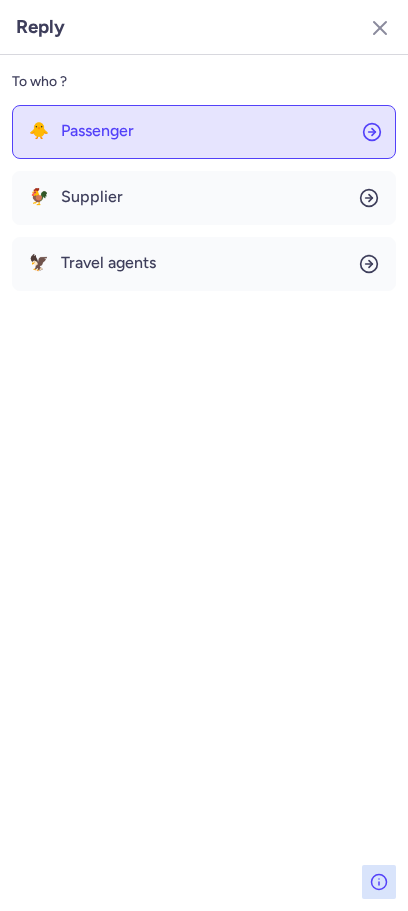 click on "Passenger" at bounding box center (97, 131) 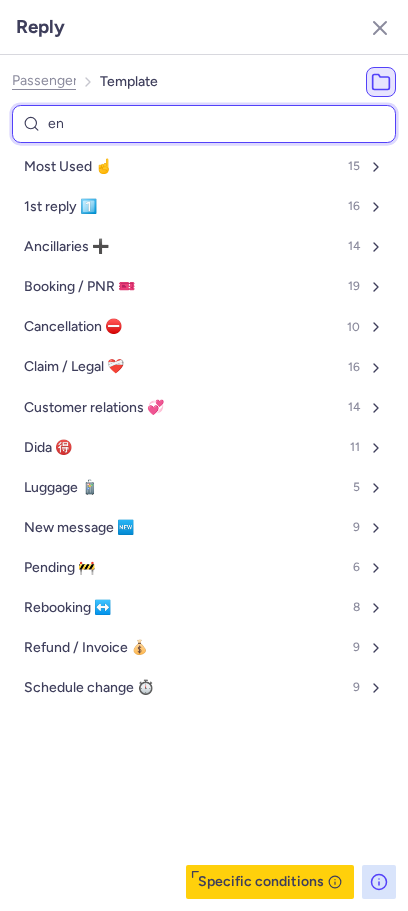 type on "end" 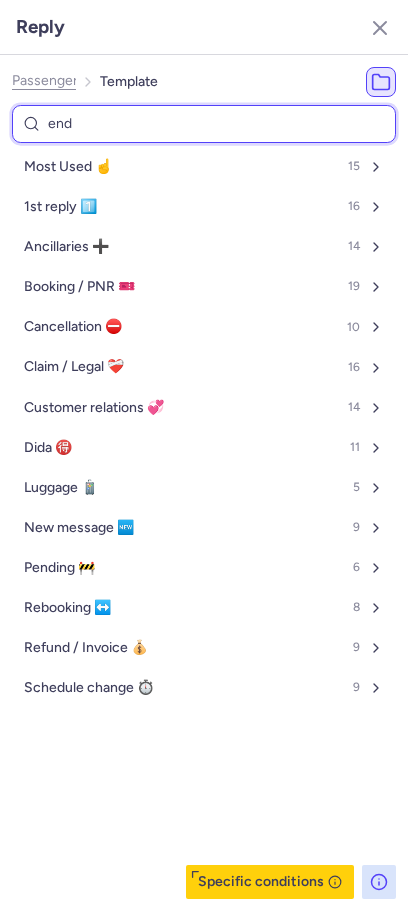 select on "en" 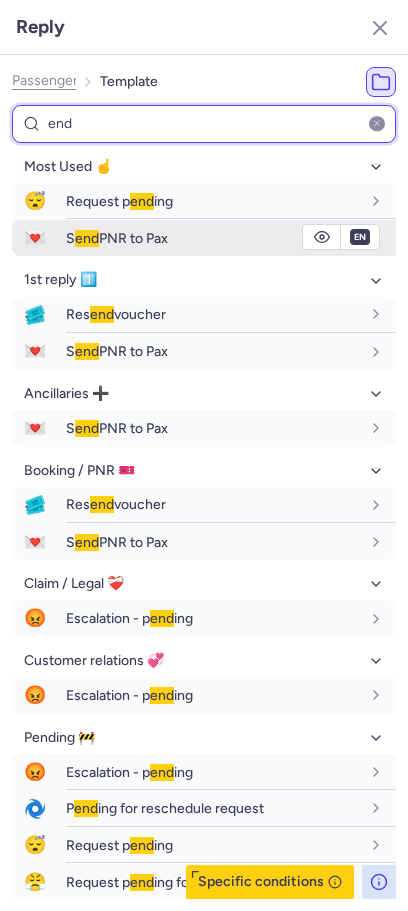 type on "end" 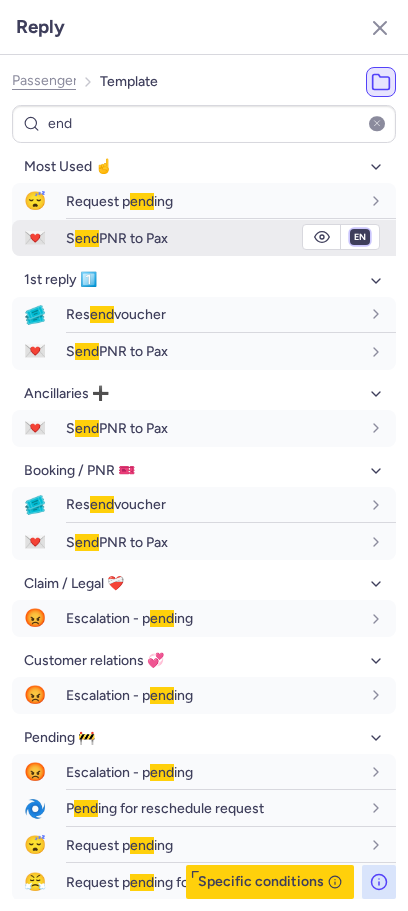 click on "fr en de nl pt es it ru" at bounding box center (360, 237) 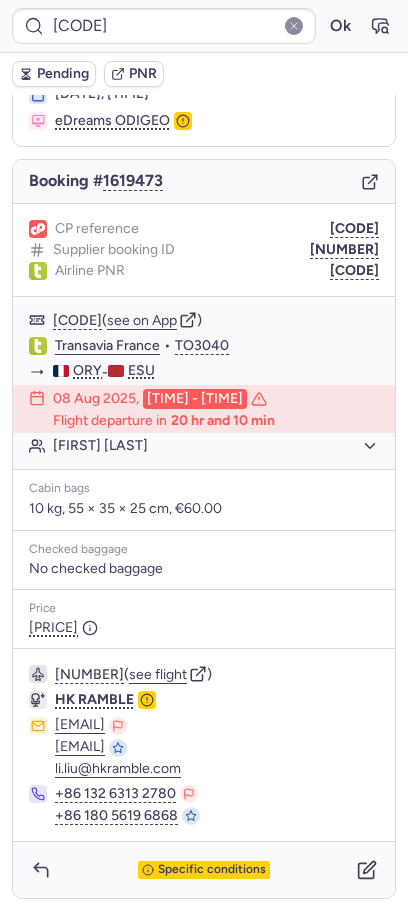 click on "Airline PNR AYND3M" 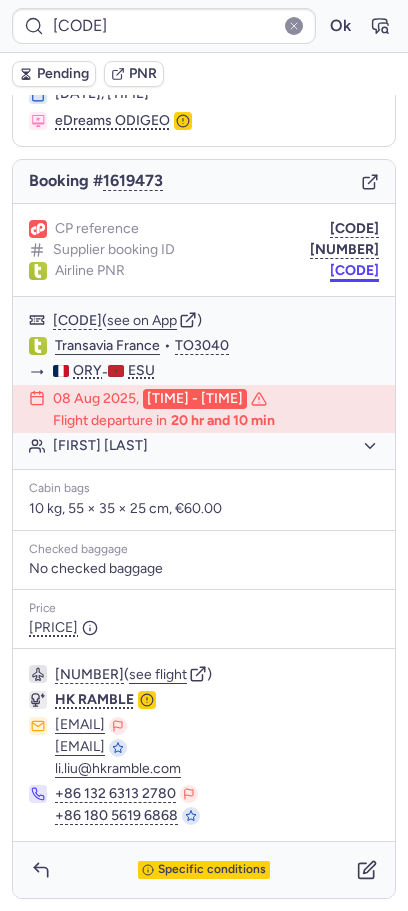 click on "AYND3M" at bounding box center [354, 271] 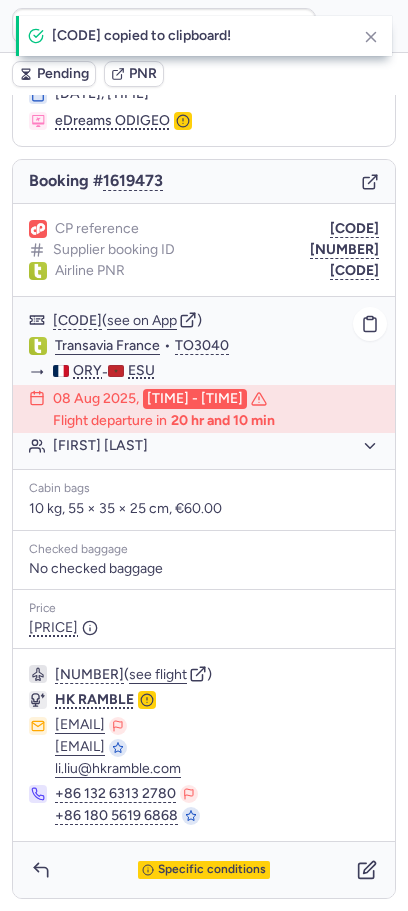 click on "Transavia France" 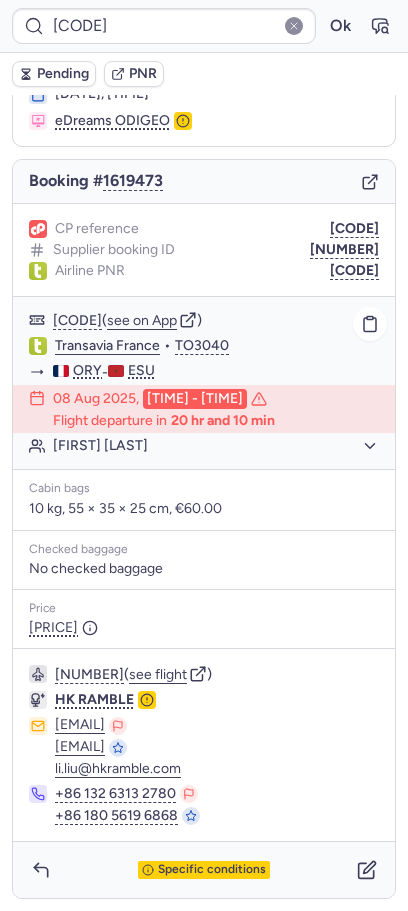 type on "CP9IBU" 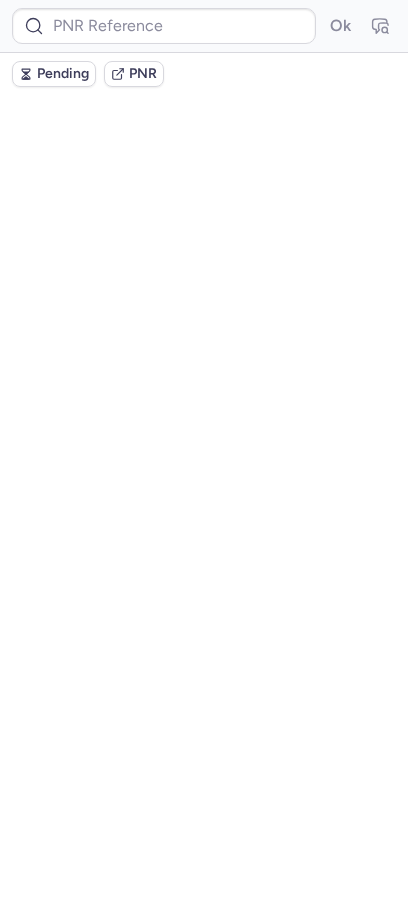 scroll, scrollTop: 0, scrollLeft: 0, axis: both 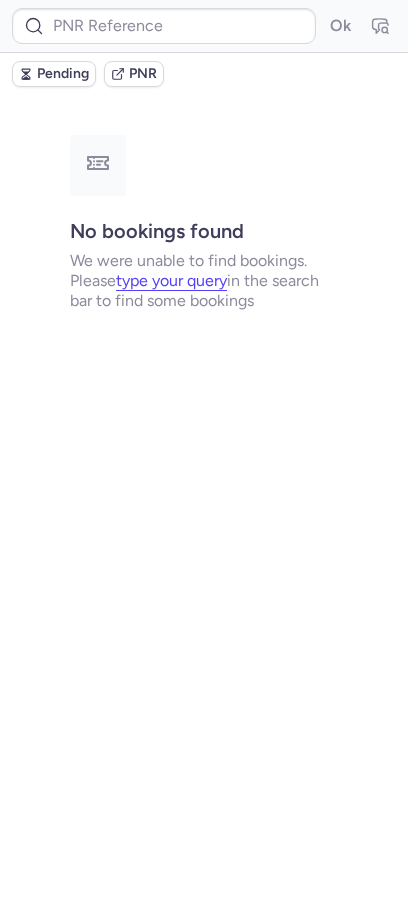 type on "CPCHJY" 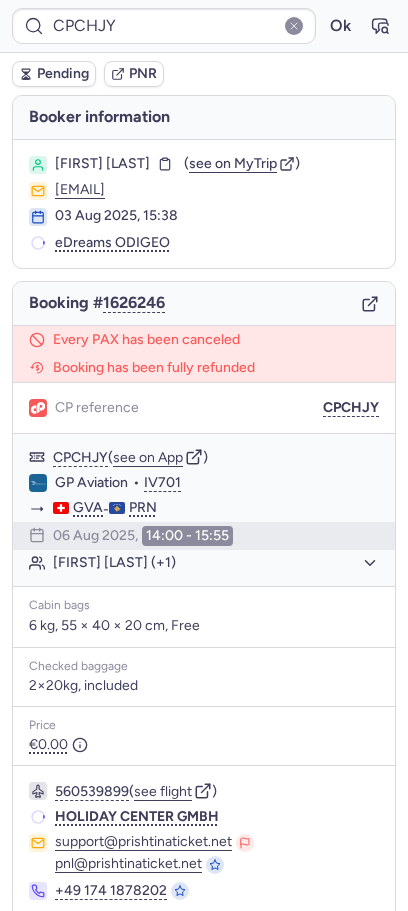 scroll, scrollTop: 75, scrollLeft: 0, axis: vertical 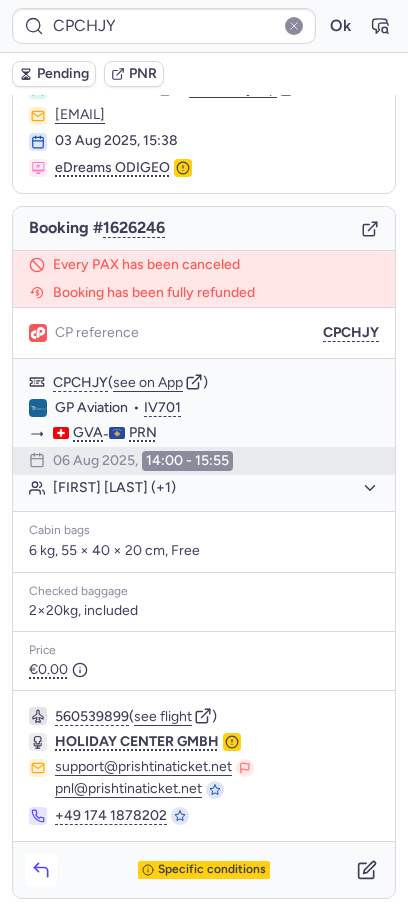 click 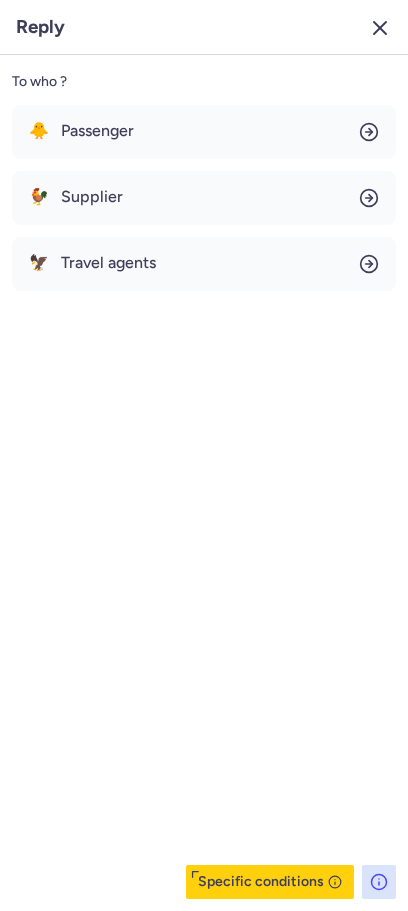 click 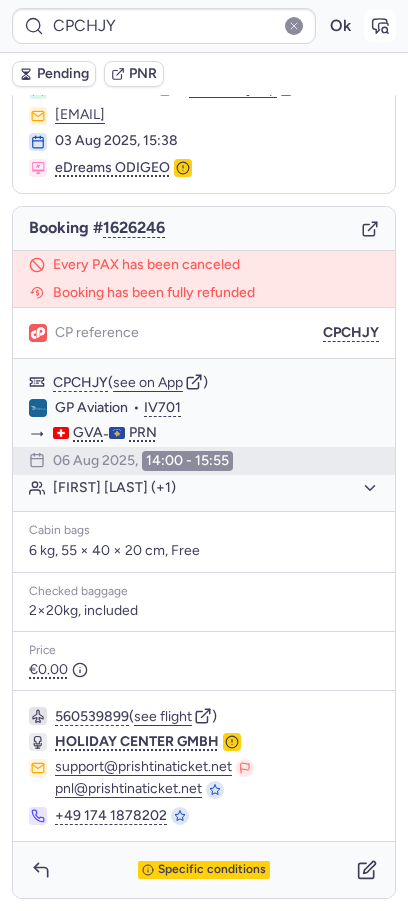 click 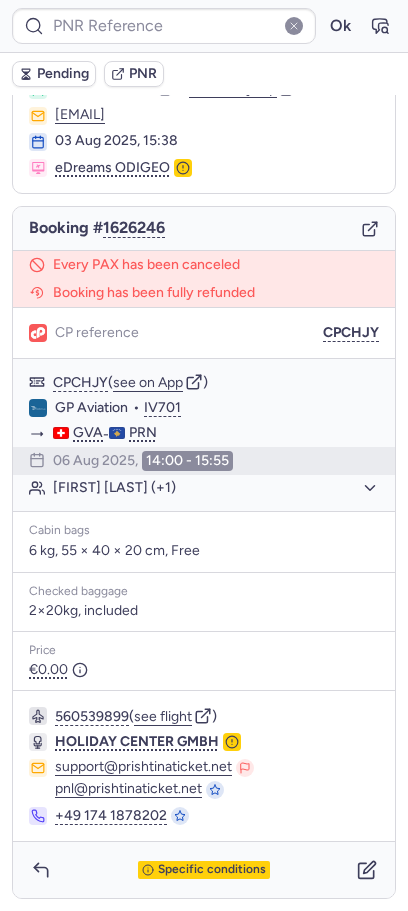 type on "CPCHJY" 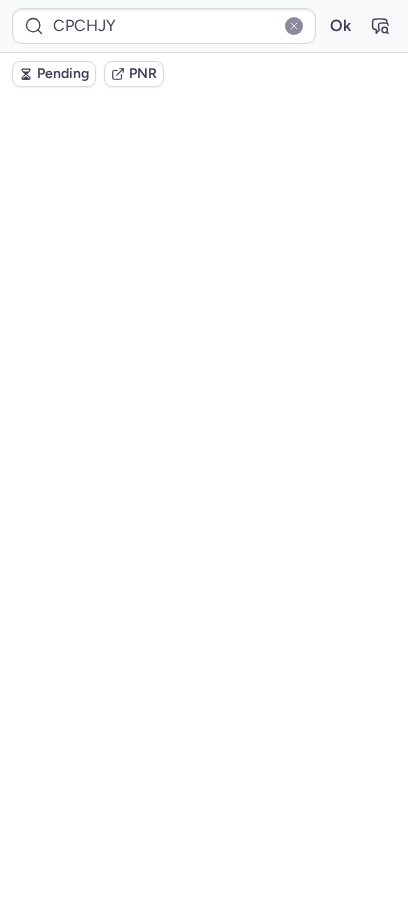 scroll, scrollTop: 0, scrollLeft: 0, axis: both 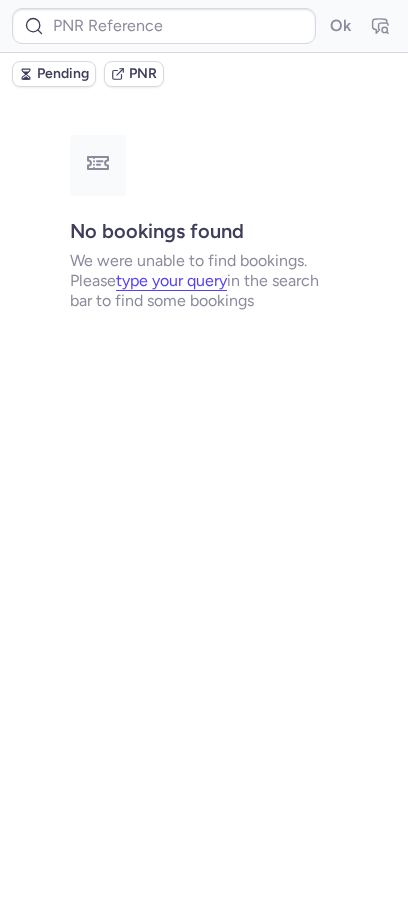 type on "CPCHJY" 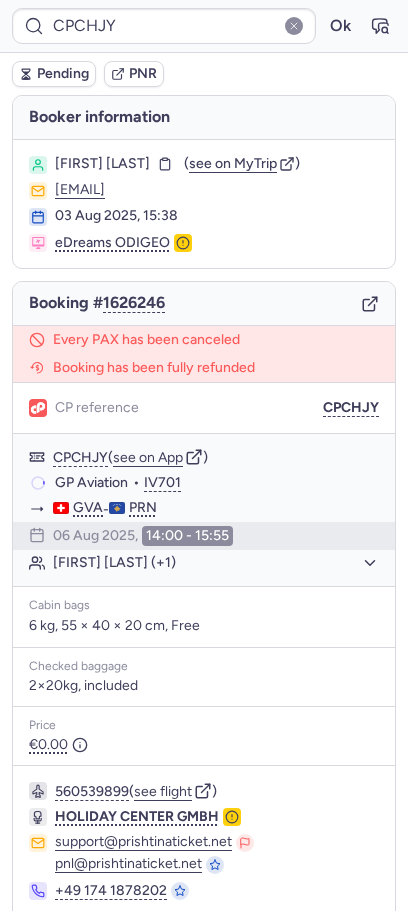 scroll, scrollTop: 75, scrollLeft: 0, axis: vertical 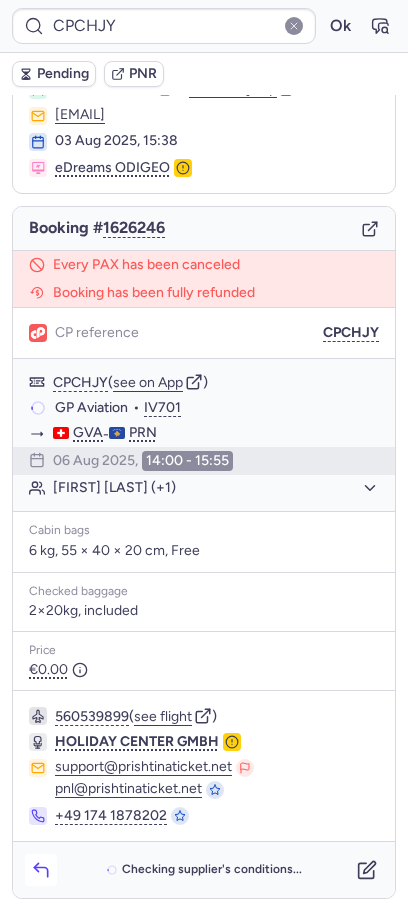 click 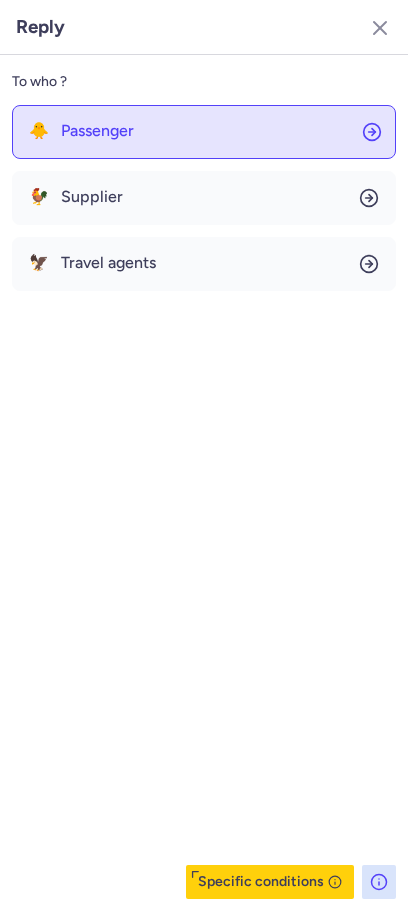 click on "🐥 Passenger" 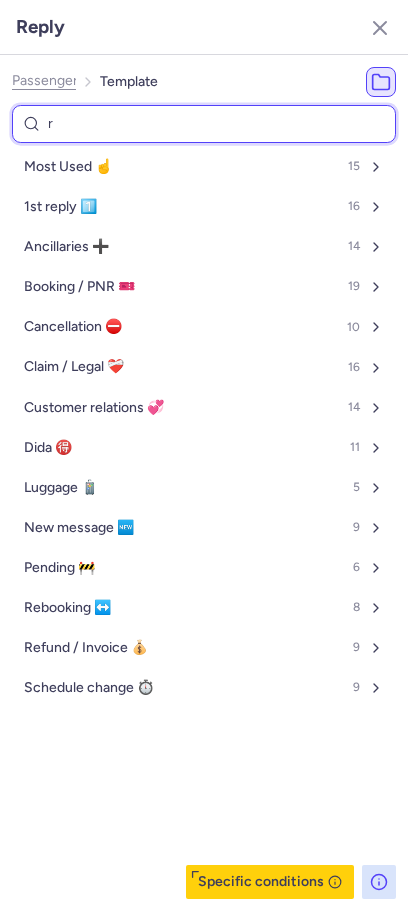 type on "re" 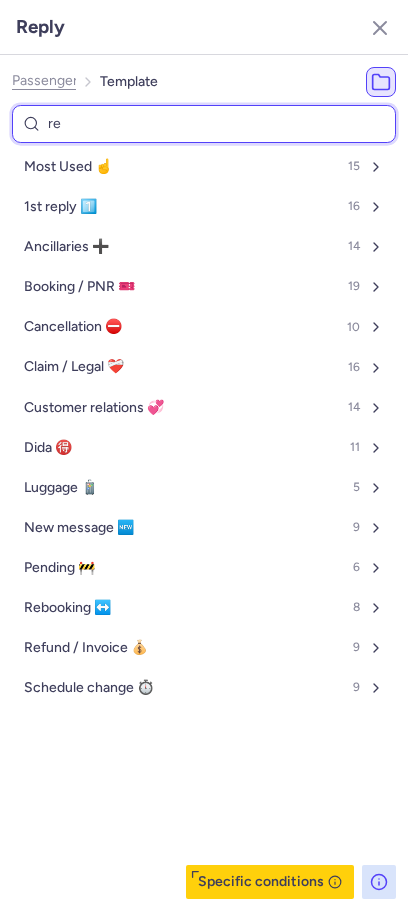select on "en" 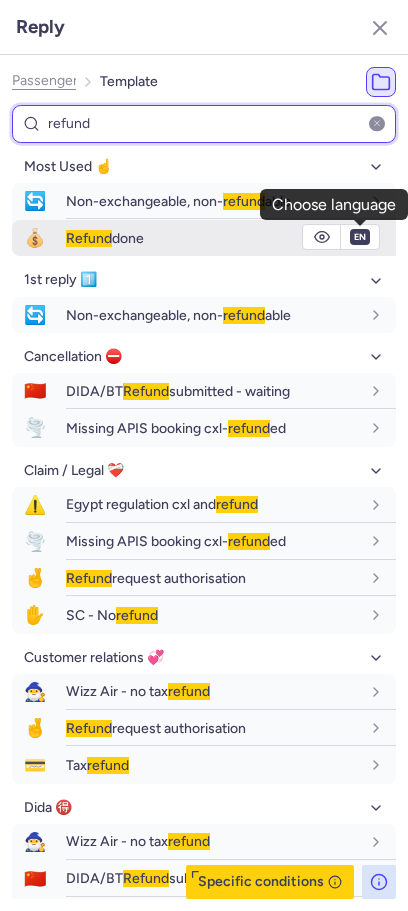 type on "refund" 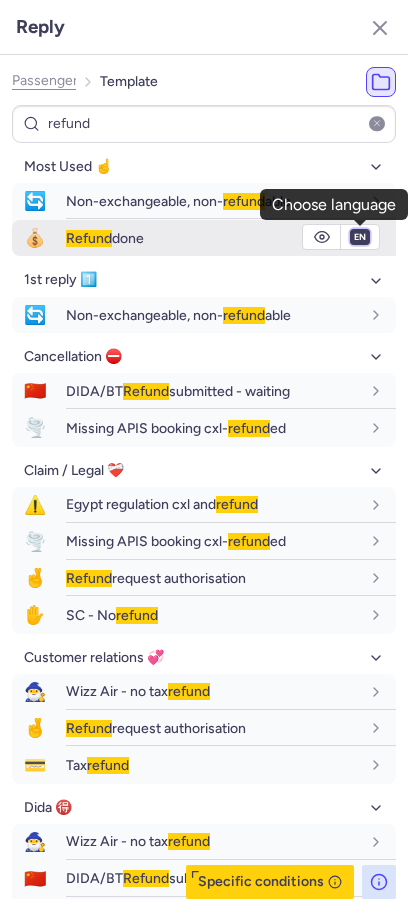 click on "fr en de nl pt es it ru" at bounding box center (360, 237) 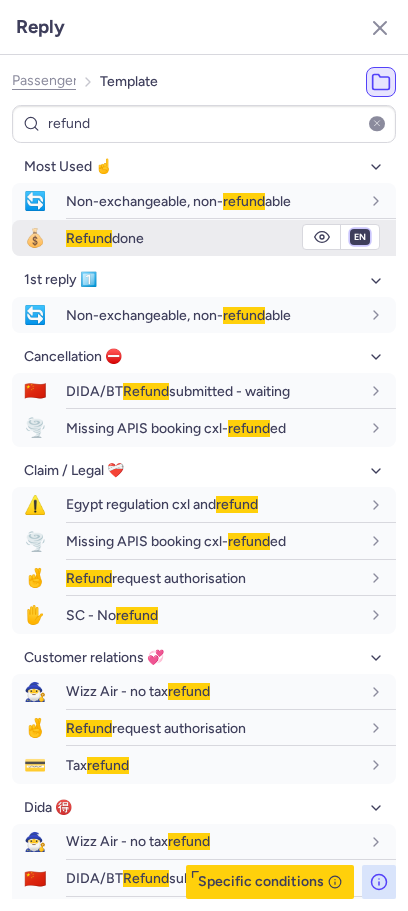 select on "fr" 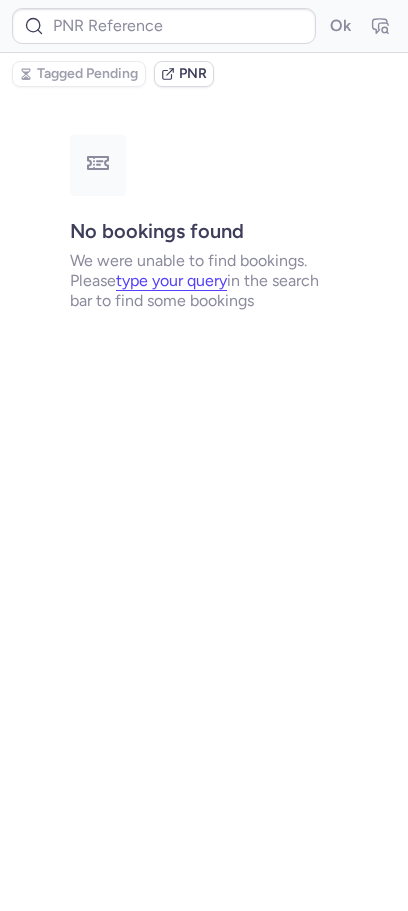 scroll, scrollTop: 0, scrollLeft: 0, axis: both 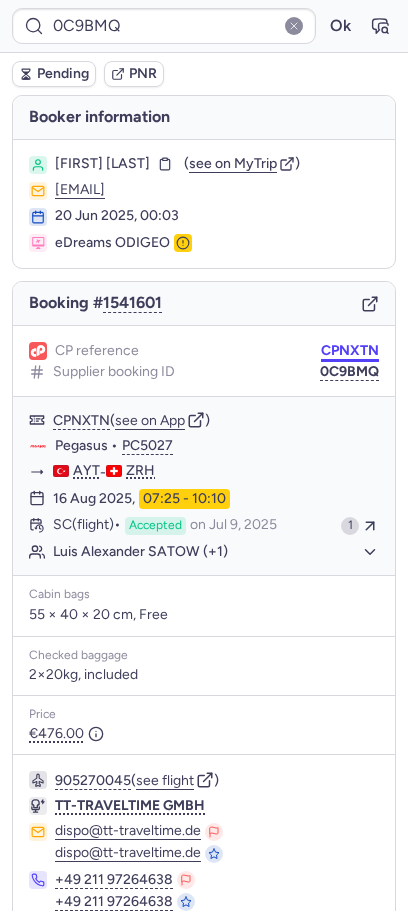 click on "CPNXTN" at bounding box center (350, 351) 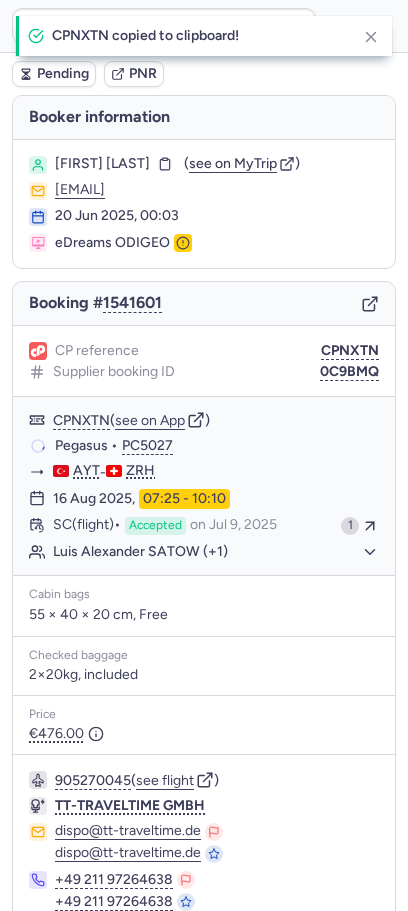 type on "CPNXTN" 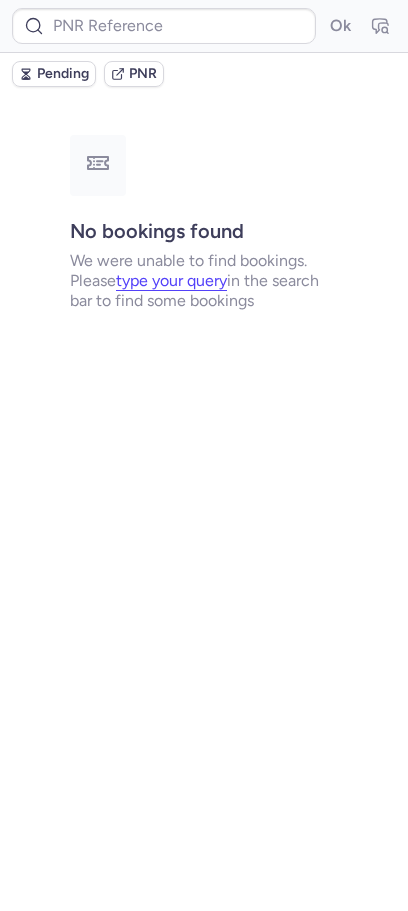 scroll, scrollTop: 0, scrollLeft: 0, axis: both 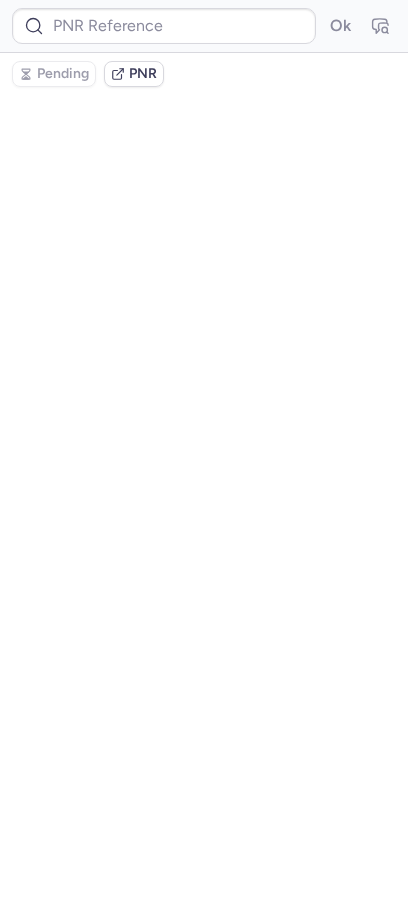 type on "[CODE]" 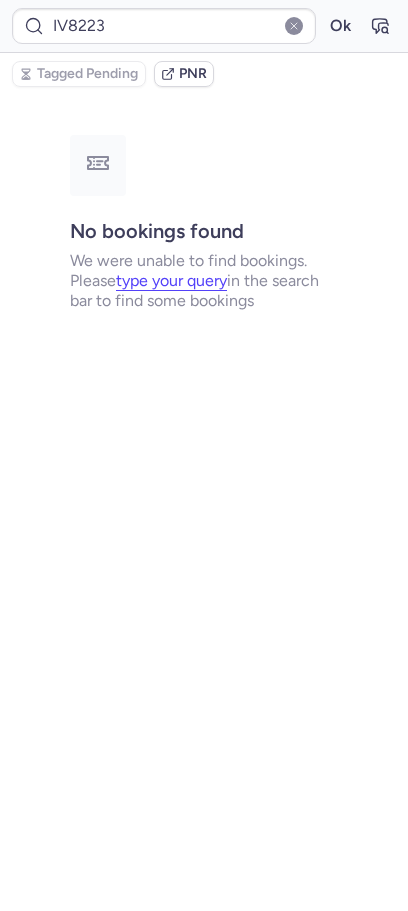 type on "CP6GT5" 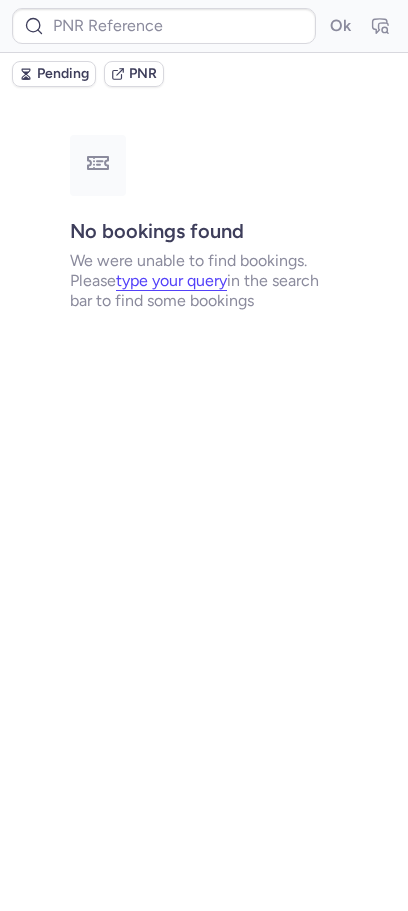 type on "CPNWCT" 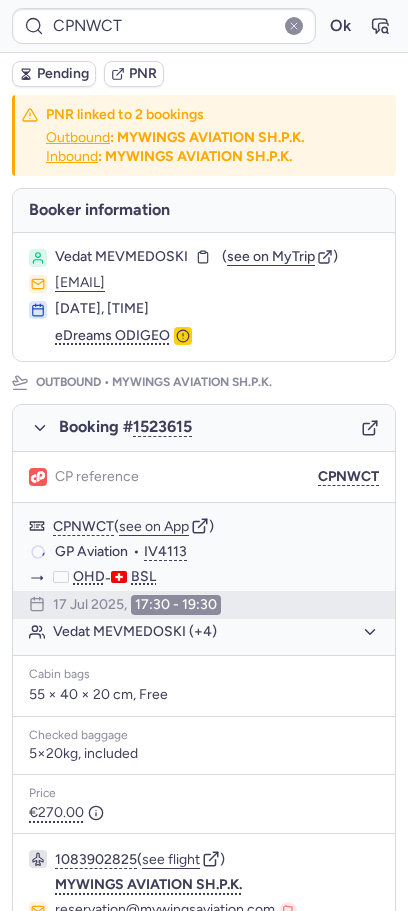 type on "CPUK9D" 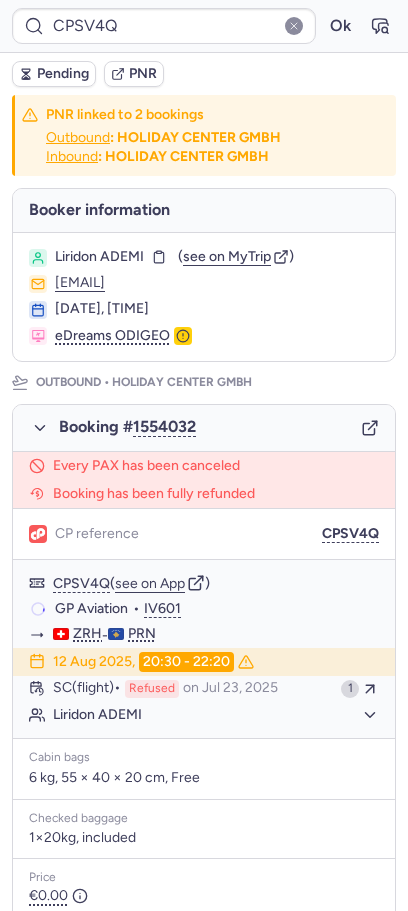 type on "CPNXTN" 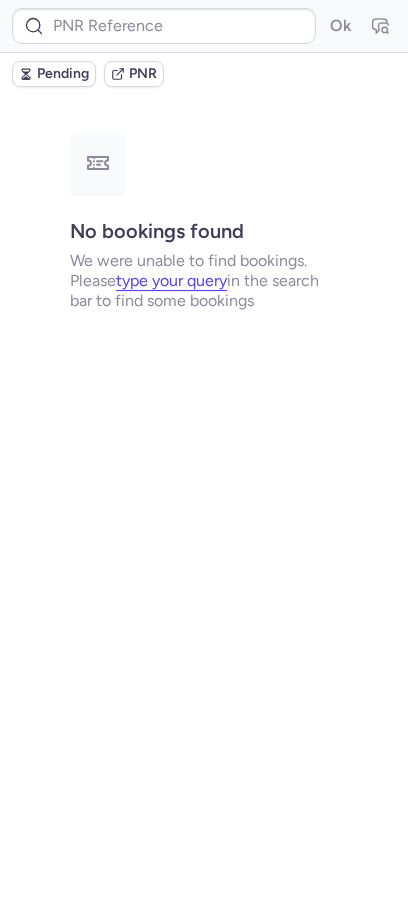 type on "CPMR42" 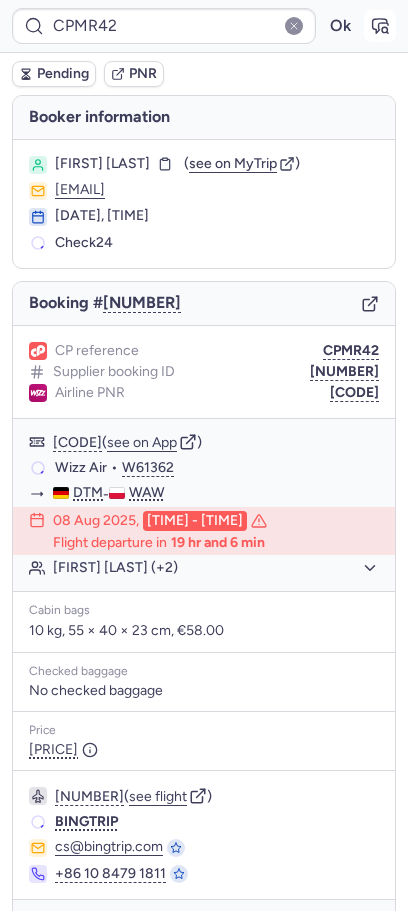 click 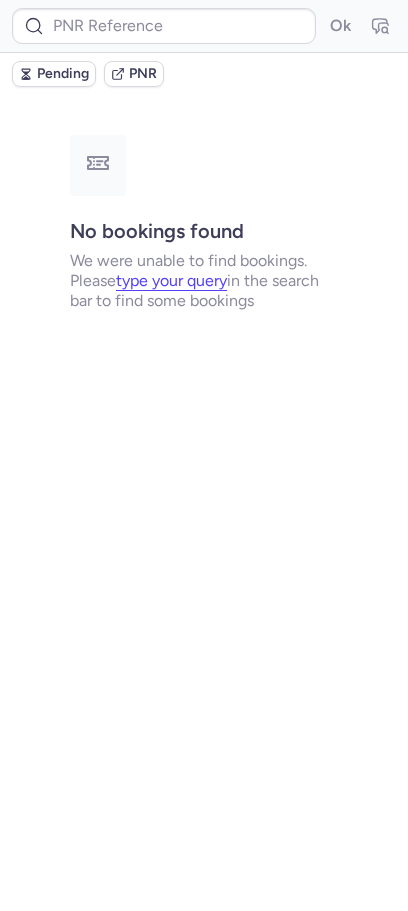 type on "CPMR42" 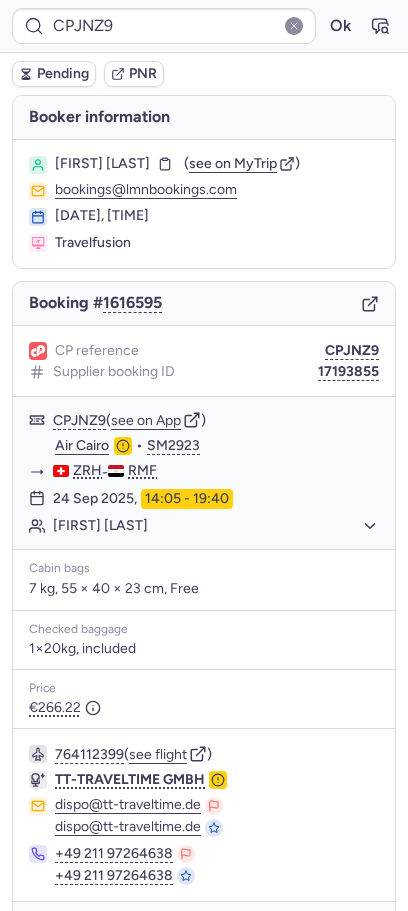 type on "CPZPIJ" 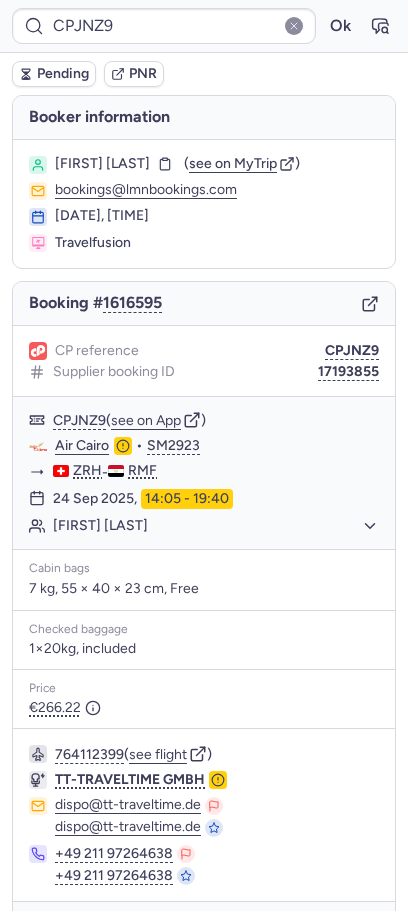 type on "CPSJRD" 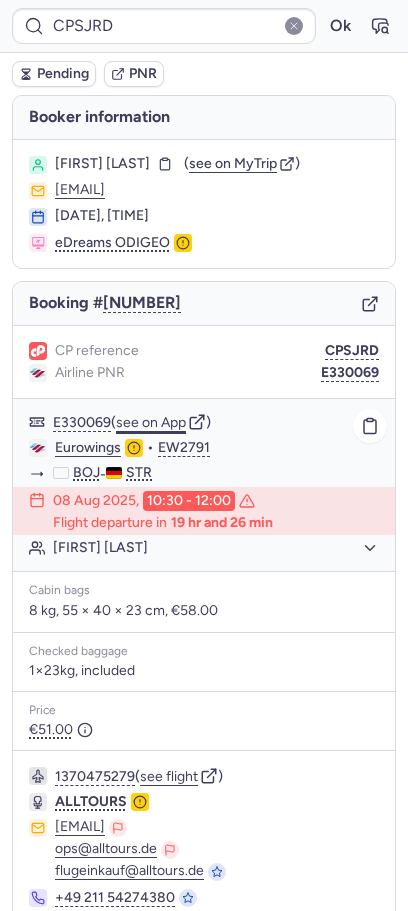 scroll, scrollTop: 82, scrollLeft: 0, axis: vertical 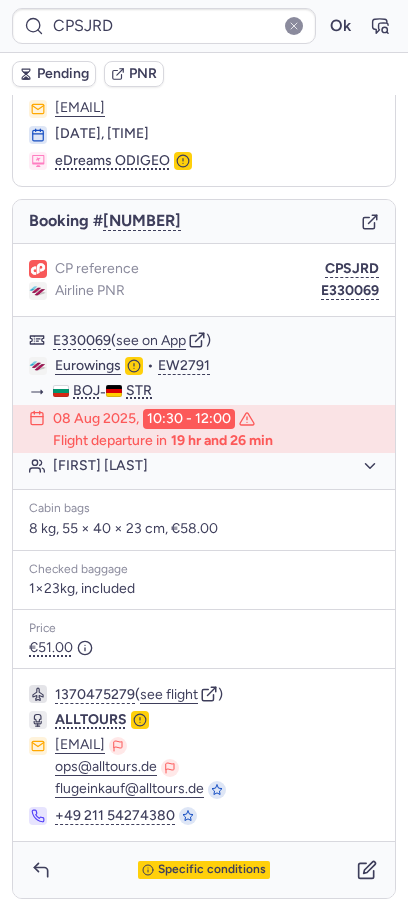 click on "Specific conditions" at bounding box center [204, 870] 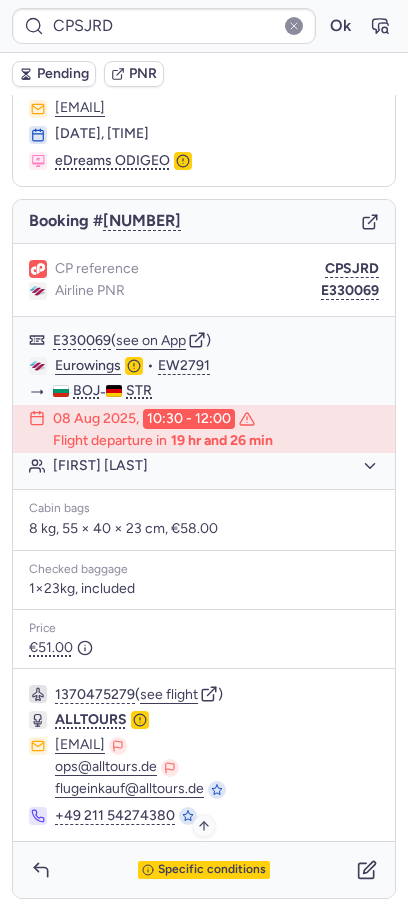 click on "Specific conditions" at bounding box center (204, 870) 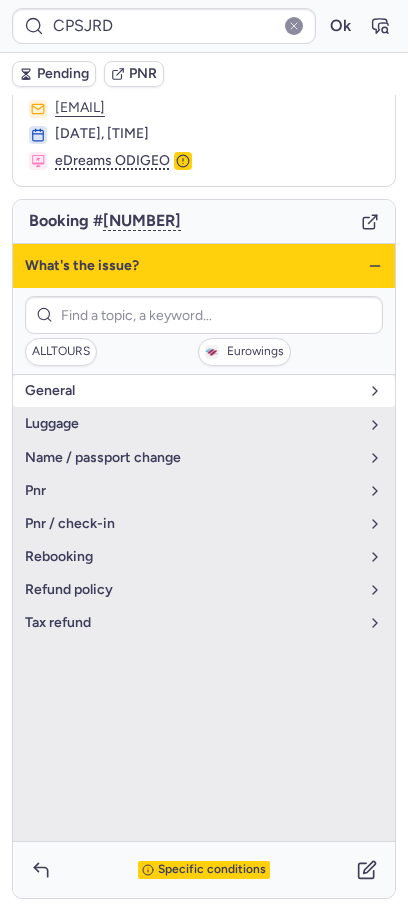 click on "general" at bounding box center [204, 391] 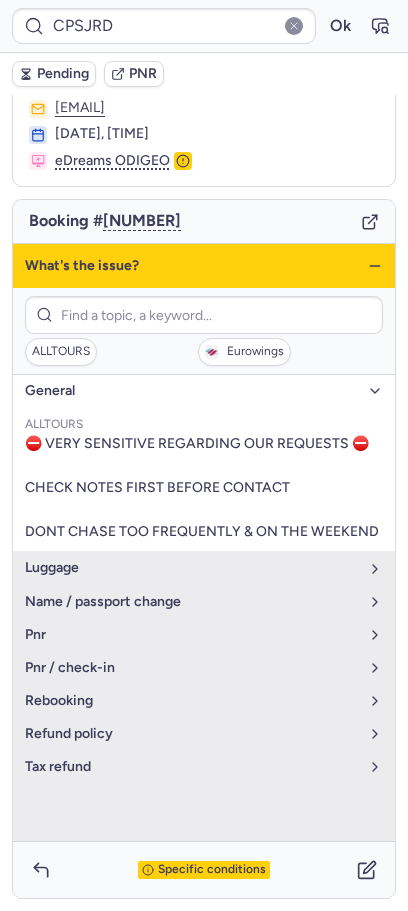 click on "general" at bounding box center [204, 391] 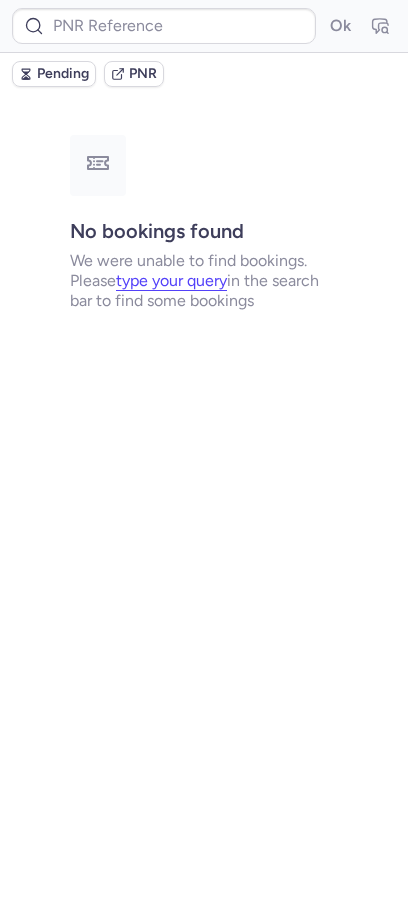 scroll, scrollTop: 0, scrollLeft: 0, axis: both 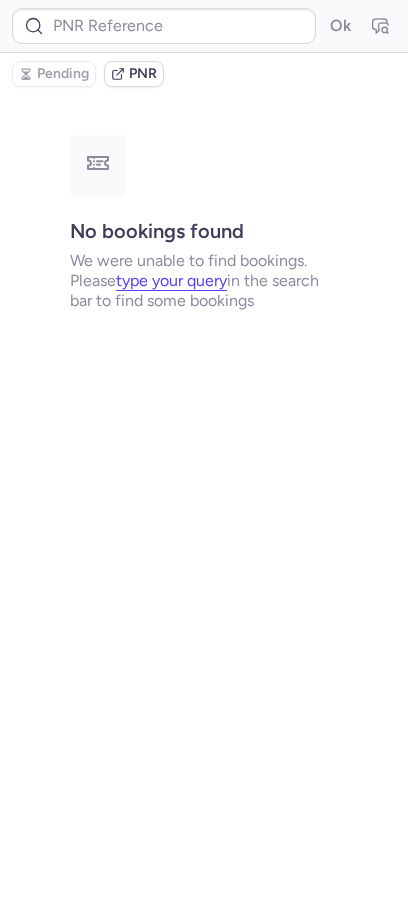 type on "7370027" 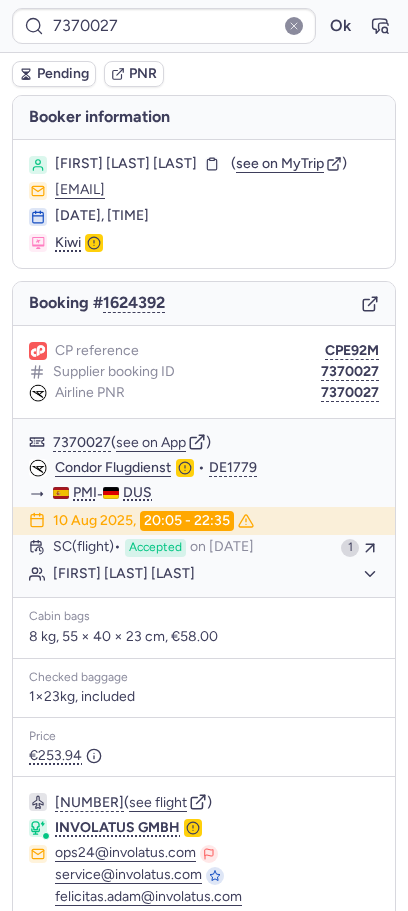 type on "CPZPIJ" 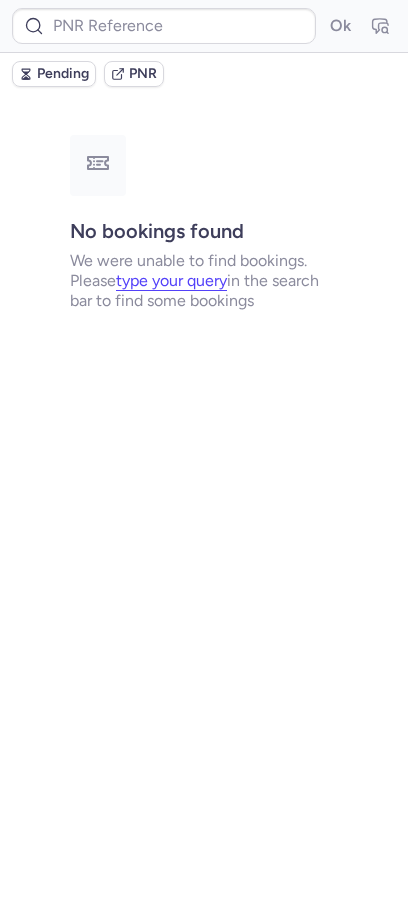 type on "CPMR42" 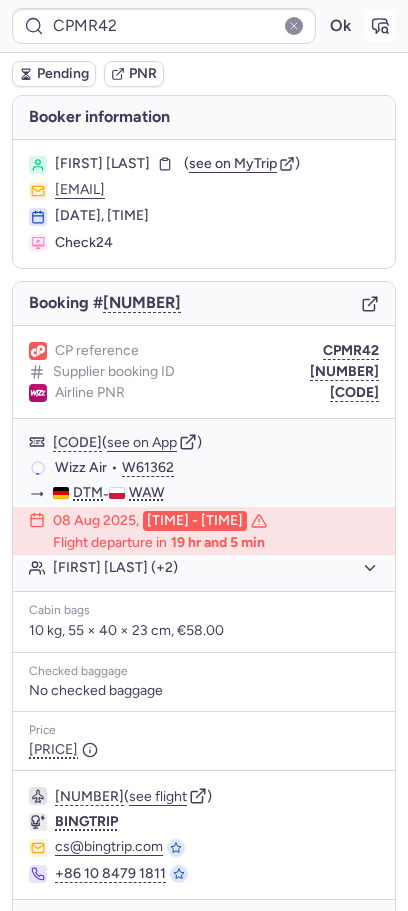 click at bounding box center [380, 26] 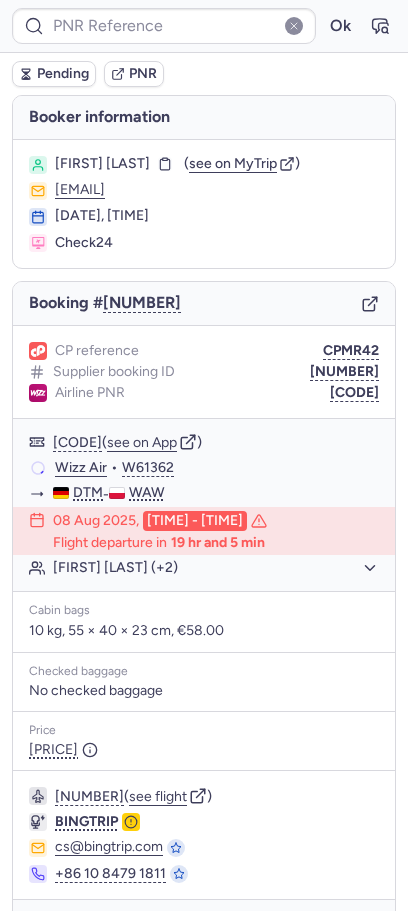 type on "CPMR42" 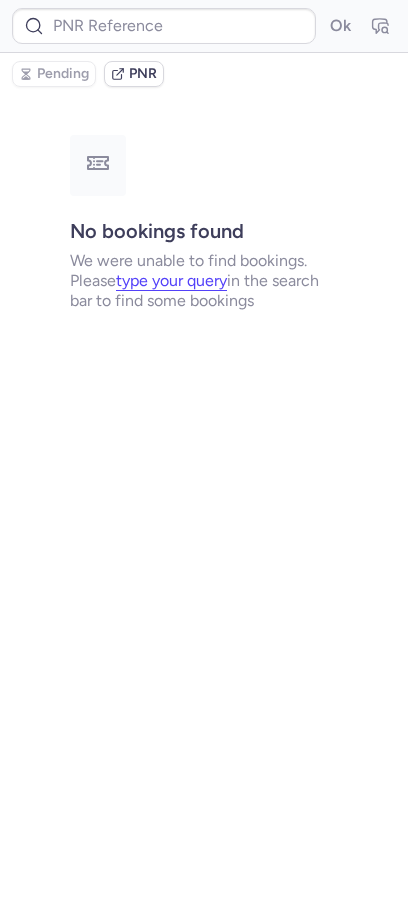 type on "CPMR42" 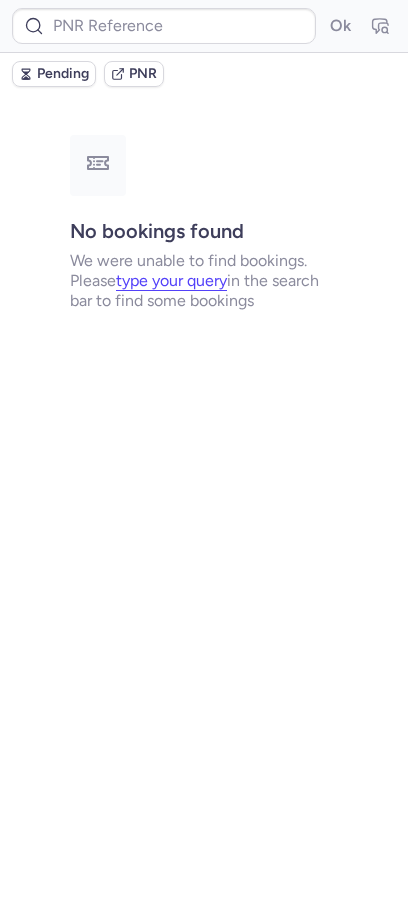 type on "[CODE]" 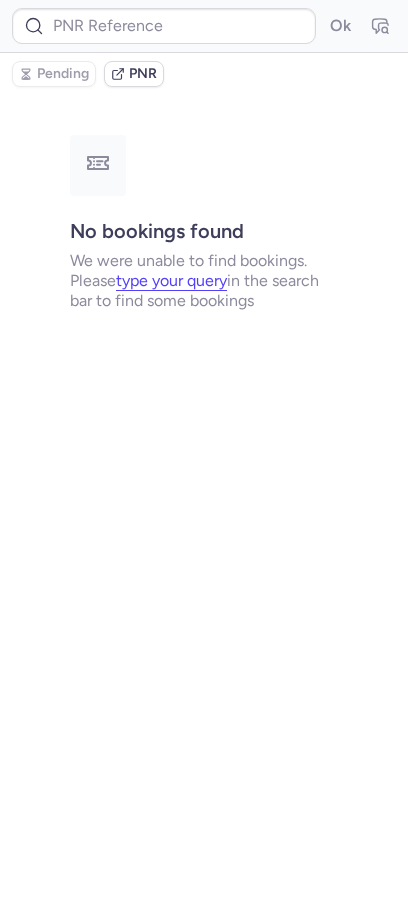 type on "CPZPIJ" 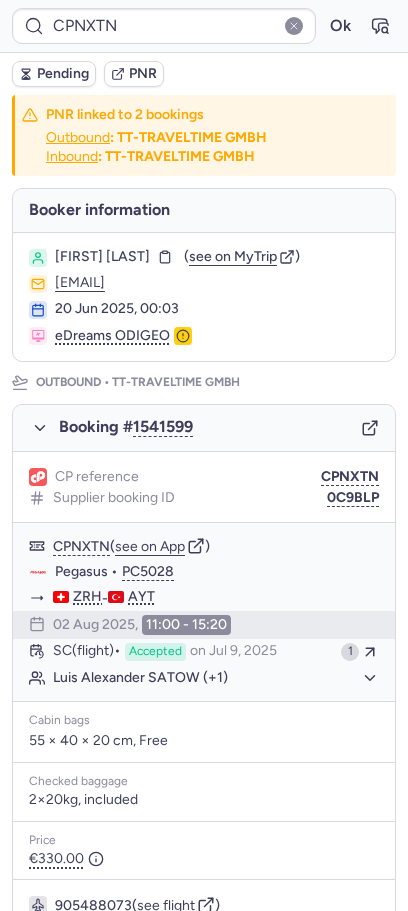 type on "CPKOGA" 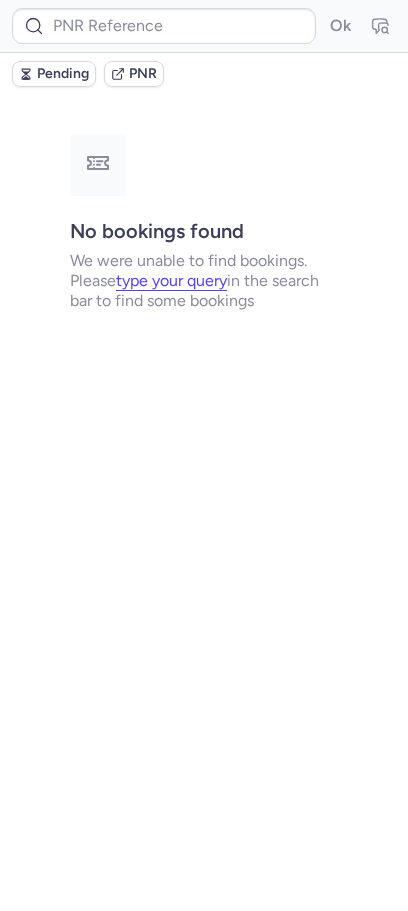 type on "CP9V88" 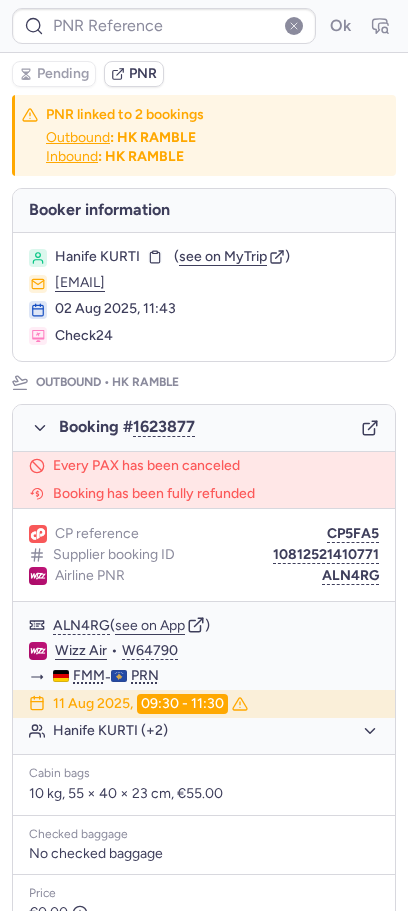 type on "CP5FA5" 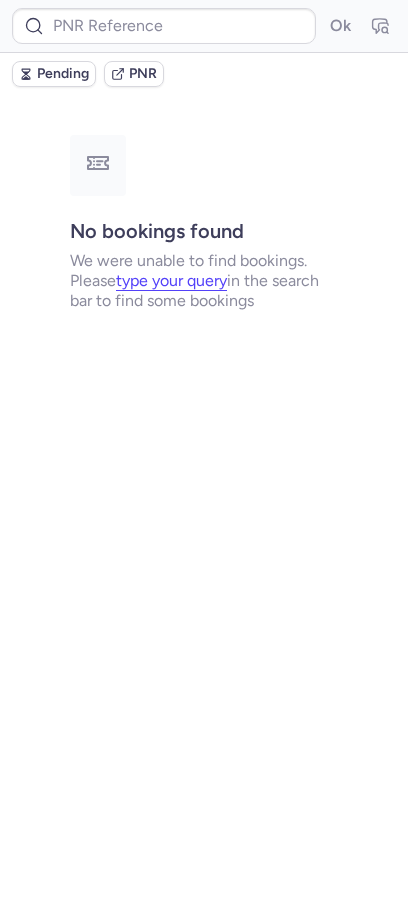 type on "CPNWCT" 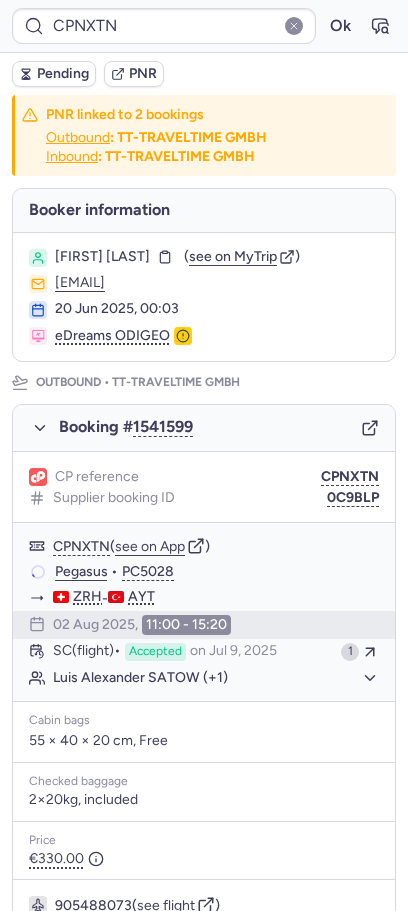 type on "CPPSQK" 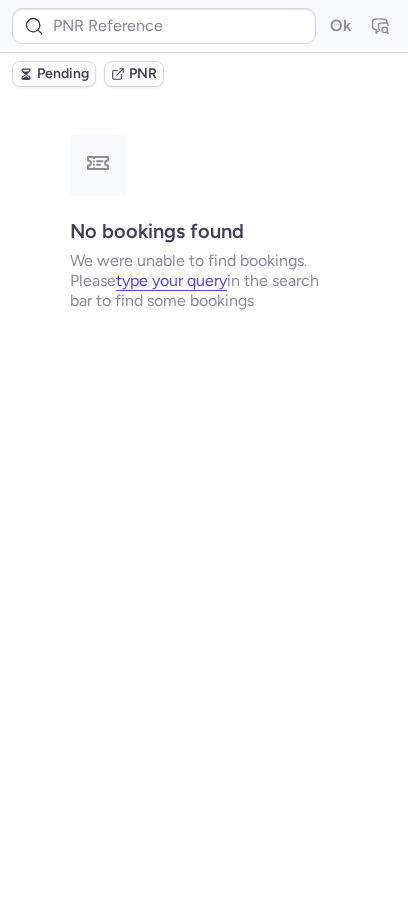 type on "CPPSQK" 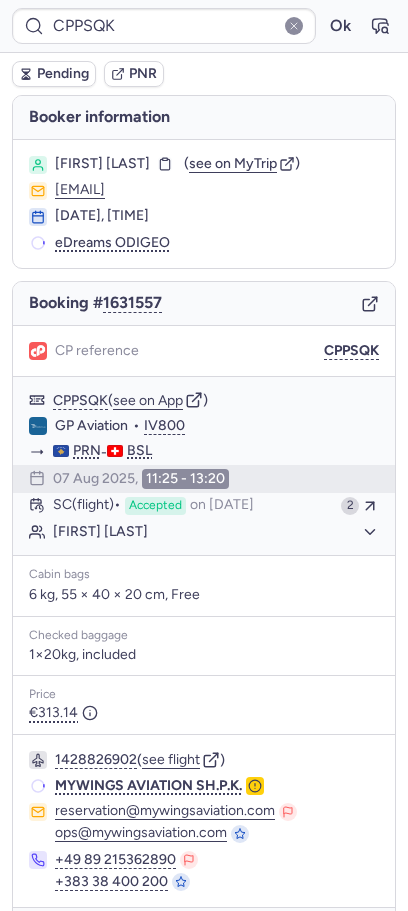 type on "CPLGM2" 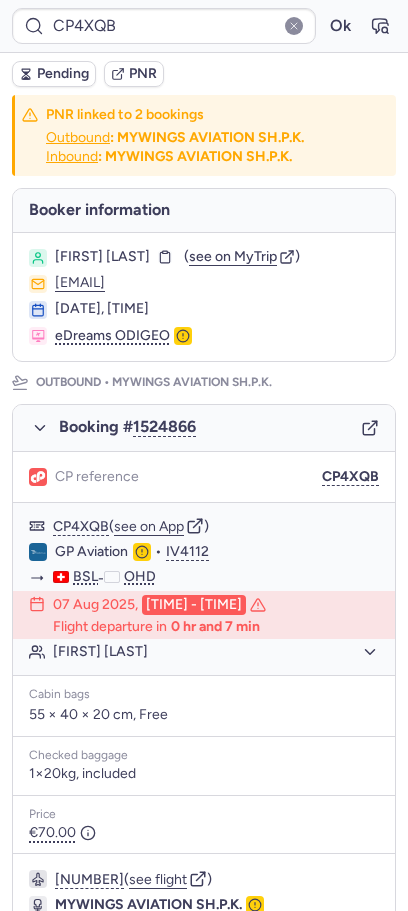 type on "CPM2RO" 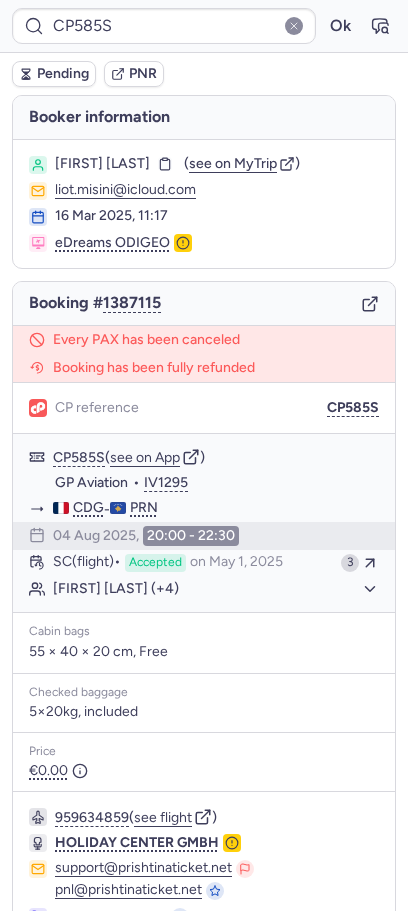 type on "CPPSQK" 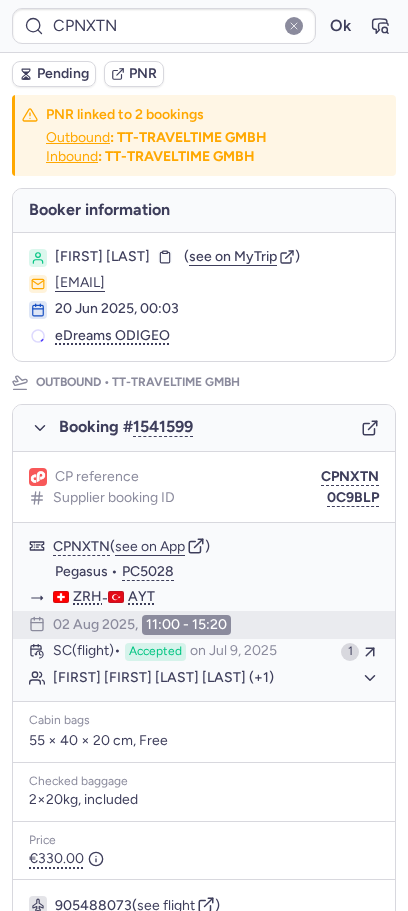 type on "CPNWCT" 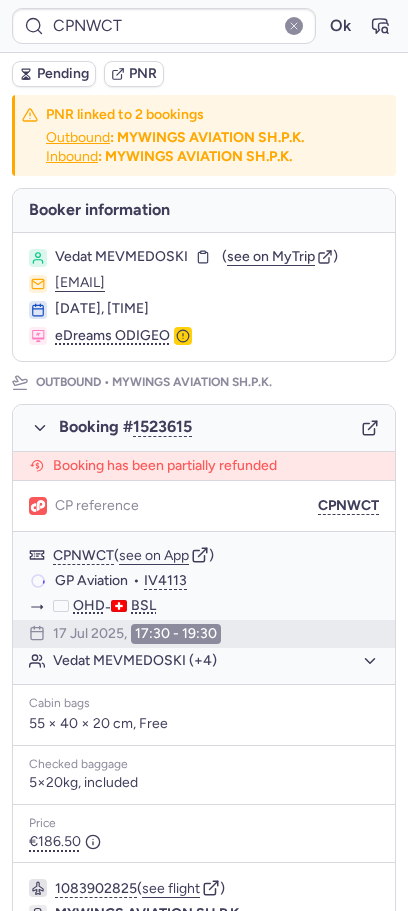 scroll, scrollTop: 873, scrollLeft: 0, axis: vertical 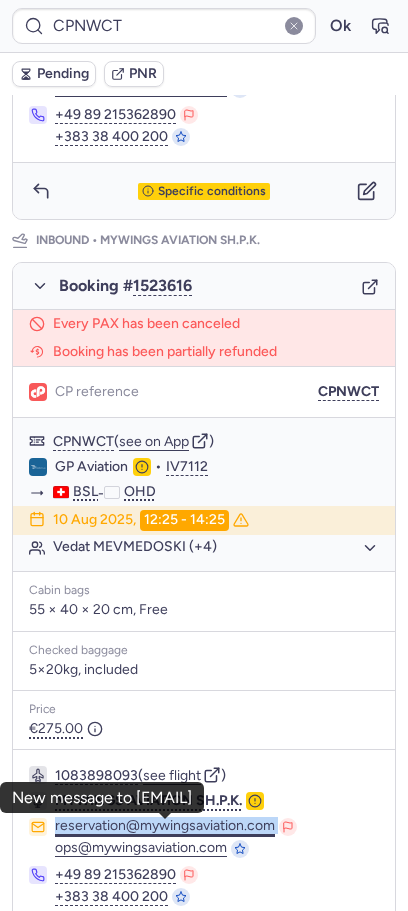 copy on "reservation@mywingsaviation.com" 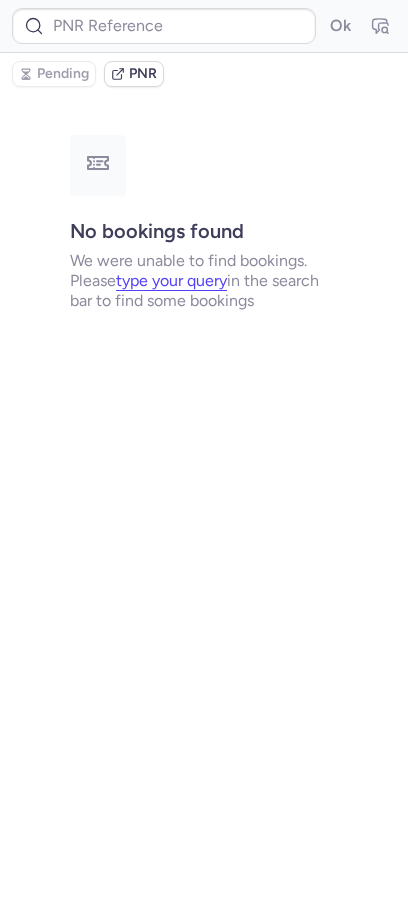 scroll, scrollTop: 0, scrollLeft: 0, axis: both 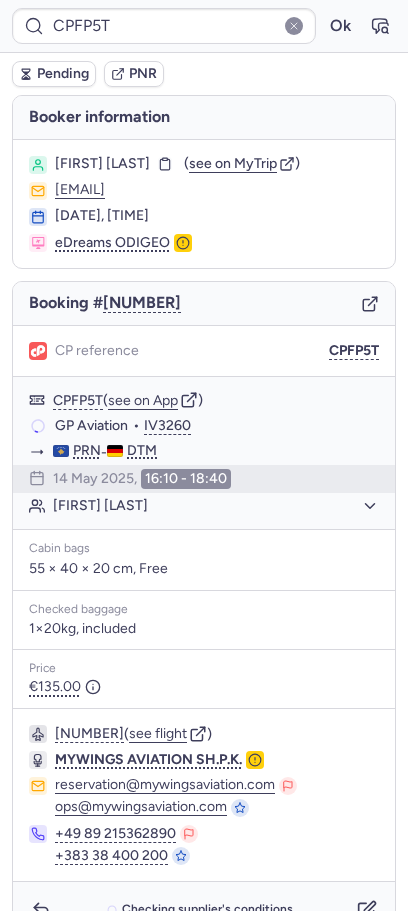 type on "[CODE]" 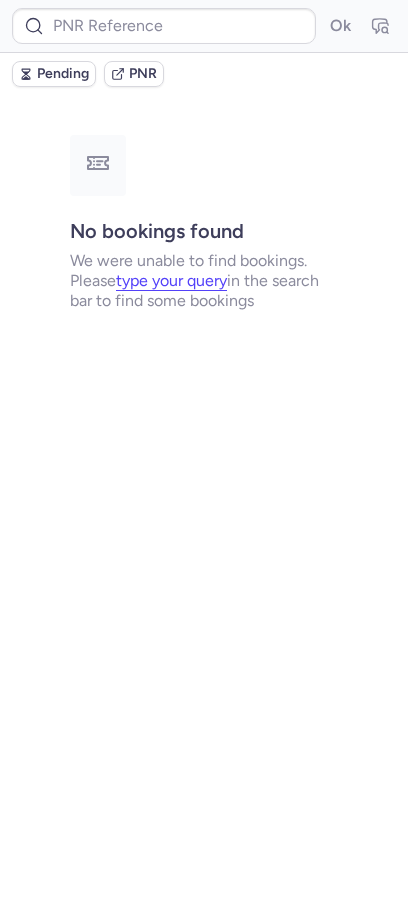 type on "CP585S" 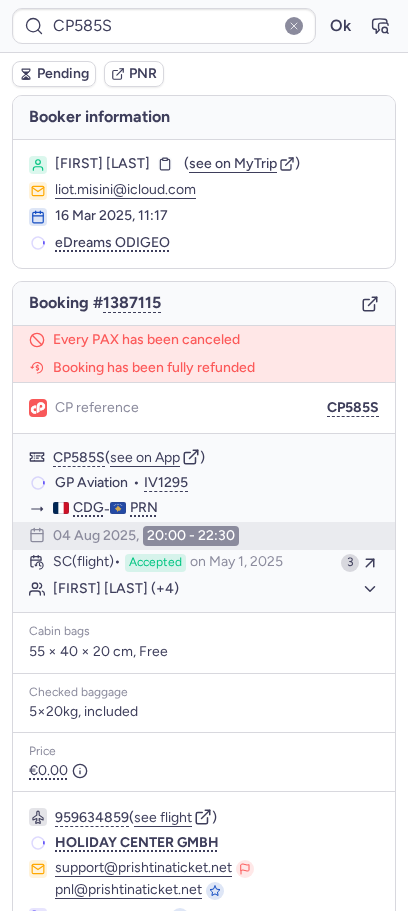 type on "[CODE]" 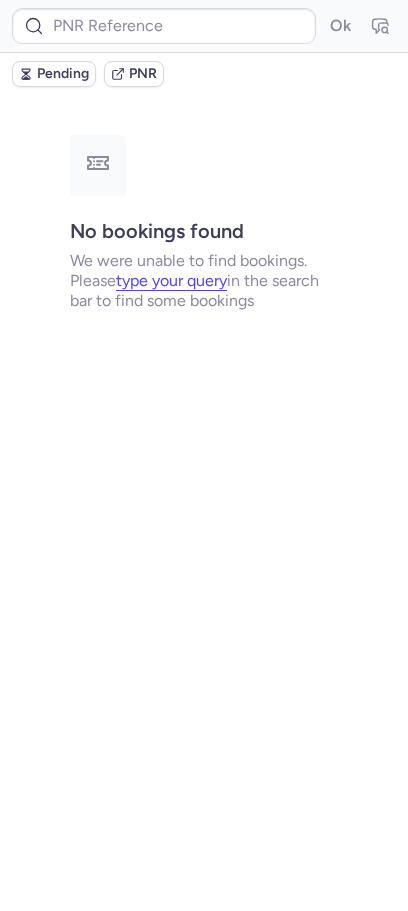type on "CPPSQK" 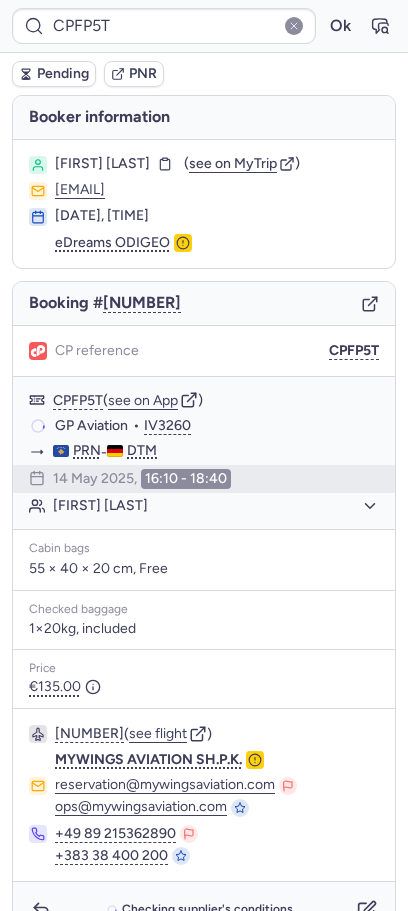 type on "CP585S" 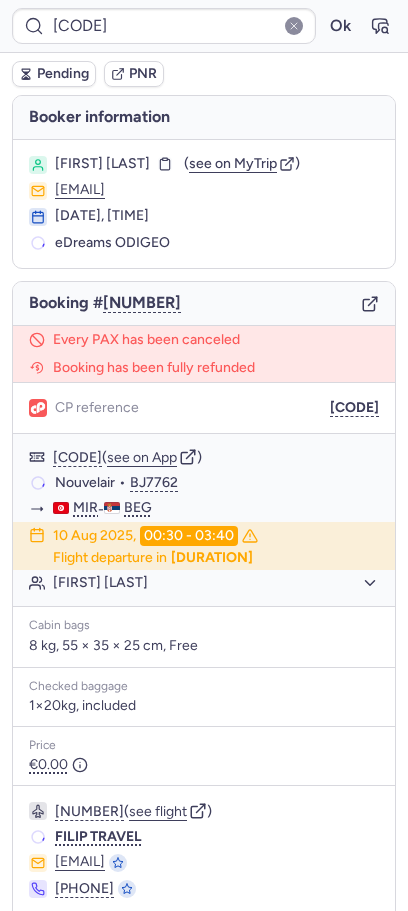 type on "CPSJRD" 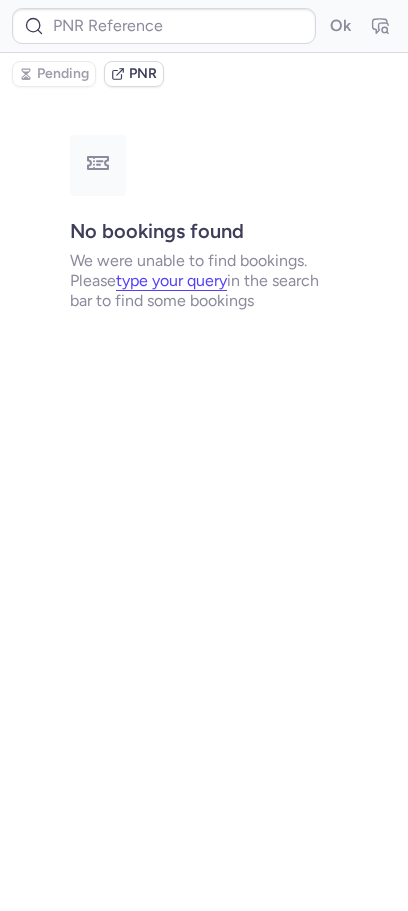 type on "[CODE]" 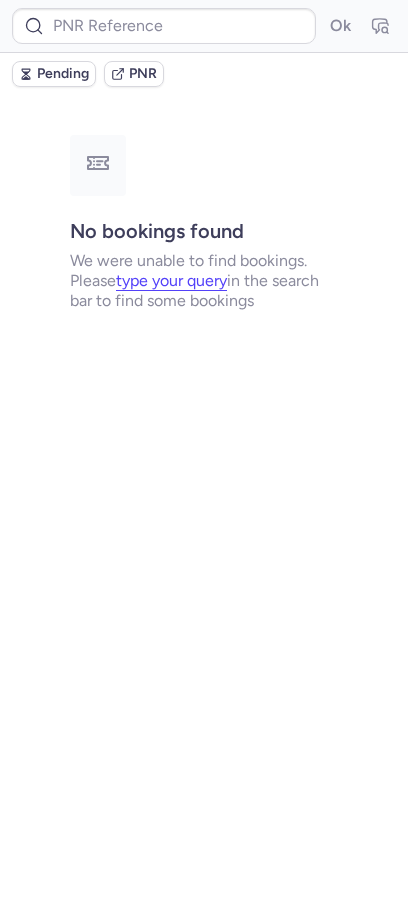 type on "CP3NKP" 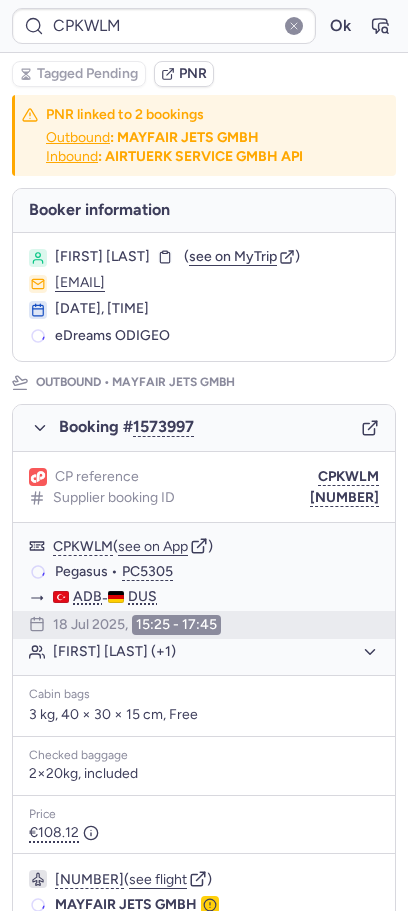 type on "CP3JZH" 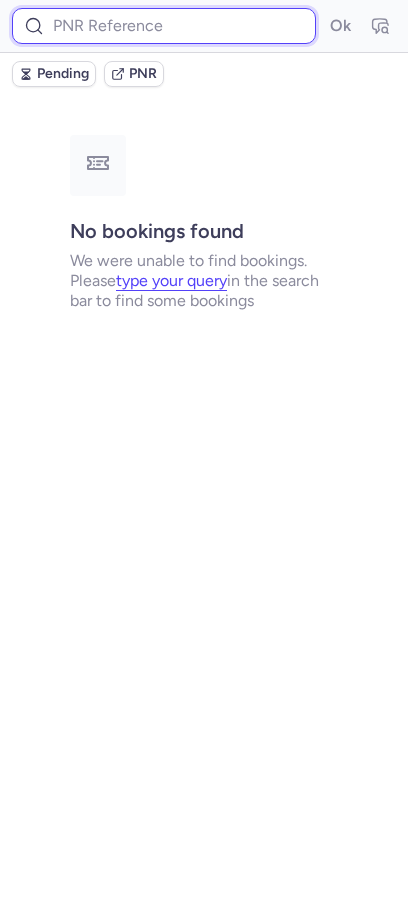 click at bounding box center (164, 26) 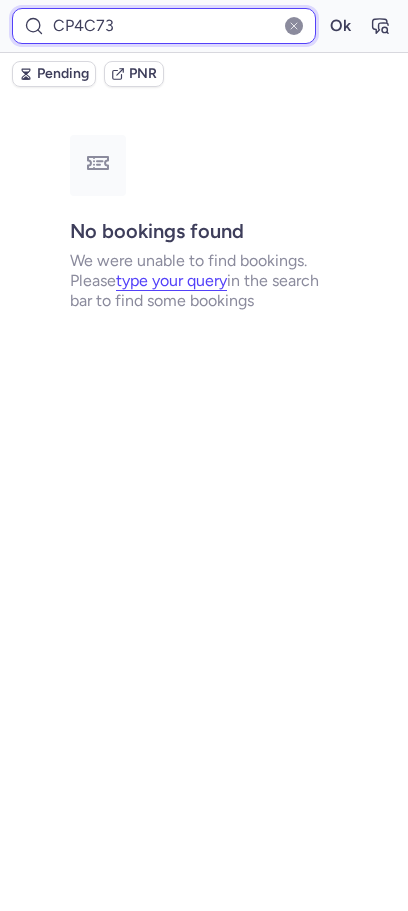 paste on "CP4C73" 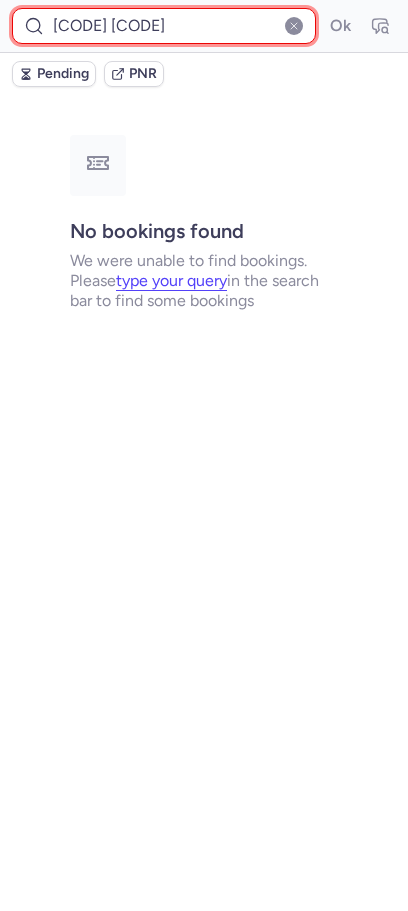 click on "CP4C73 CP4C73" at bounding box center [164, 26] 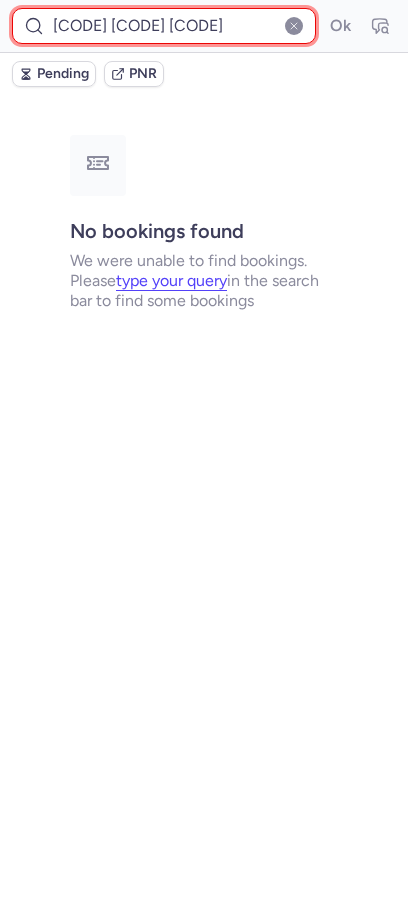 click on "CP4C73 CP4C73 CP4C73" at bounding box center (164, 26) 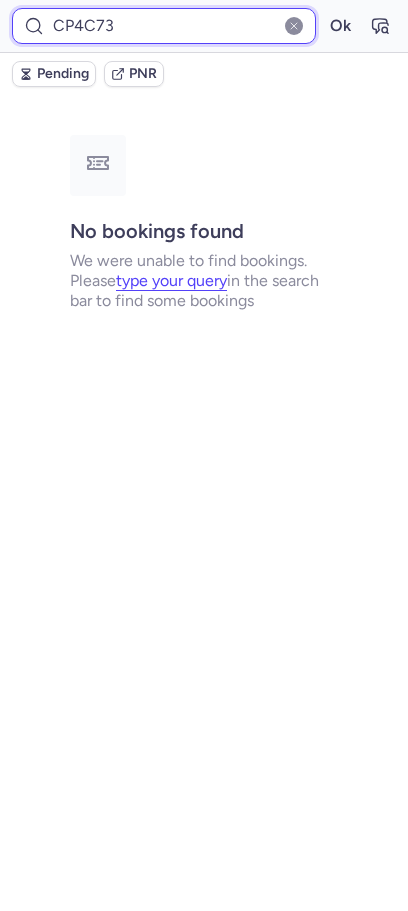 type on "CP4C73" 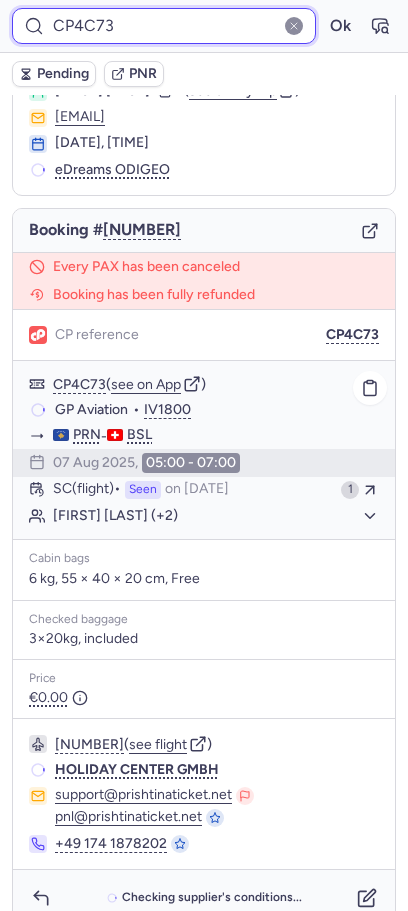 scroll, scrollTop: 72, scrollLeft: 0, axis: vertical 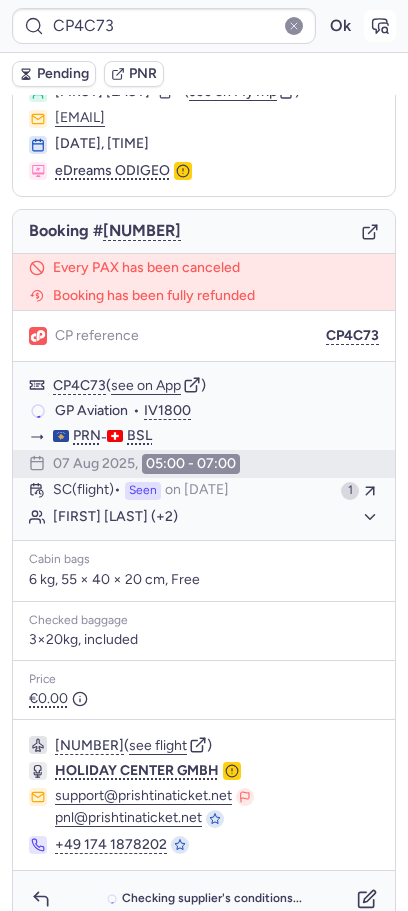 click at bounding box center (380, 26) 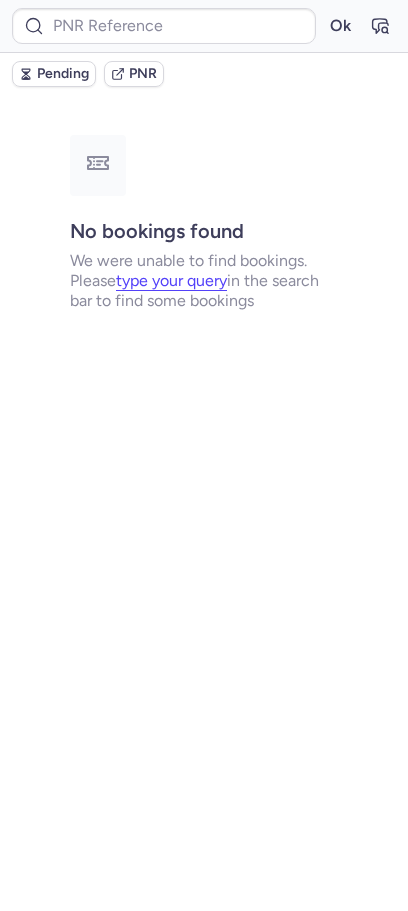 type on "CP4C73" 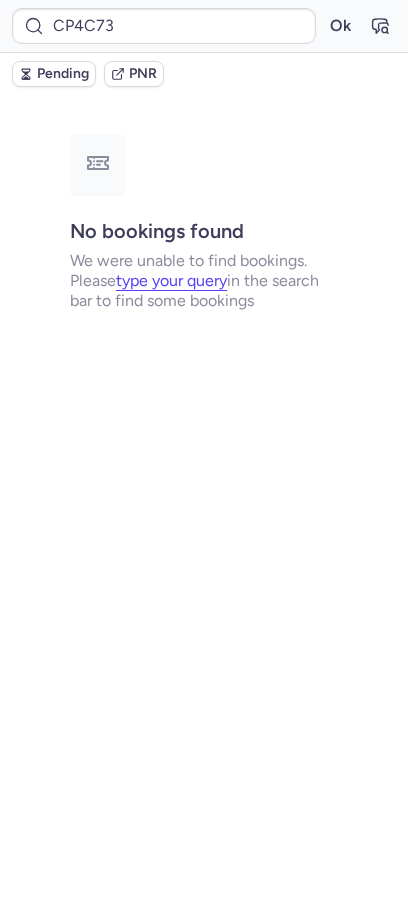 scroll, scrollTop: 0, scrollLeft: 0, axis: both 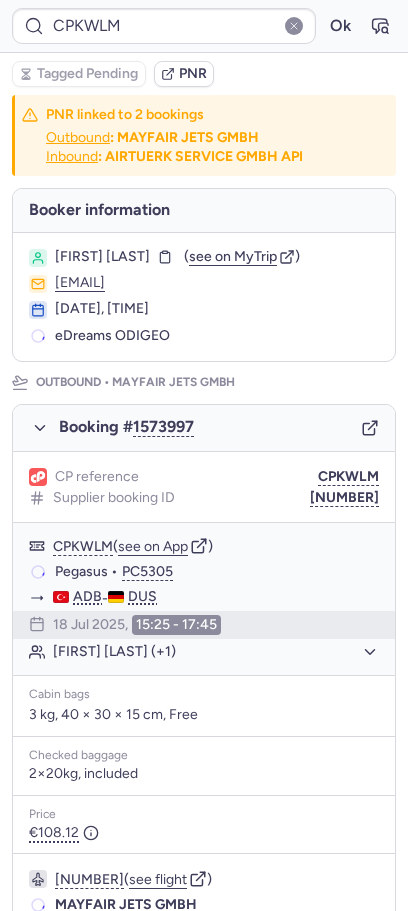 type on "CP3JZH" 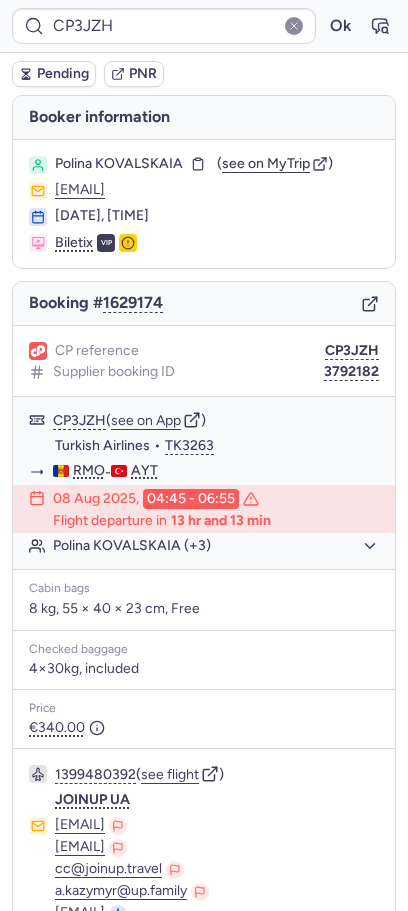 type on "CPPSQK" 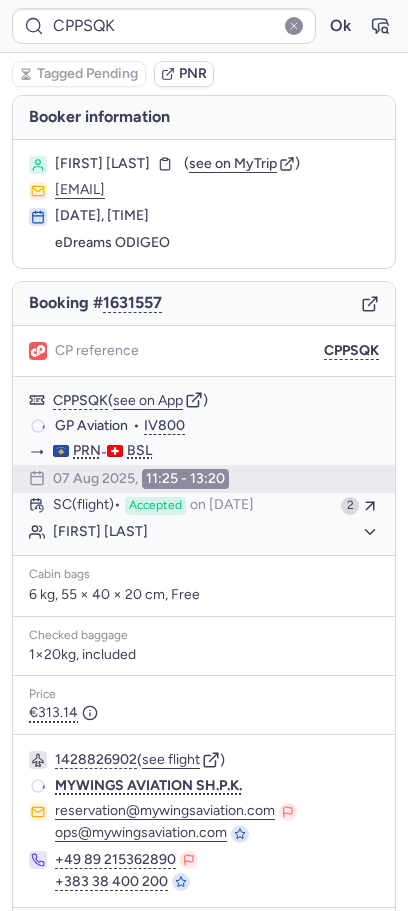 type on "CP3JZH" 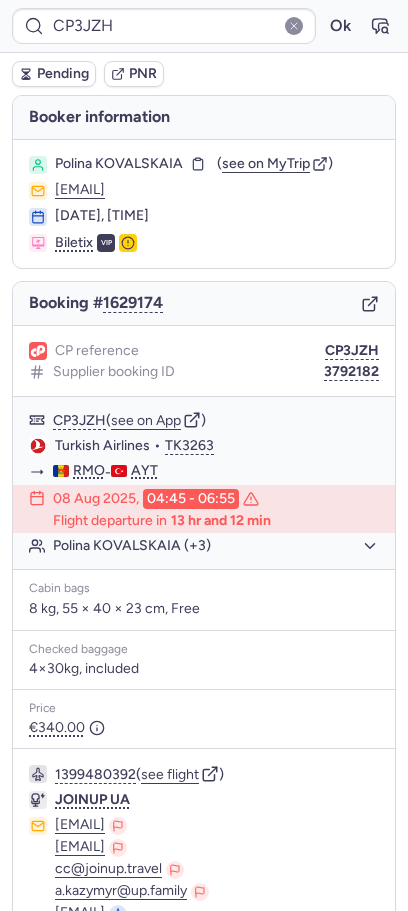 type on "[CODE]" 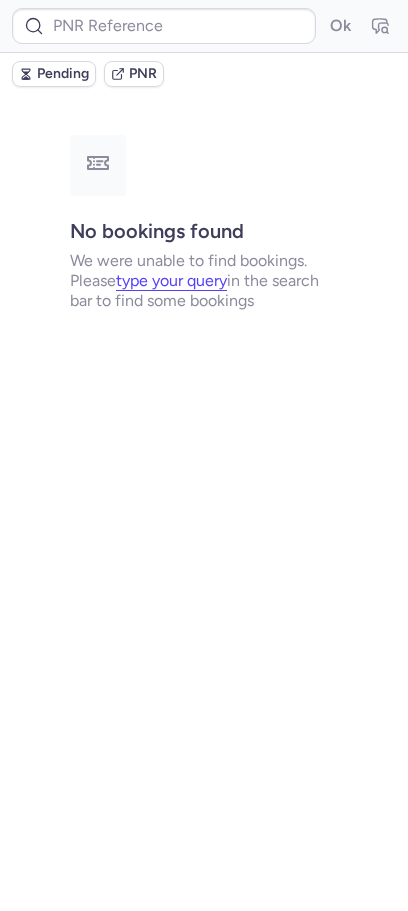 type on "[CODE]" 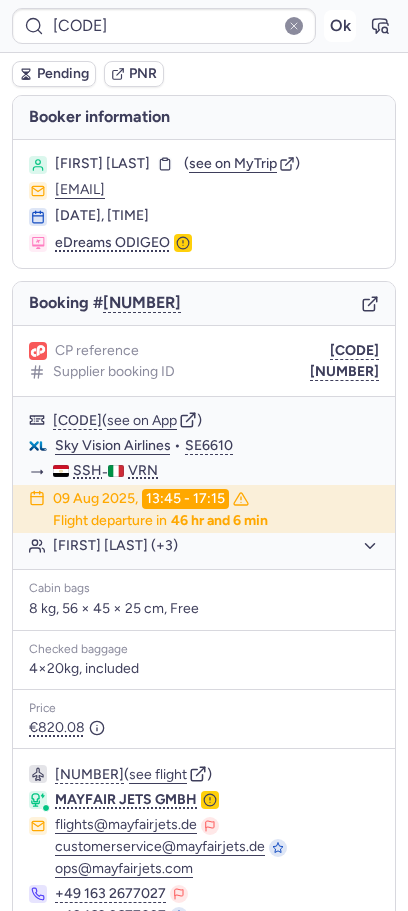click on "Ok" at bounding box center [340, 26] 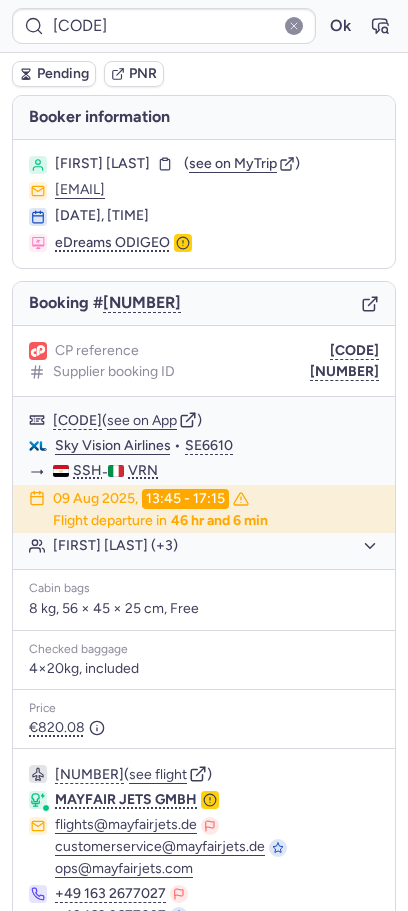 scroll, scrollTop: 122, scrollLeft: 0, axis: vertical 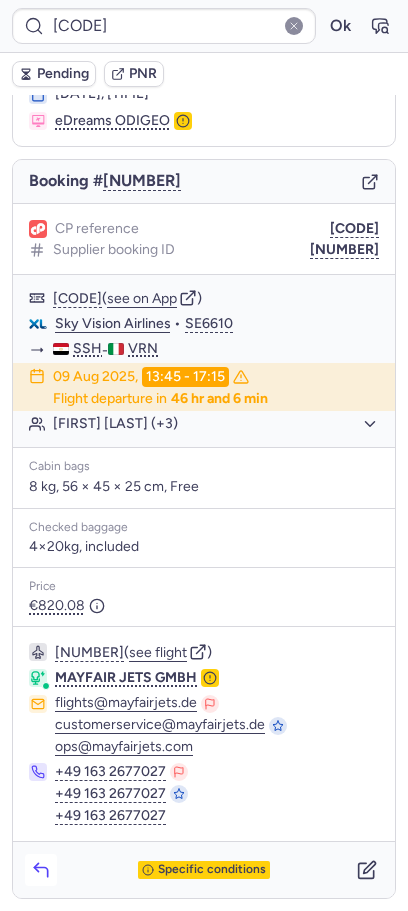 click 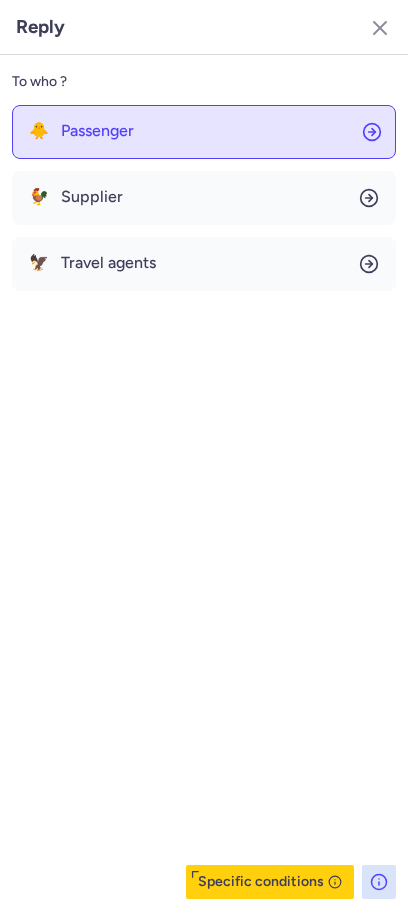 click on "Passenger" at bounding box center [97, 131] 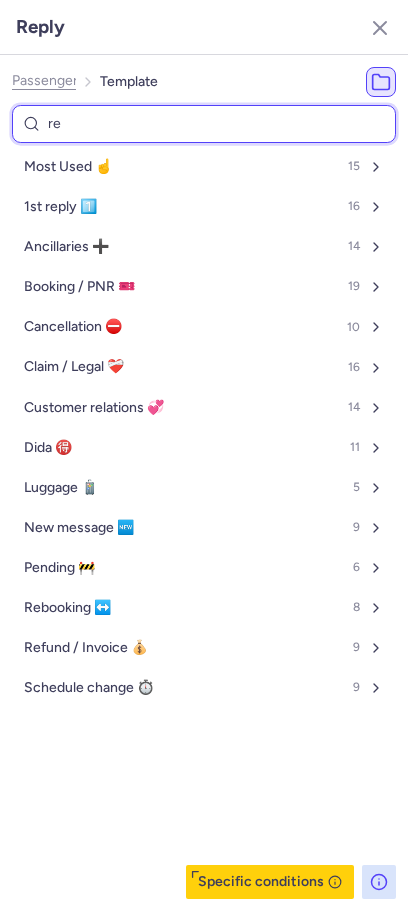 type on "res" 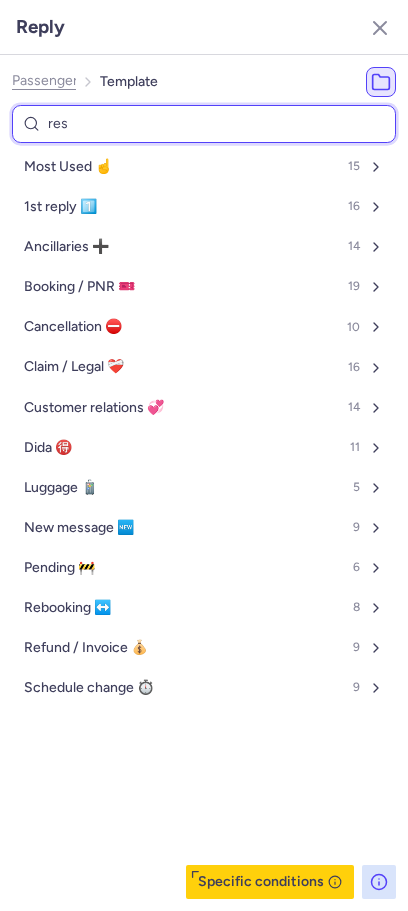 select on "en" 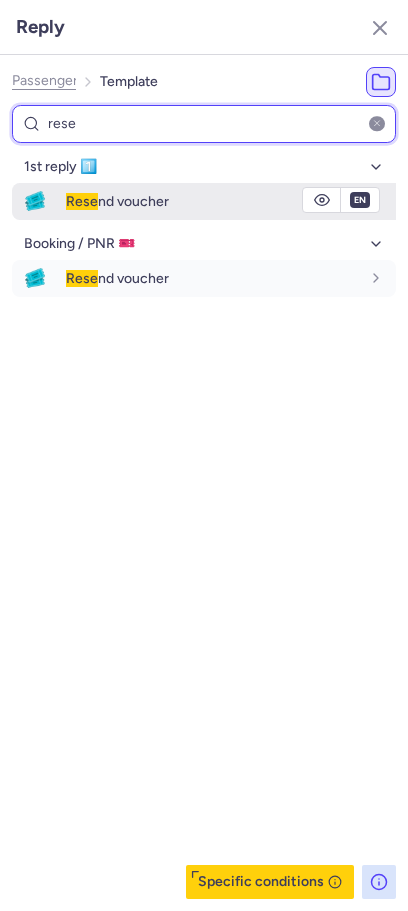 type on "rese" 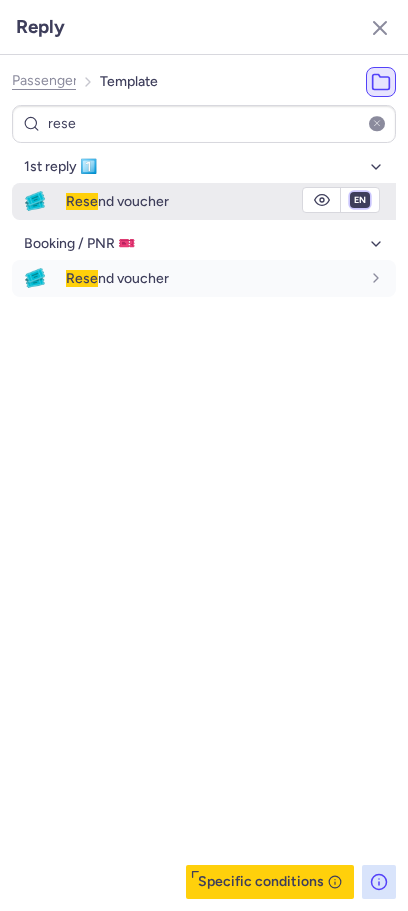 click on "fr en de nl pt es it ru" at bounding box center [360, 200] 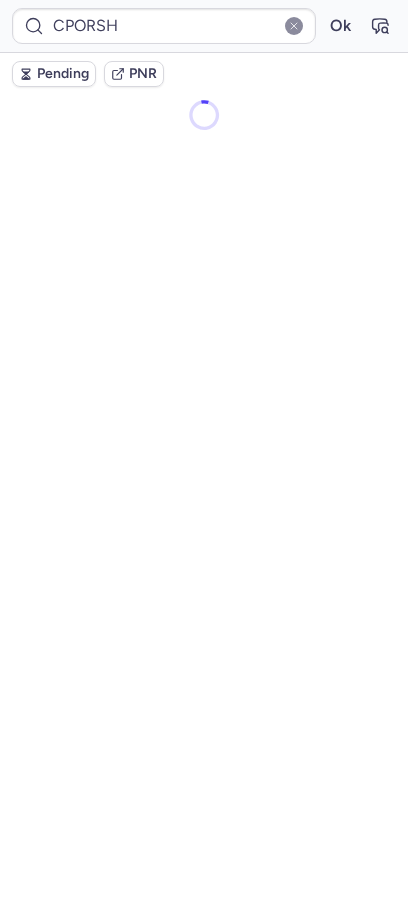 scroll, scrollTop: 0, scrollLeft: 0, axis: both 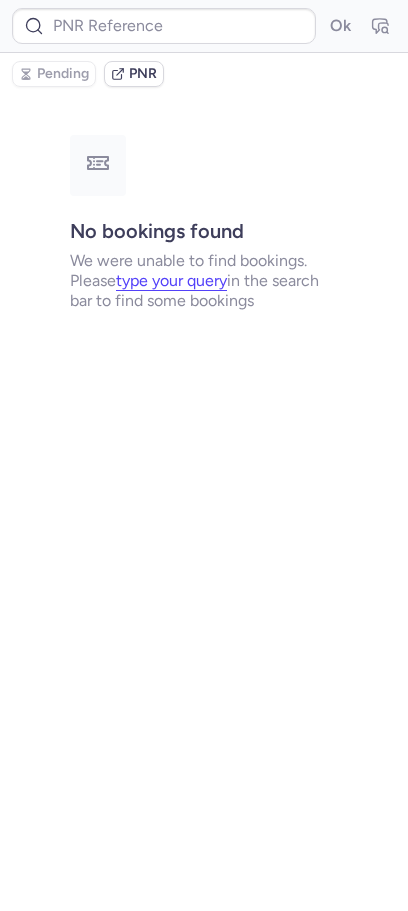 type on "CP3ZLJ" 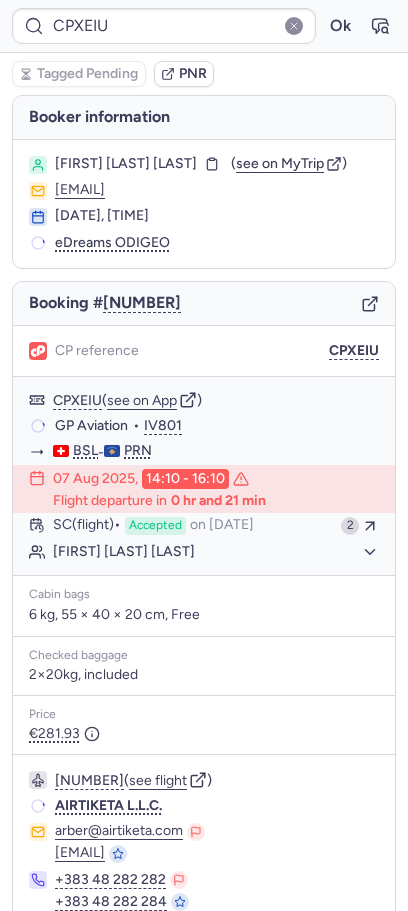 type on "CP3ZLJ" 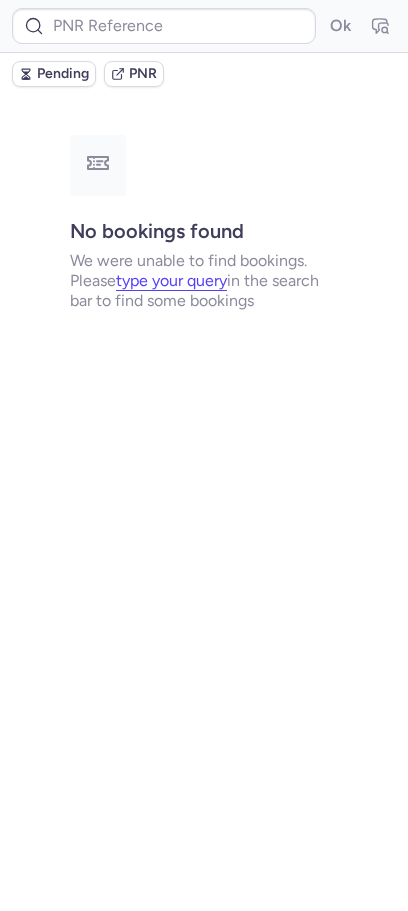 type on "CP3ZLJ" 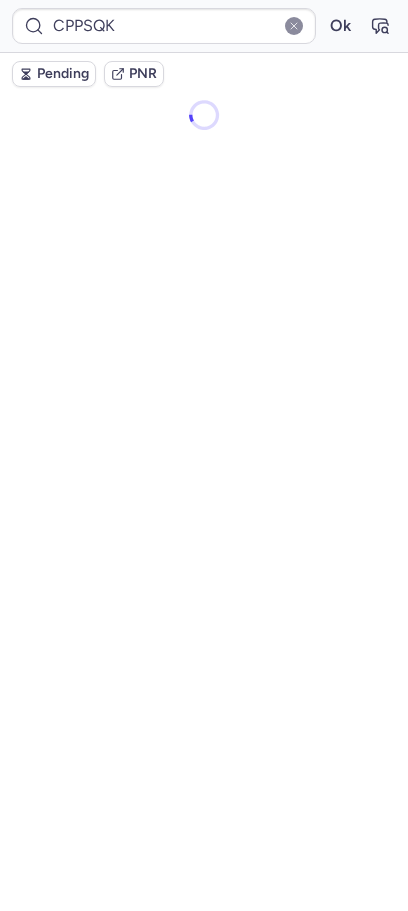 scroll, scrollTop: 0, scrollLeft: 0, axis: both 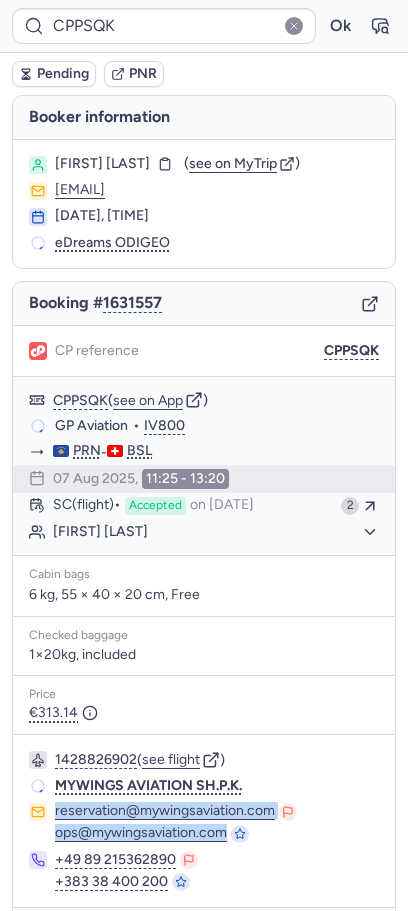 drag, startPoint x: 230, startPoint y: 836, endPoint x: 44, endPoint y: 813, distance: 187.41664 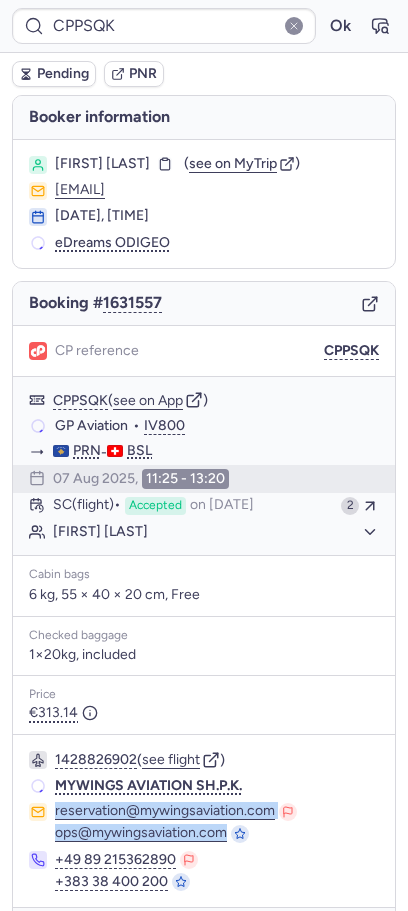 click on "[EMAIL] [EMAIL]" at bounding box center (204, 823) 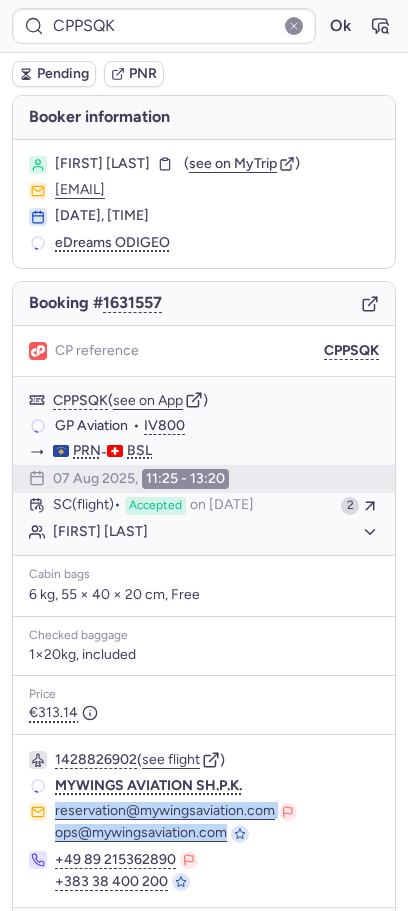 copy on "reservation@mywingsaviation.com ops@mywingsaviation.com" 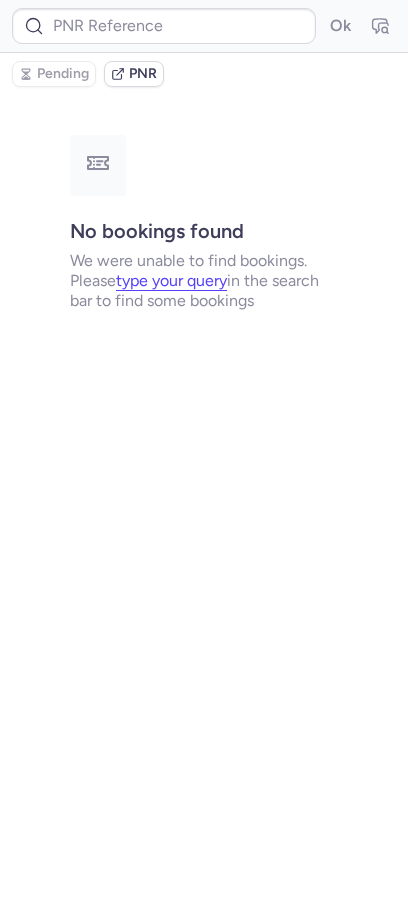 type on "CPZPIJ" 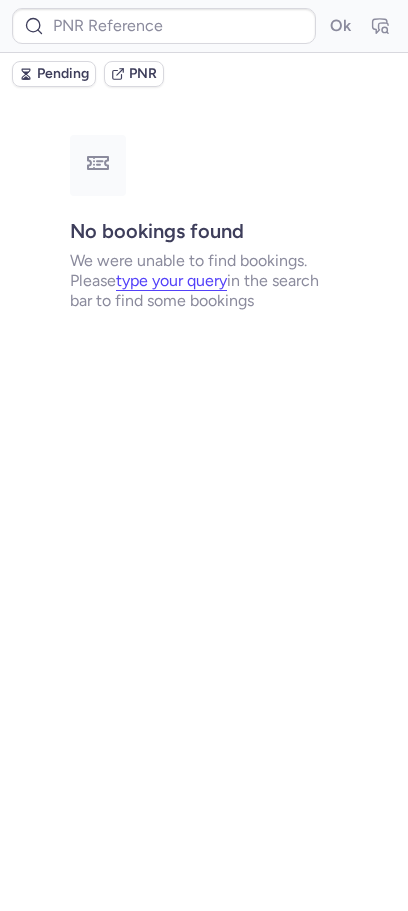 type on "CPFP5T" 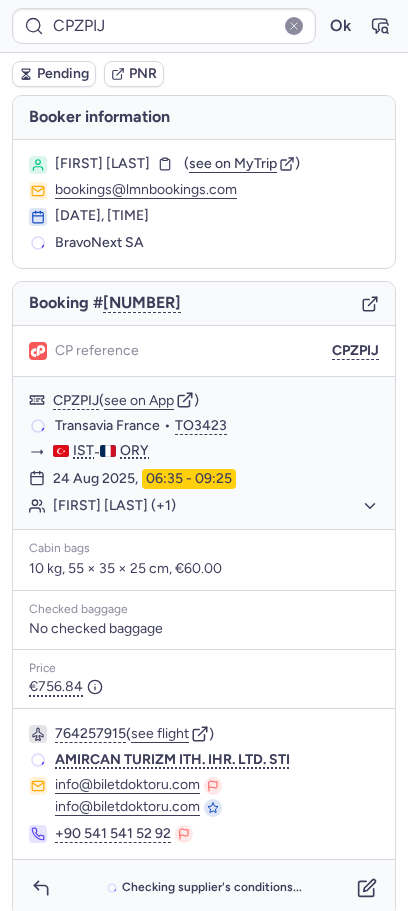 type on "CPBWSW" 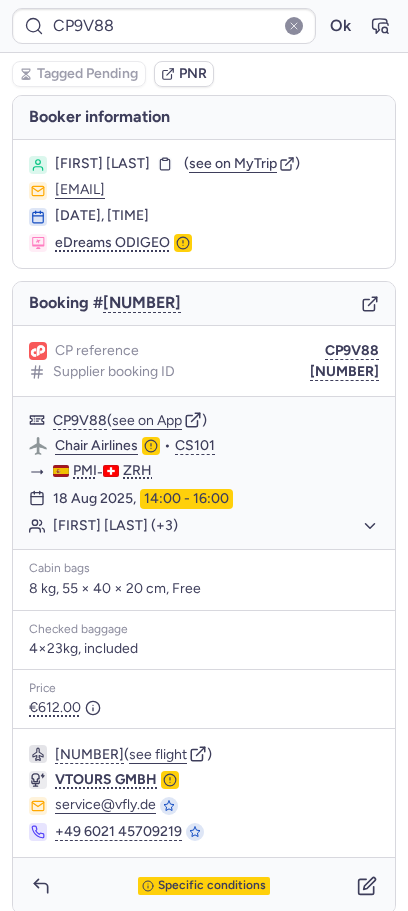 type on "CP3ZLJ" 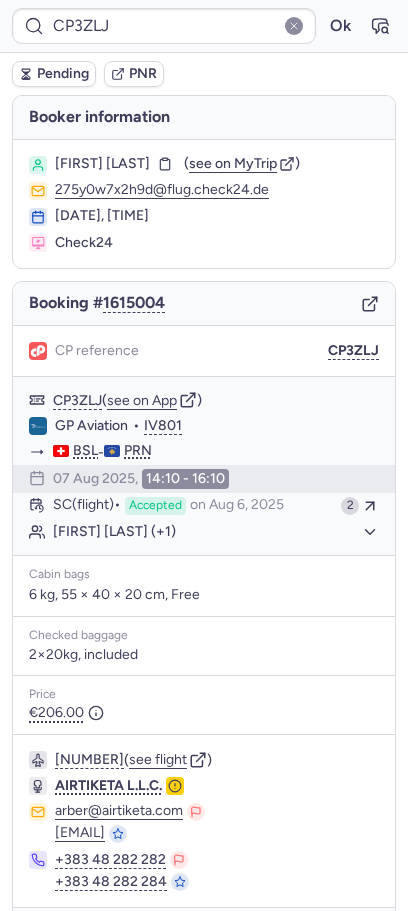 click on "CP3ZLJ  Ok" at bounding box center (204, 26) 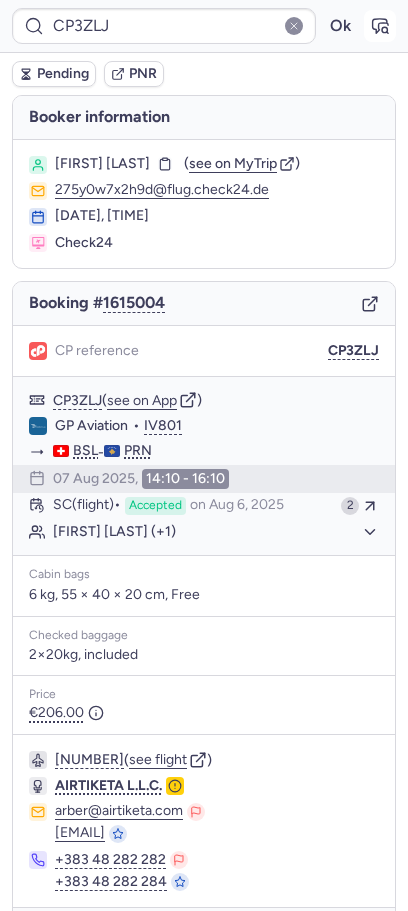 click 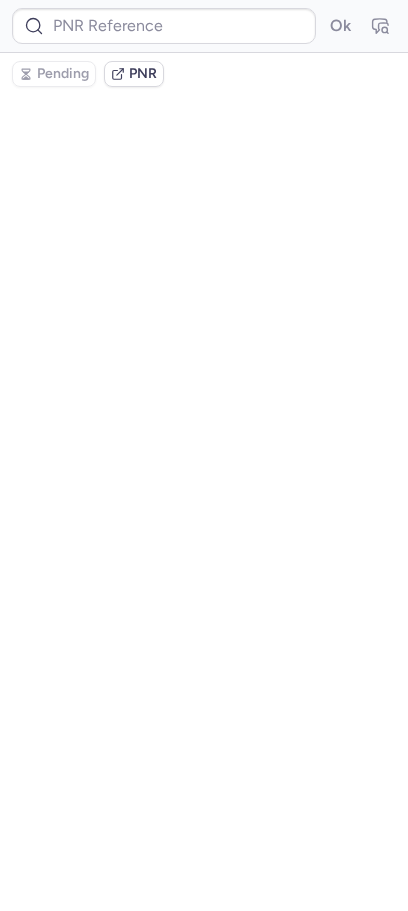 type on "CP3ZLJ" 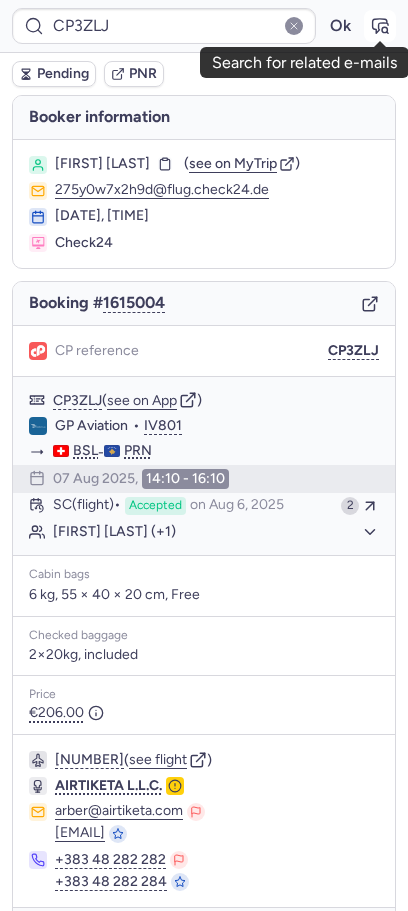 click 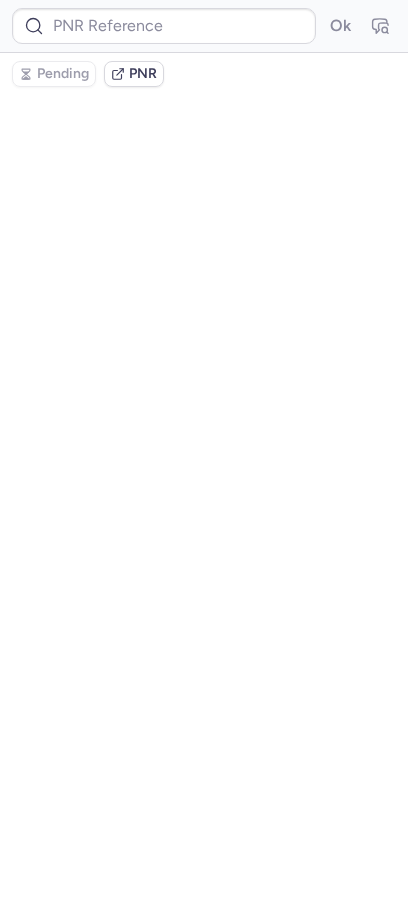 type on "CP3ZLJ" 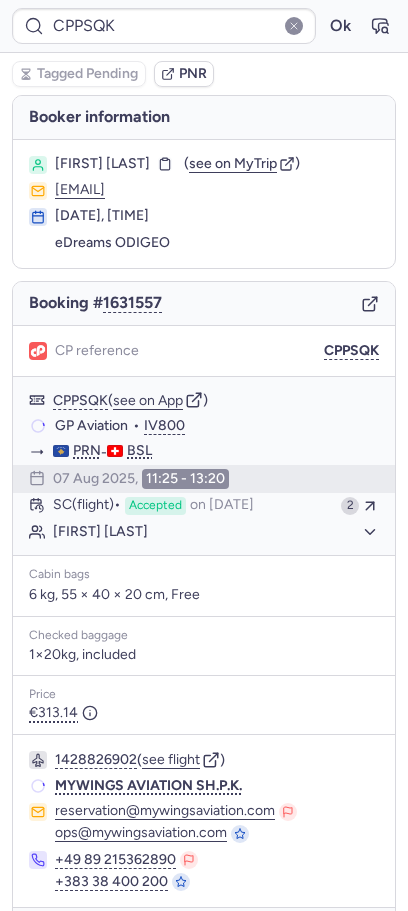 type on "CP585S" 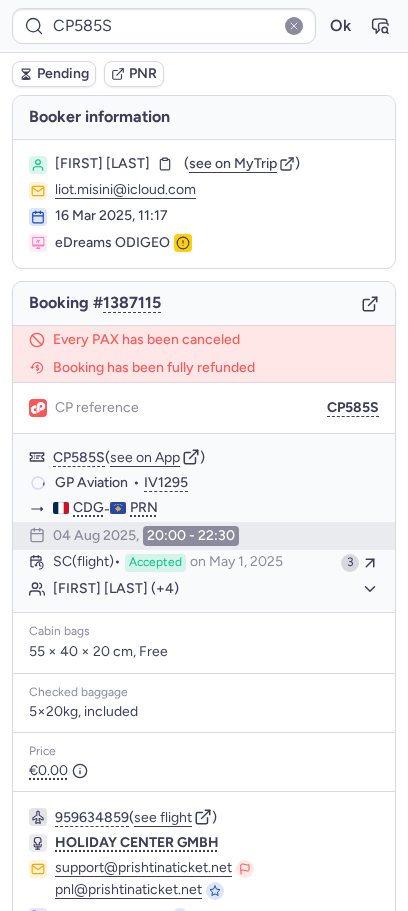 type 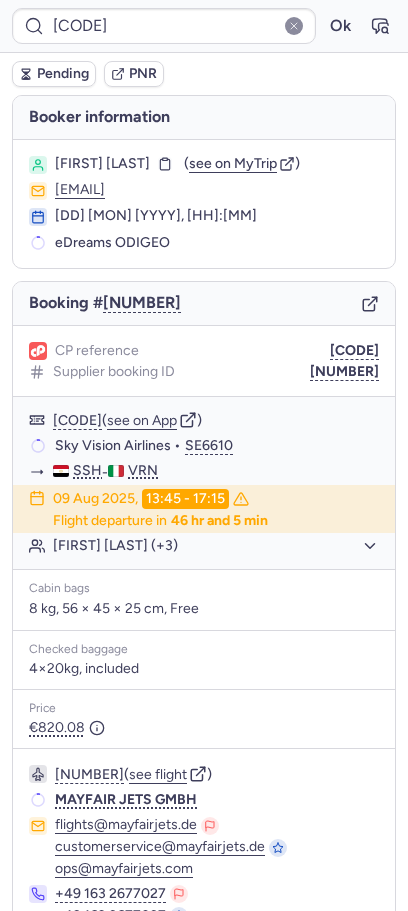 scroll, scrollTop: 0, scrollLeft: 0, axis: both 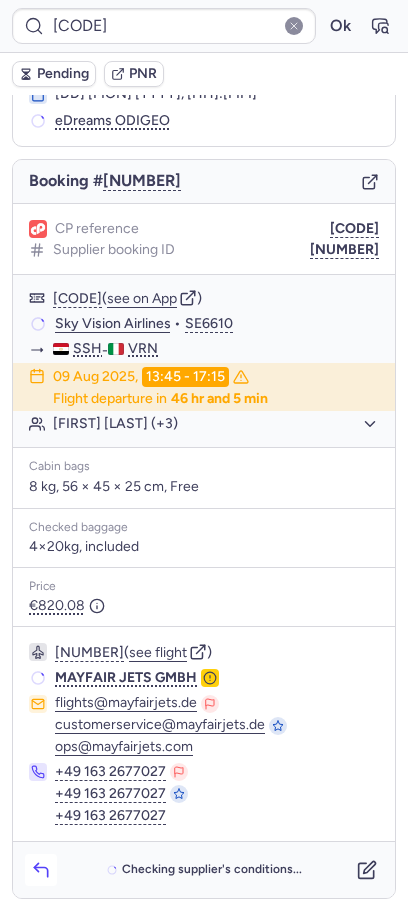 click 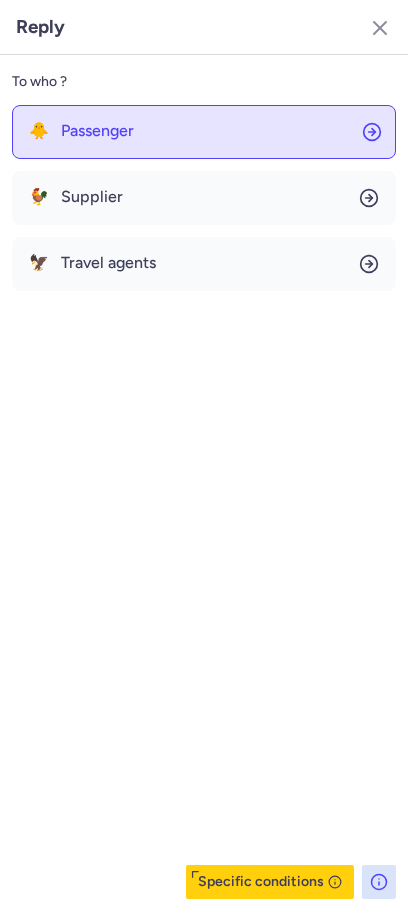 click on "🐥 Passenger" 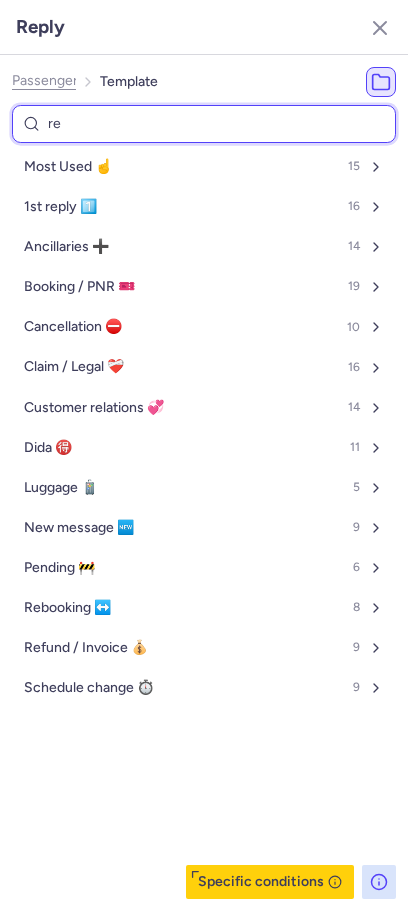 type on "res" 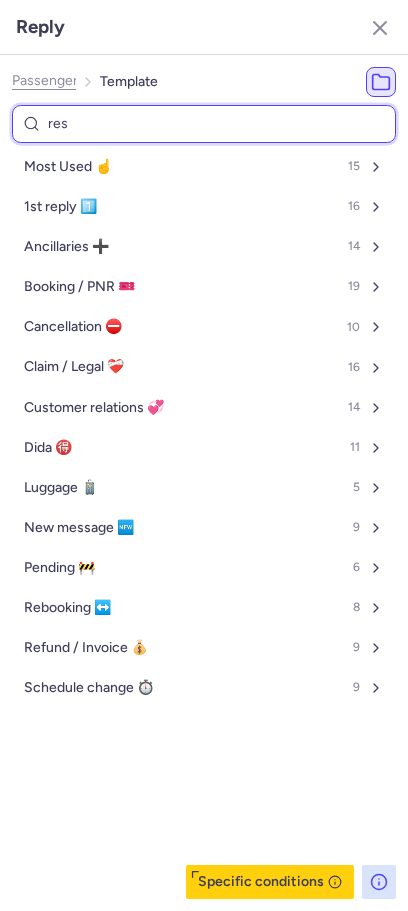 select on "en" 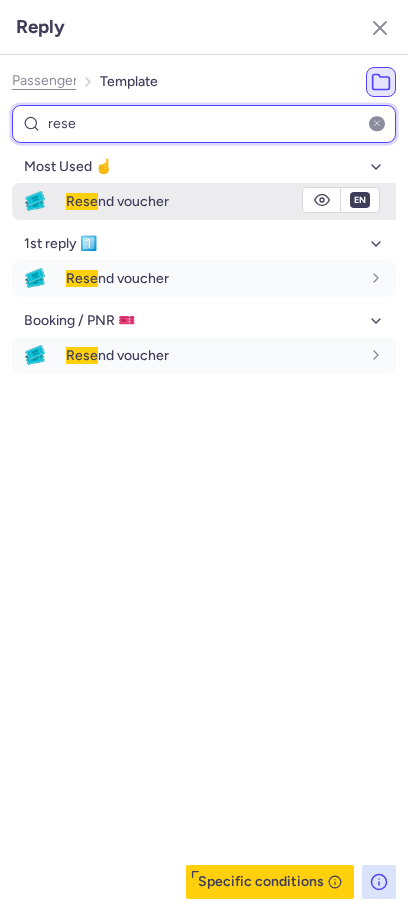 type on "rese" 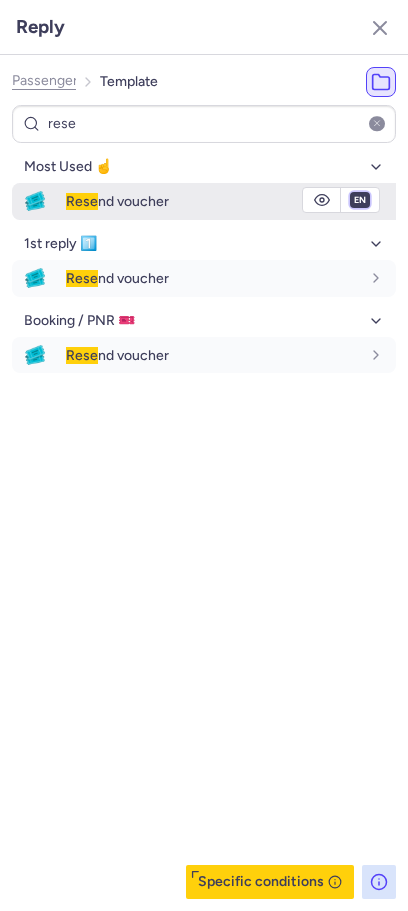 click on "fr en de nl pt es it ru" at bounding box center (360, 200) 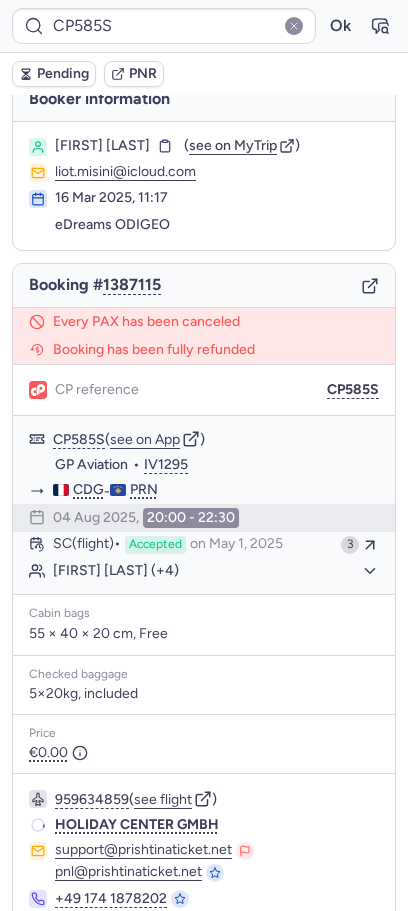 scroll, scrollTop: 17, scrollLeft: 0, axis: vertical 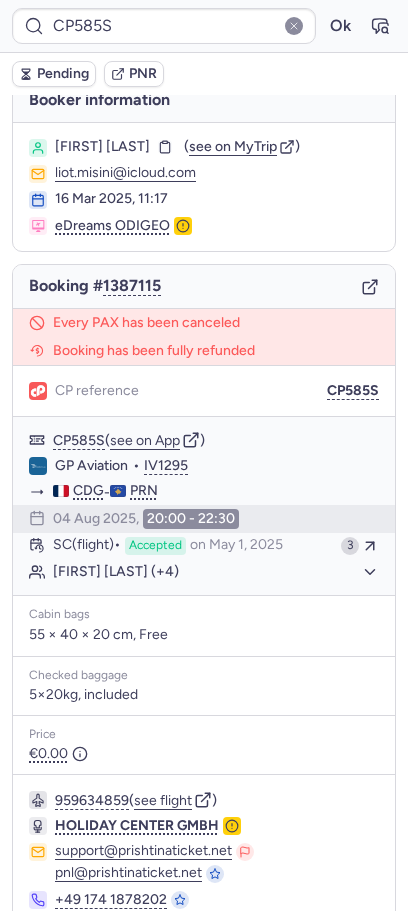 type on "[CODE]" 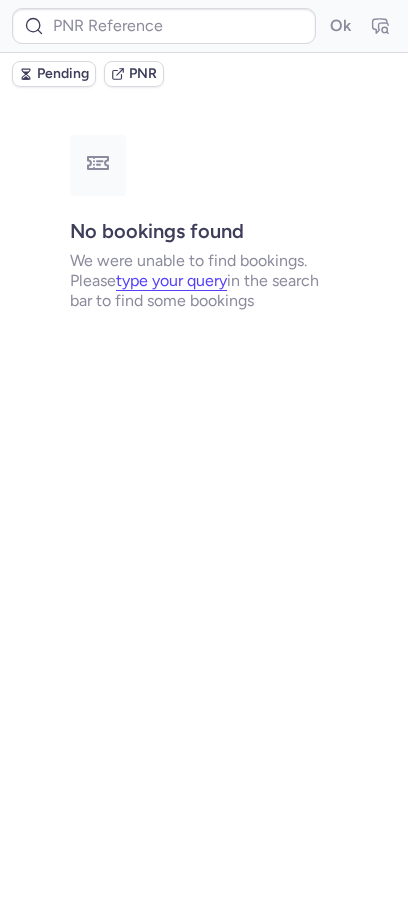 scroll, scrollTop: 0, scrollLeft: 0, axis: both 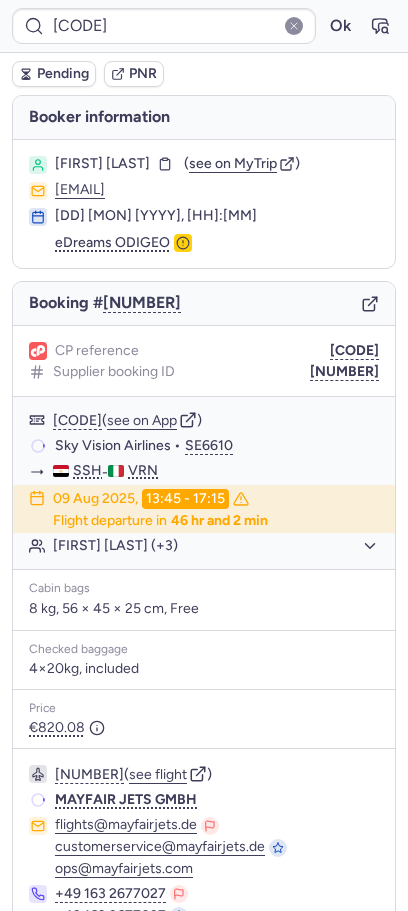 type on "CPIQXF" 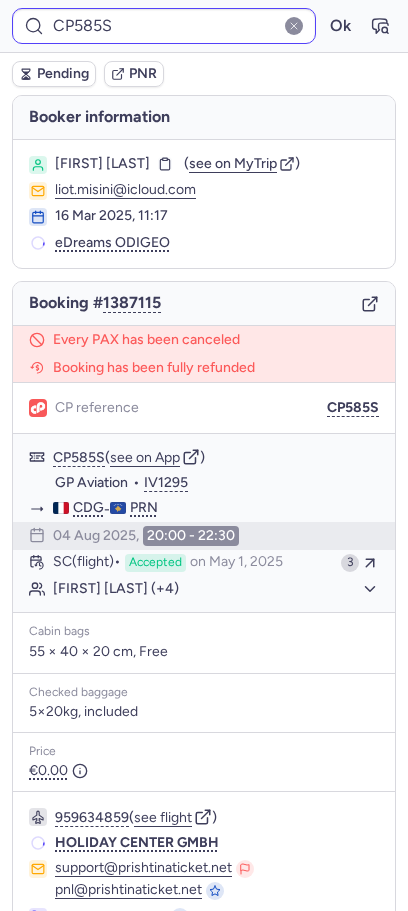 type on "CPIQXF" 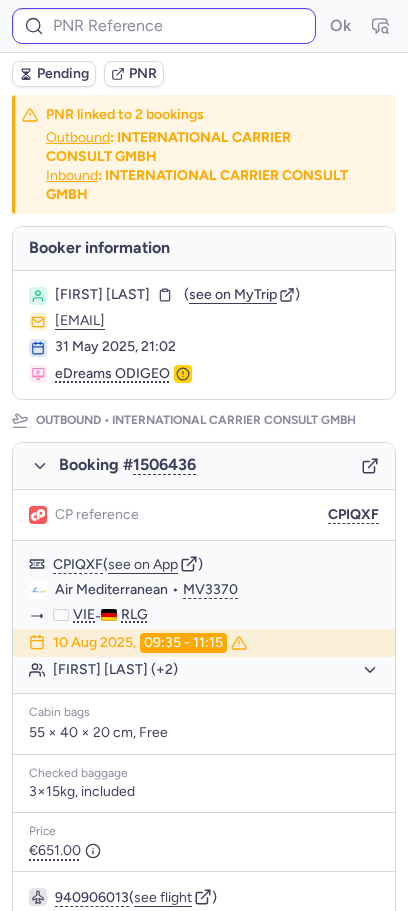 type on "CP3JZH" 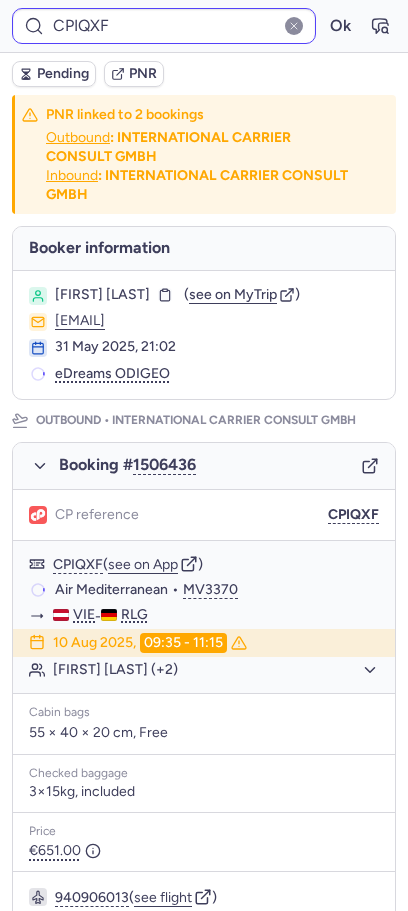 type on "[CODE]" 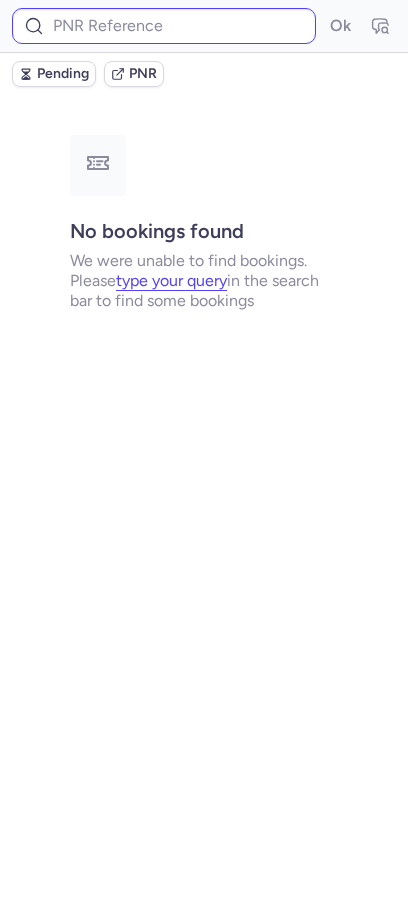 type on "CP3JZH" 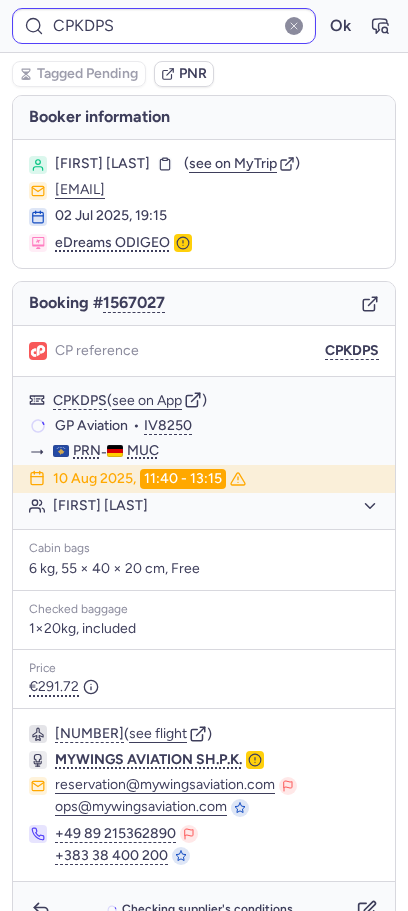type on "CP3JZH" 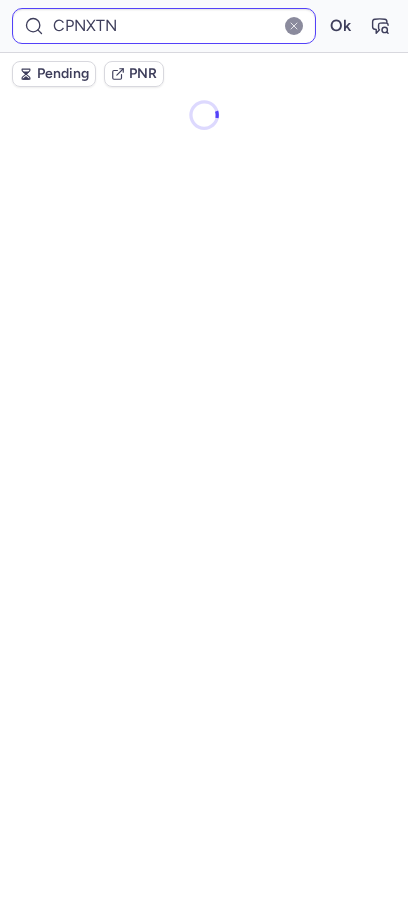 type on "[CODE]" 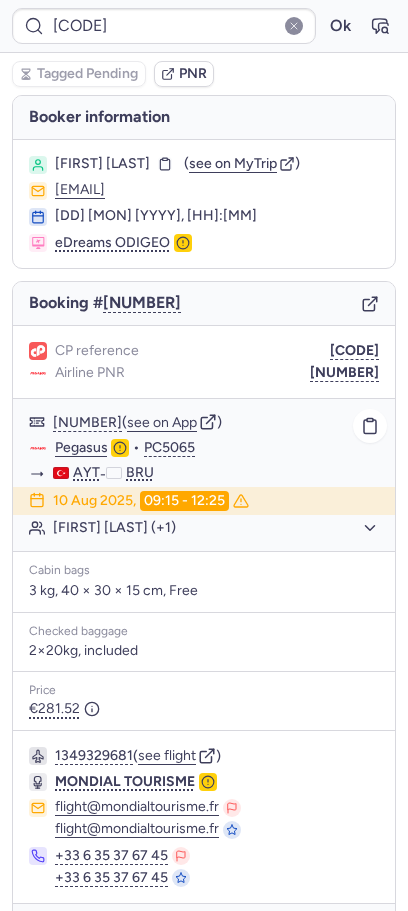 scroll, scrollTop: 62, scrollLeft: 0, axis: vertical 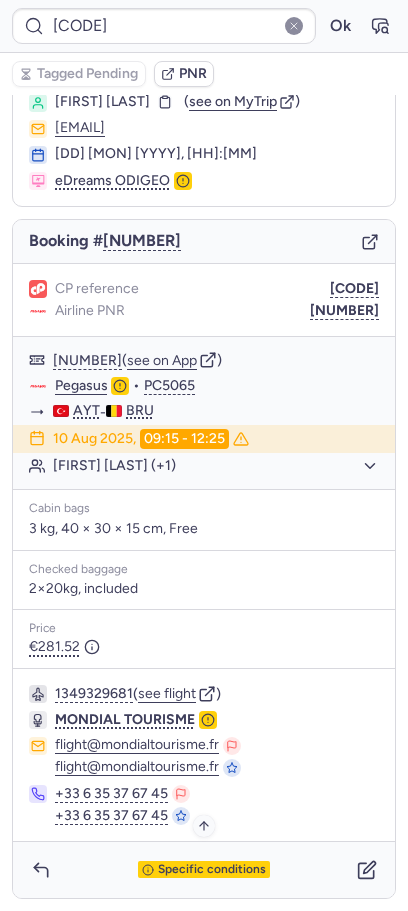 click on "Specific conditions" at bounding box center [212, 870] 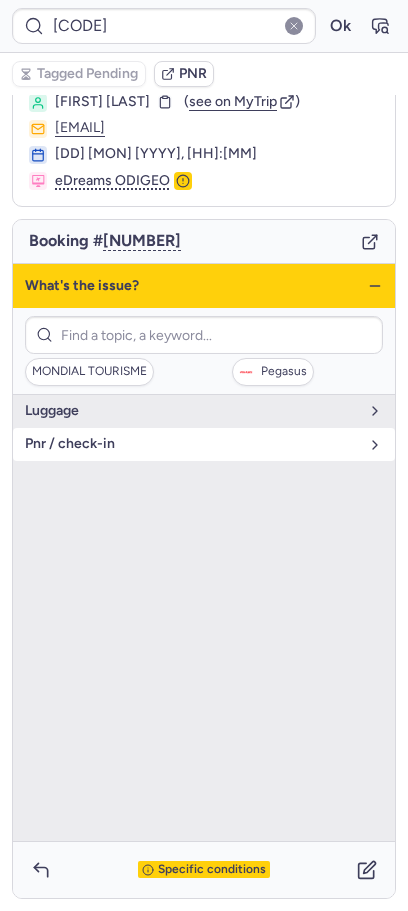 click on "pnr / check-in" at bounding box center (192, 444) 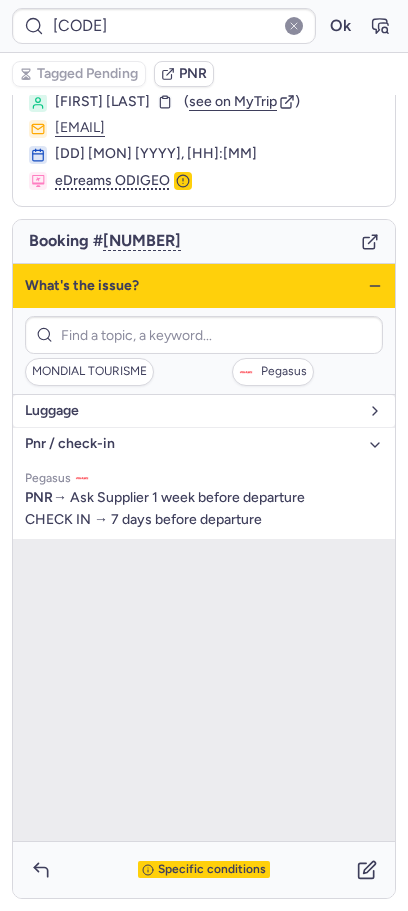 click on "luggage" at bounding box center [192, 411] 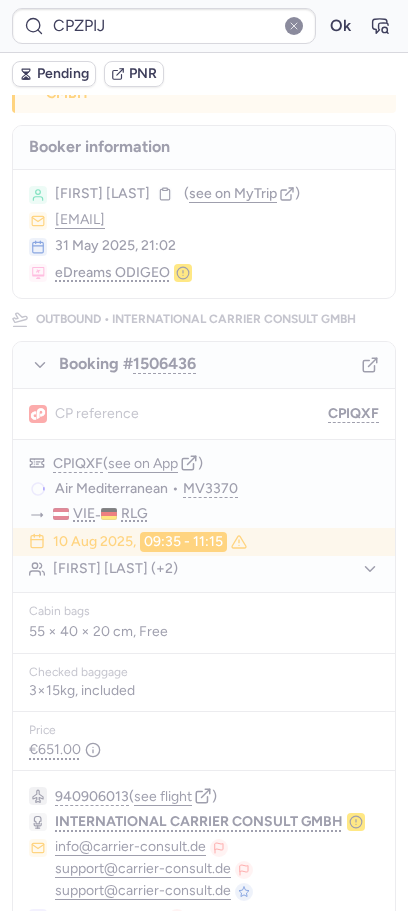 scroll, scrollTop: 0, scrollLeft: 0, axis: both 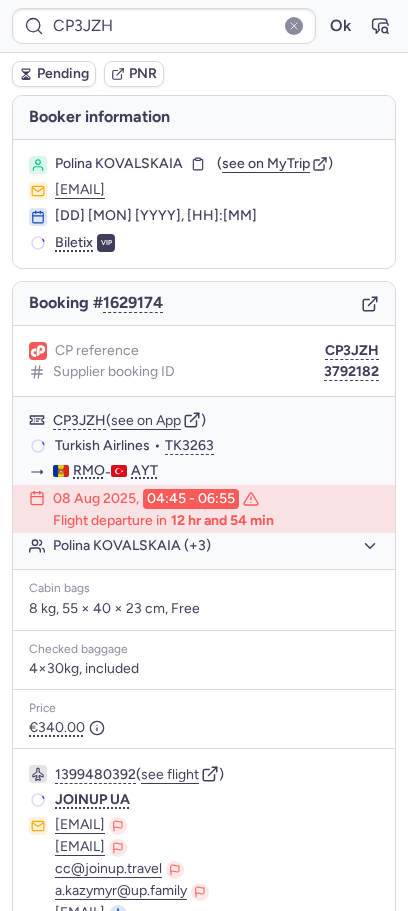 type on "[CODE]" 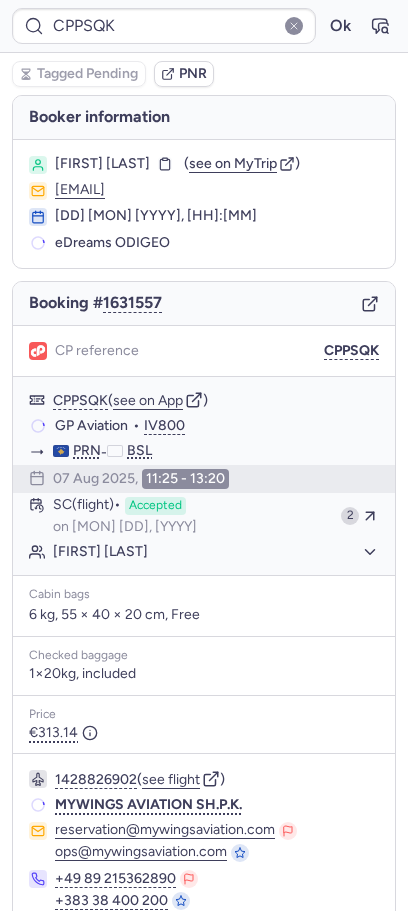 type on "CP3JZH" 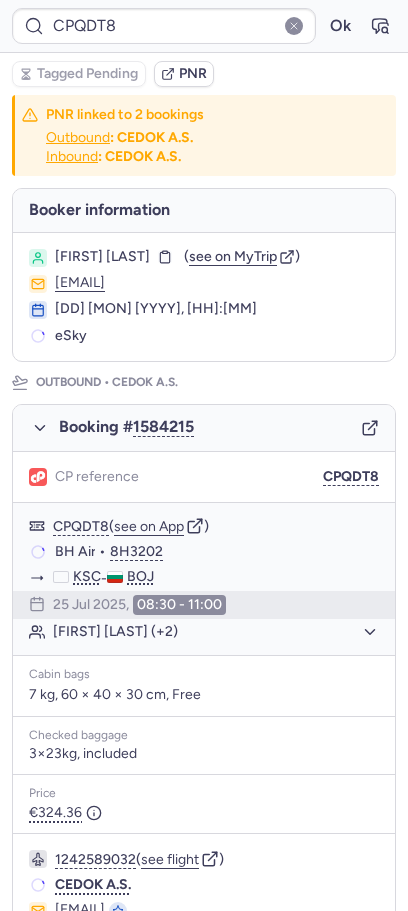 type on "CP3JZH" 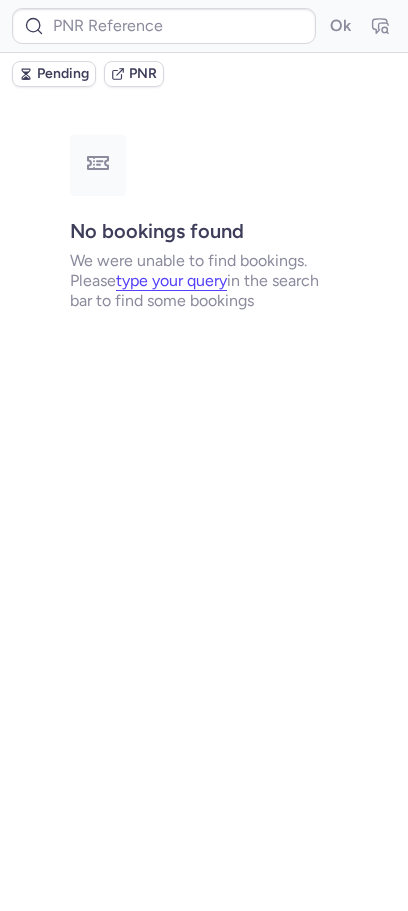 type on "CPIQXF" 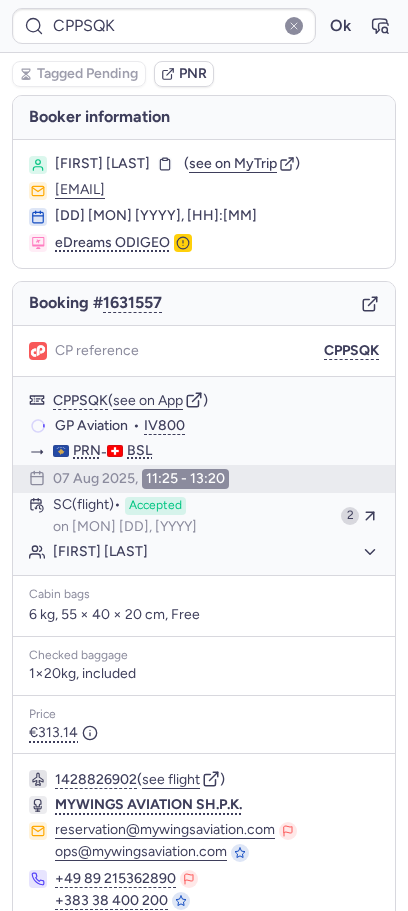 type on "[CODE]" 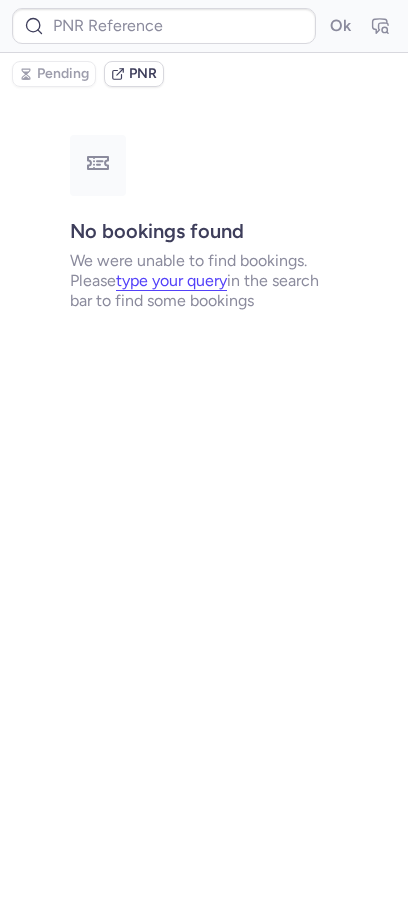 type on "CPKDPS" 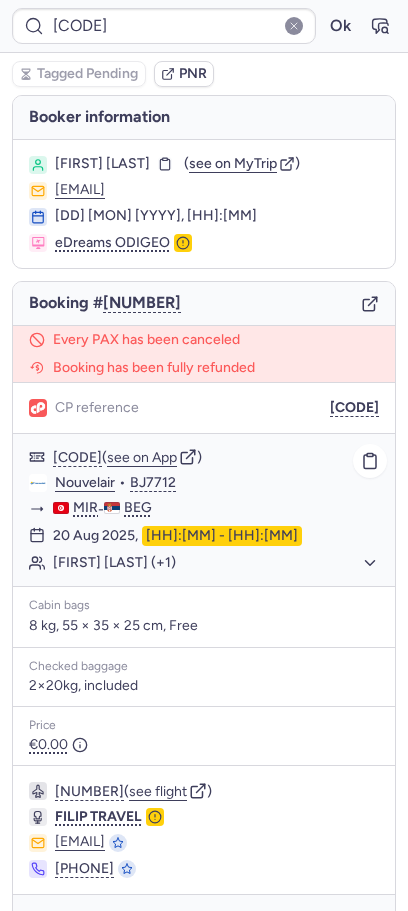 click on "[FIRST] [LAST] (+1)" 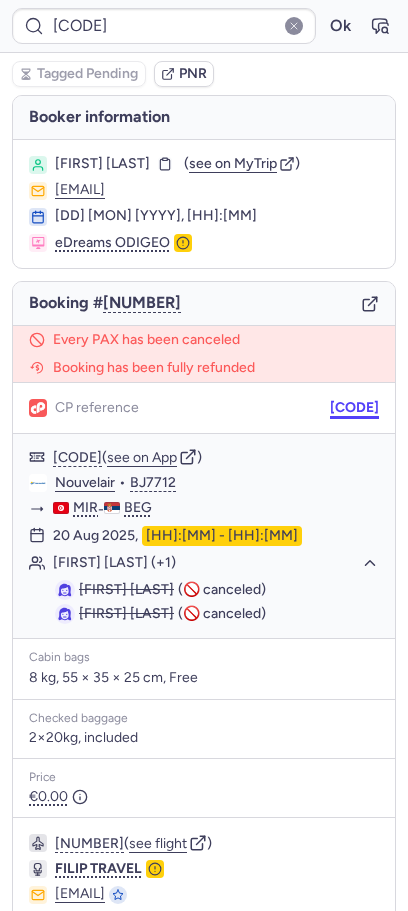 click on "[CODE]" at bounding box center (354, 408) 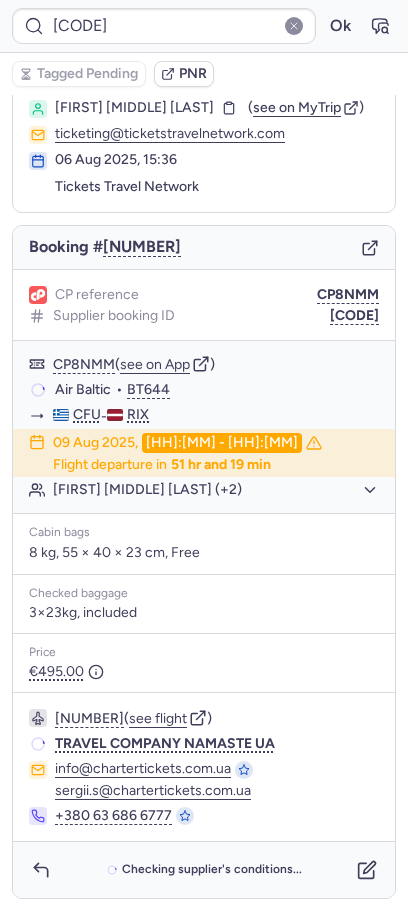 scroll, scrollTop: 70, scrollLeft: 0, axis: vertical 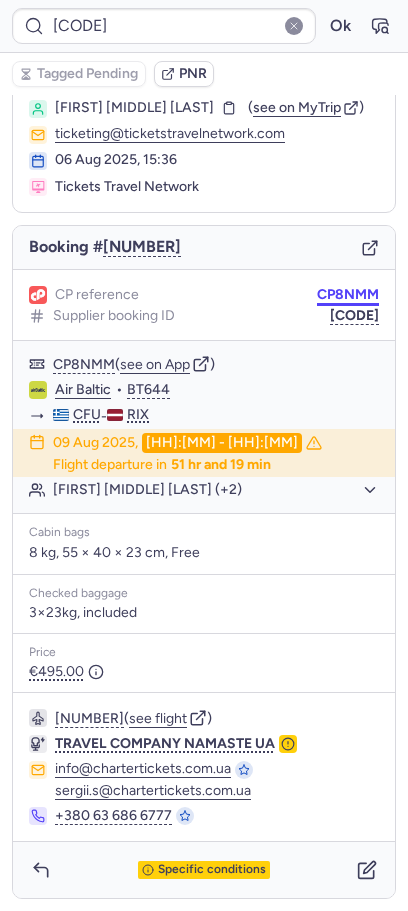 click on "CP8NMM" at bounding box center [348, 295] 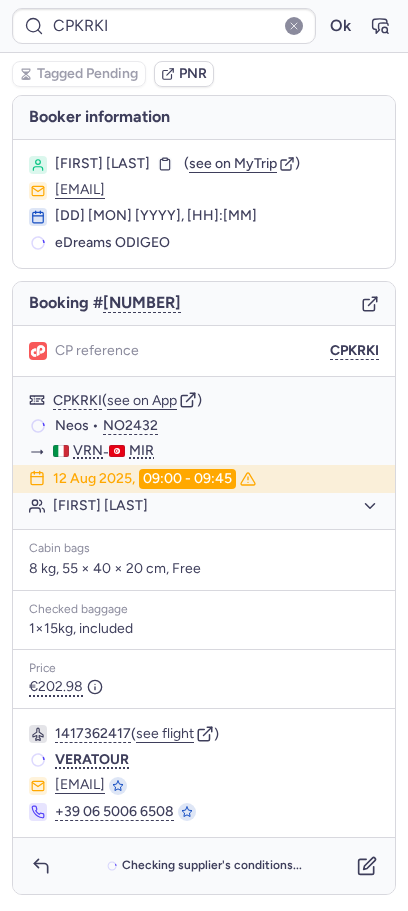 scroll, scrollTop: 0, scrollLeft: 0, axis: both 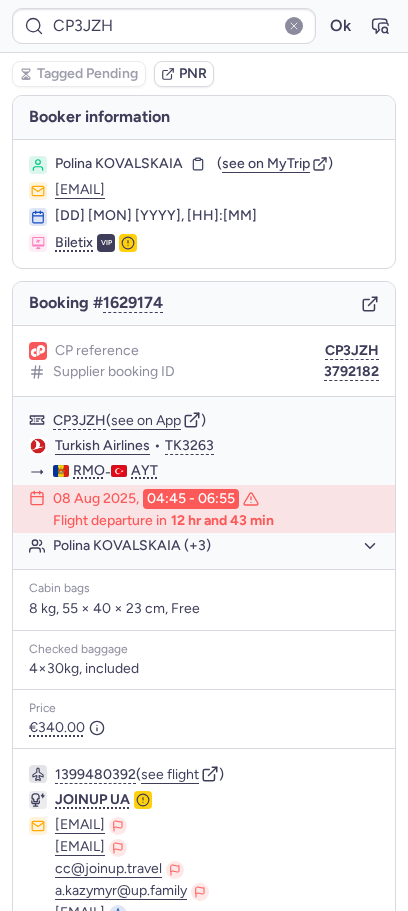 type on "JU9205" 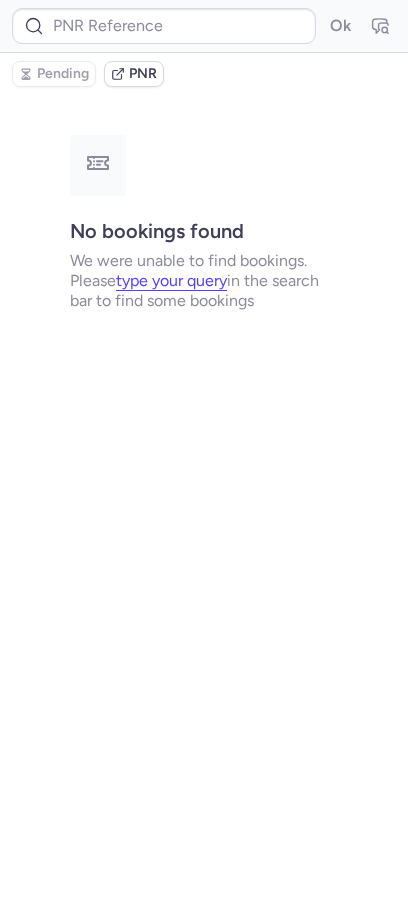 type on "CP3JZH" 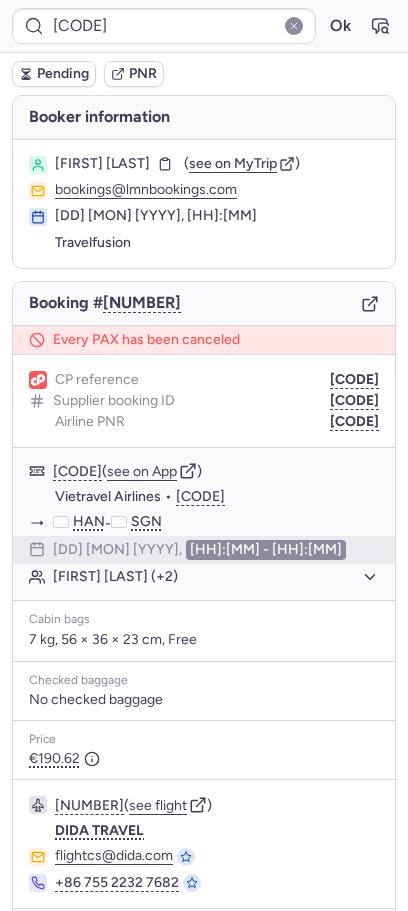 type on "[CODE]" 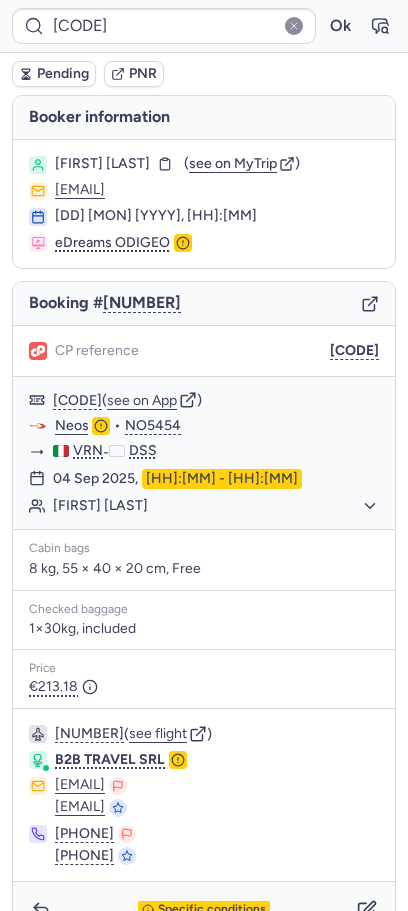 type on "CPK6TZ" 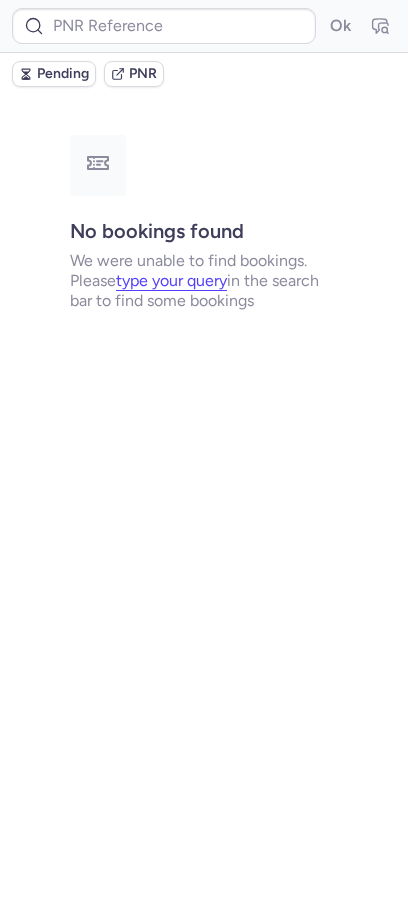 type on "CPC2LS" 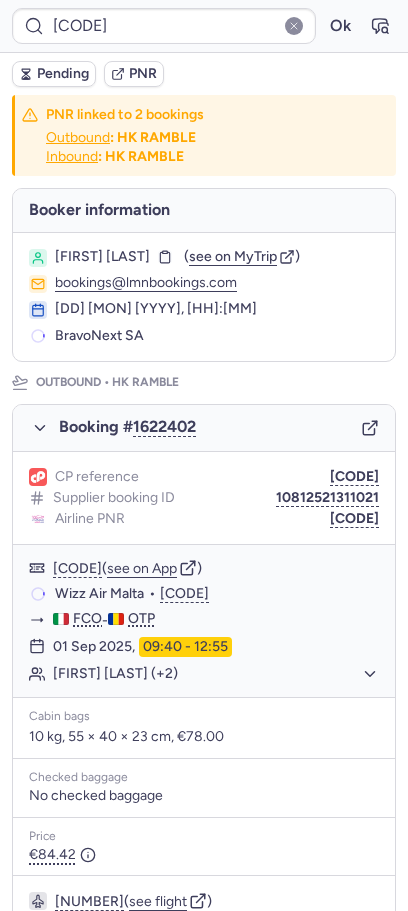 type on "CPS7Z9" 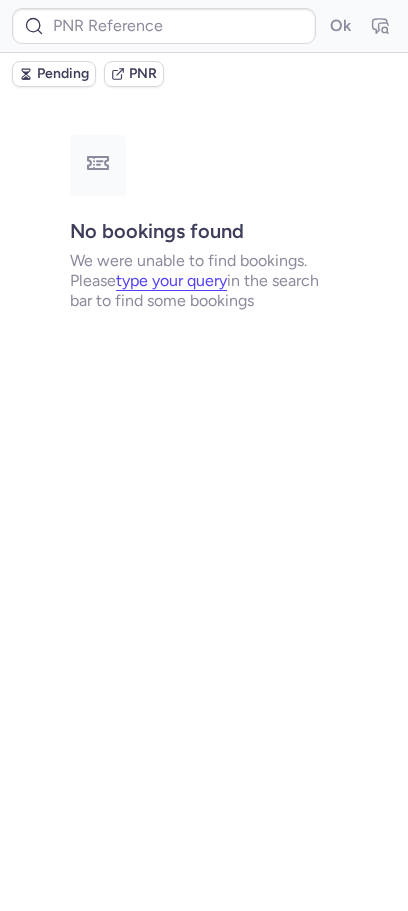 type on "CP3JZH" 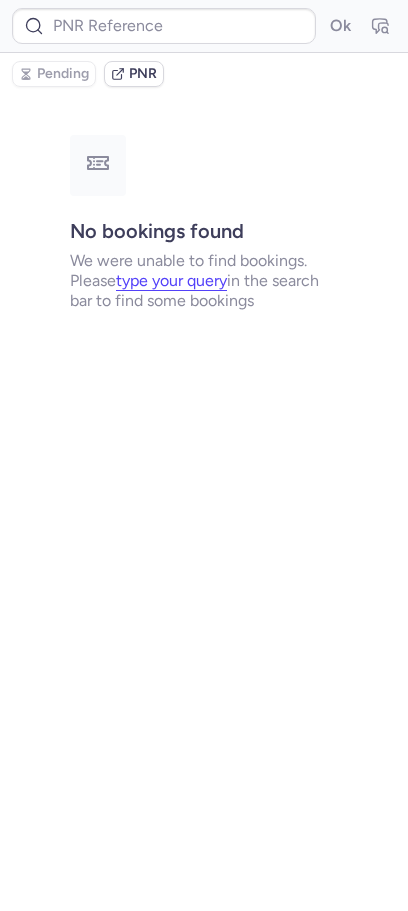 type on "CP3JZH" 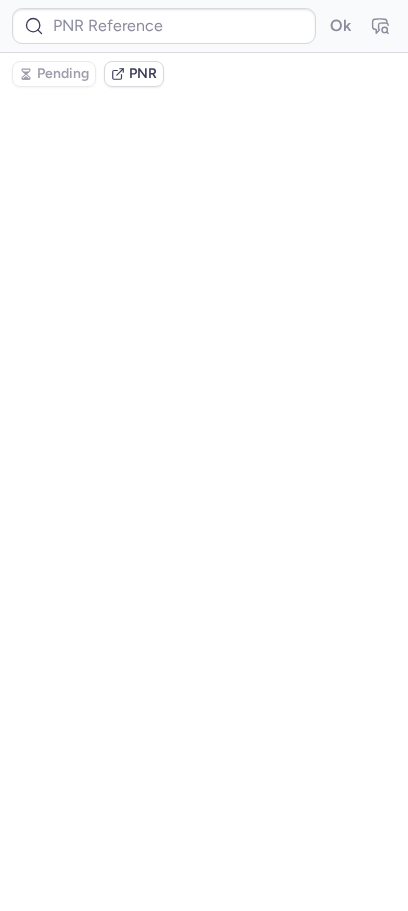 type on "CP3JZH" 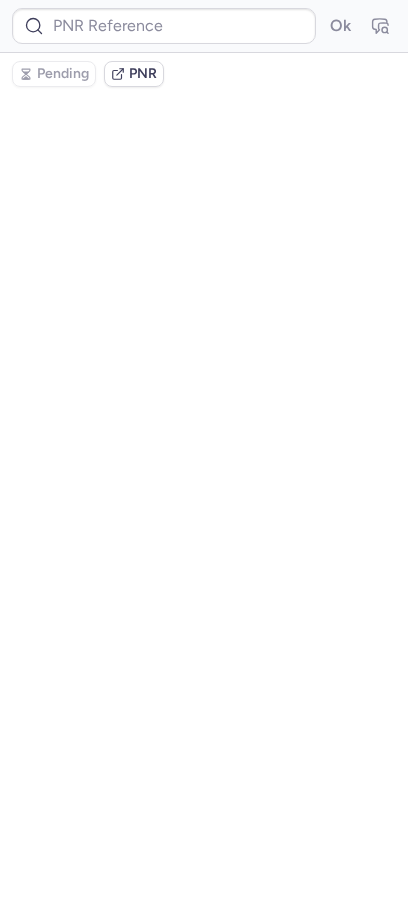type on "CP3JZH" 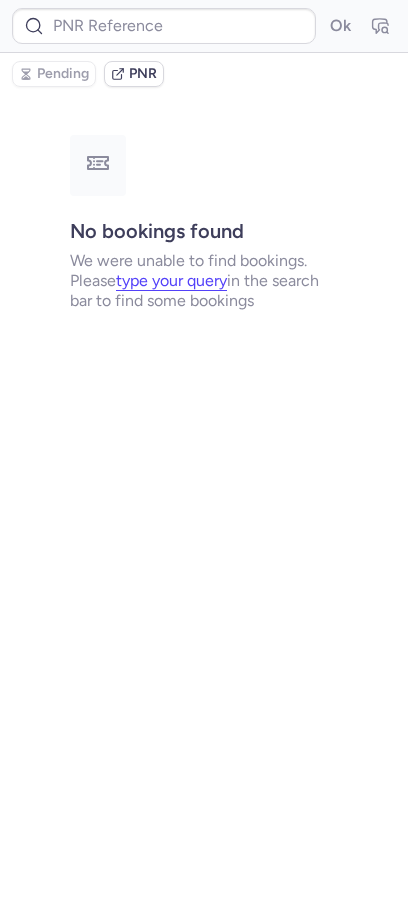 type on "CP3JZH" 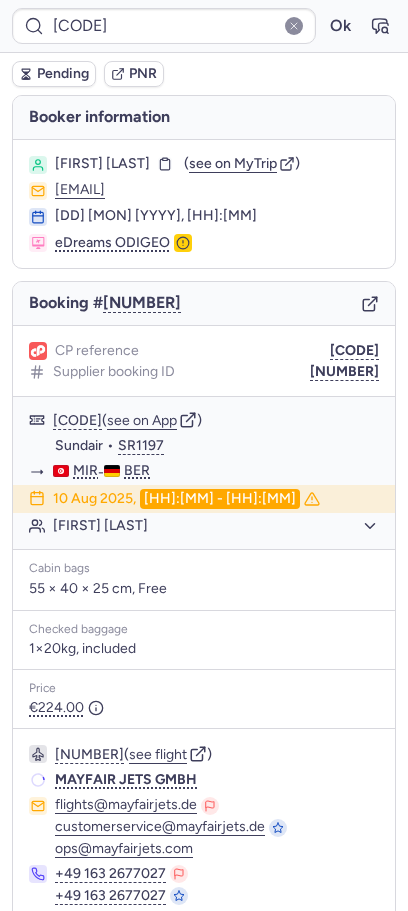 type on "CPXA9E" 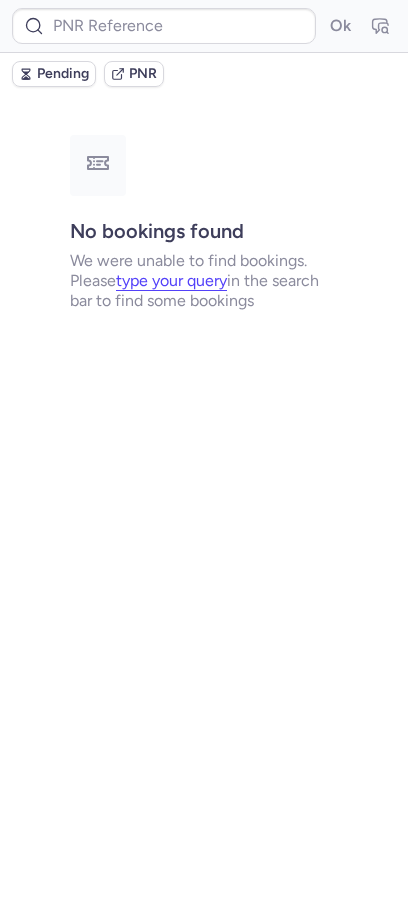 type on "CP585S" 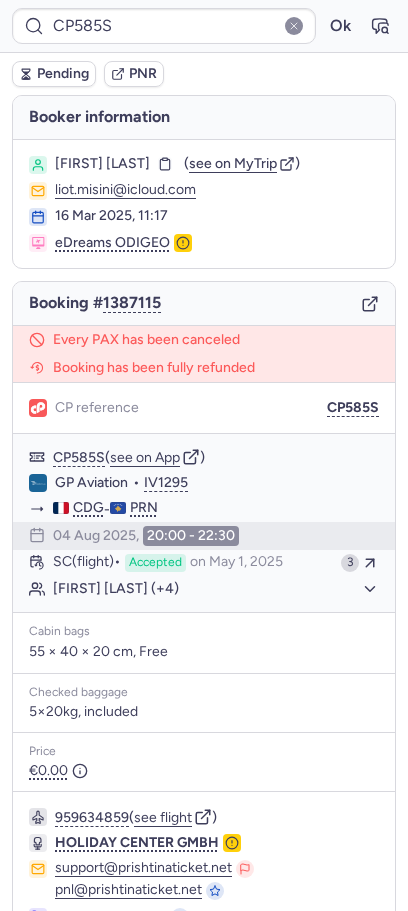 type on "CP5FA5" 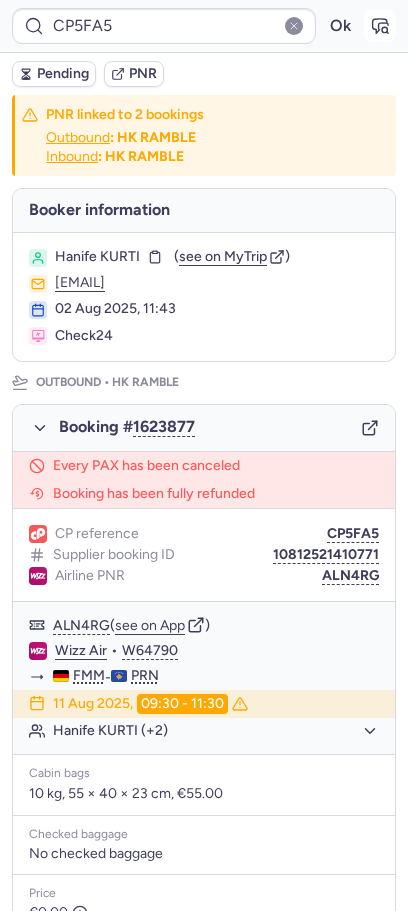 click 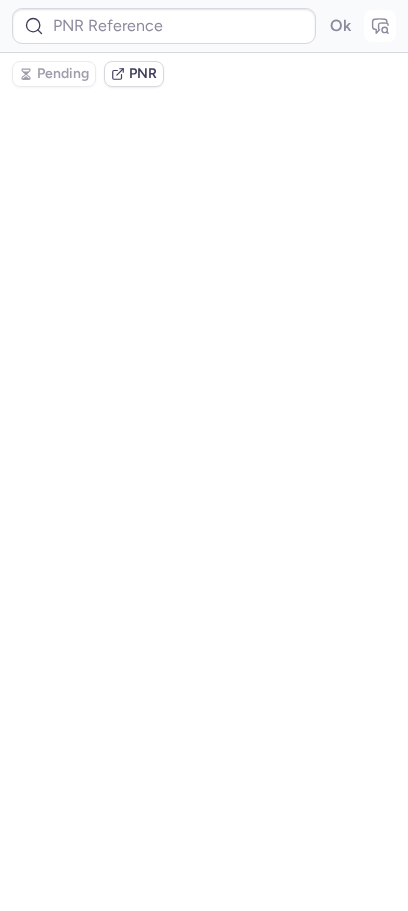 type on "CP5FA5" 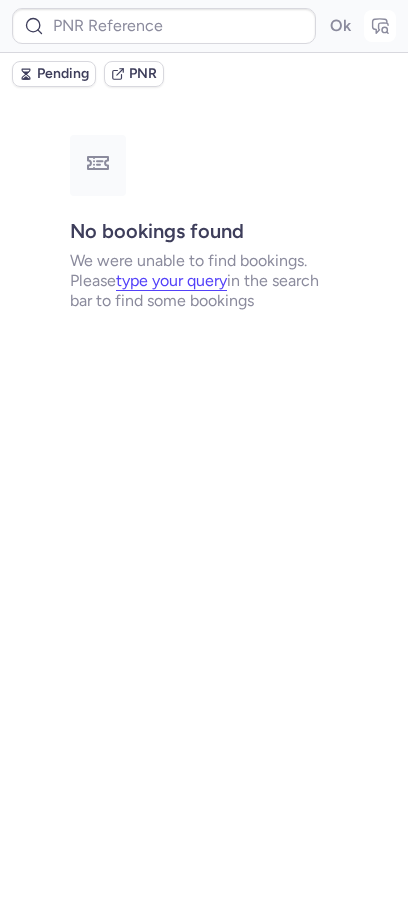 type on "CP5FA5" 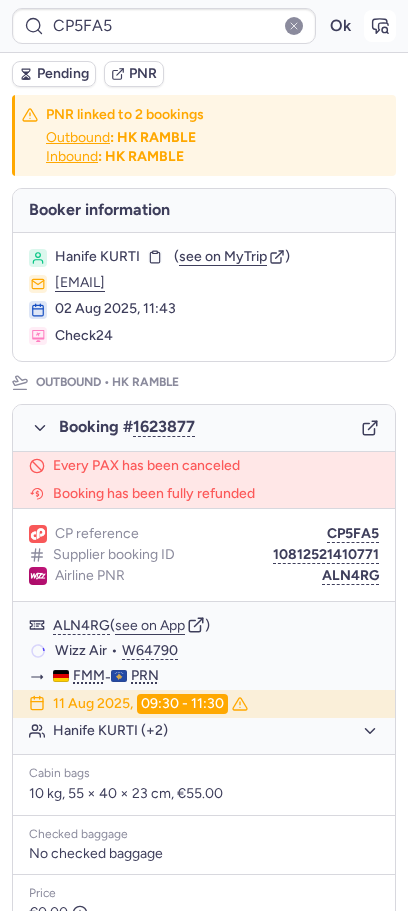 type on "CP585S" 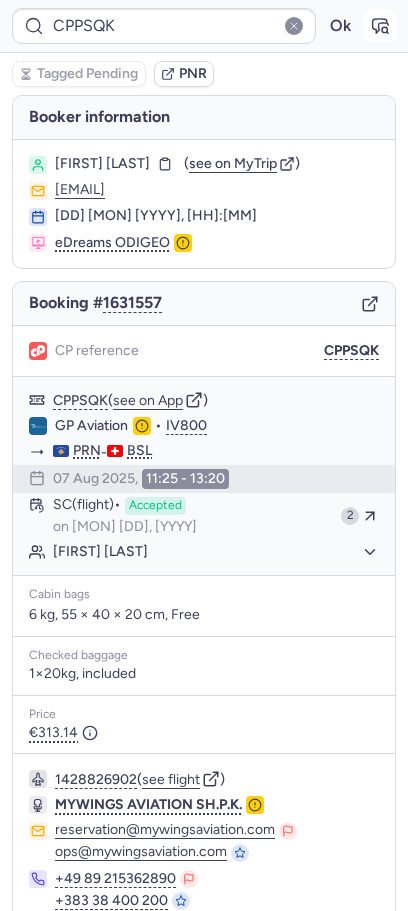 type on "CP5FA5" 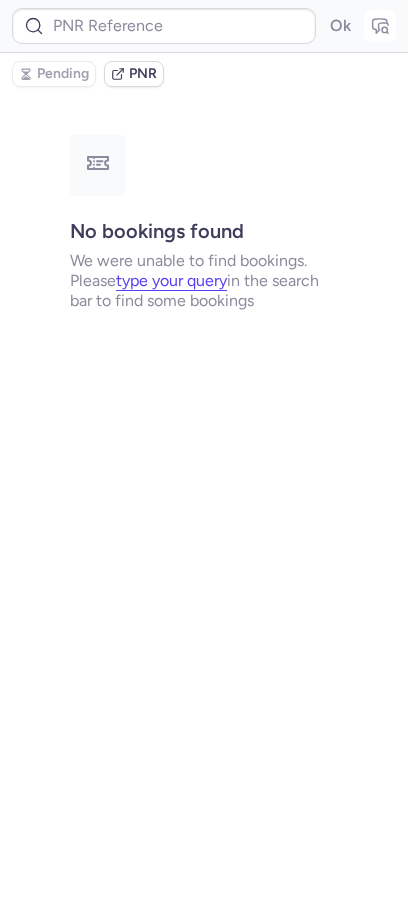 type on "CP3JZH" 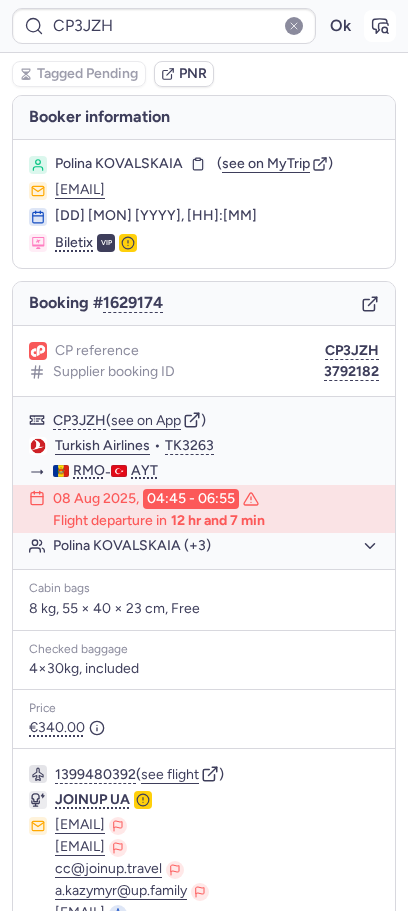 type on "CPG7MJ" 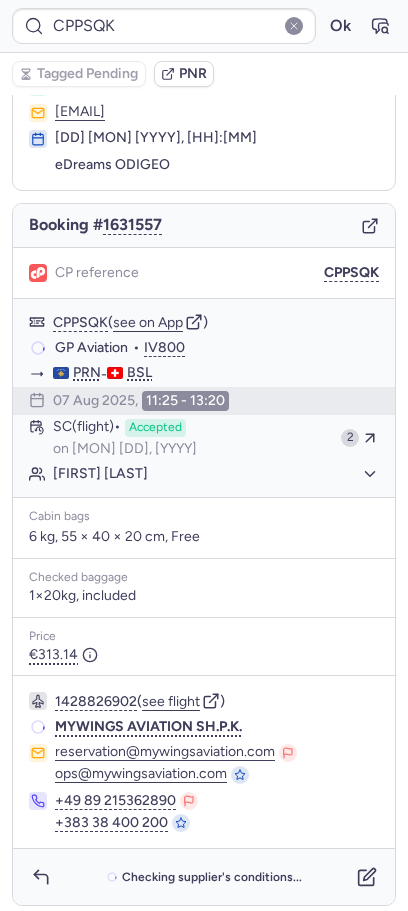 scroll, scrollTop: 66, scrollLeft: 0, axis: vertical 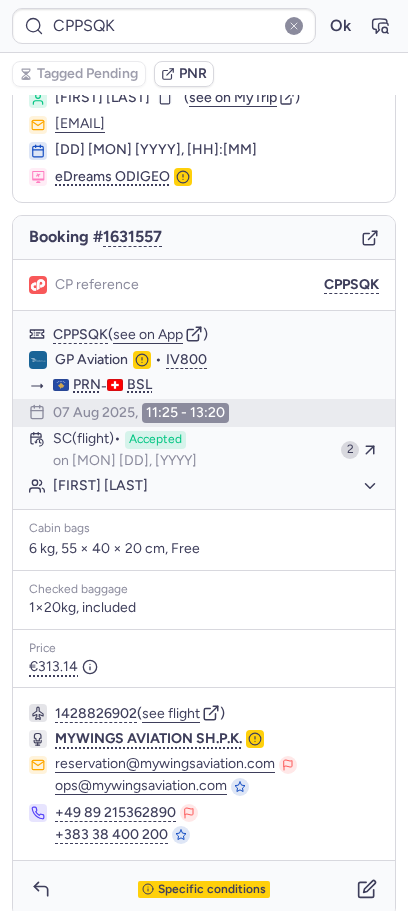 type on "CP585S" 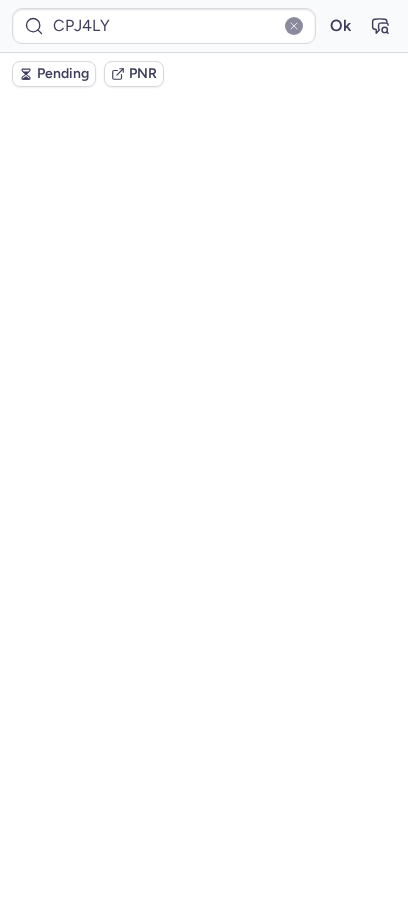 scroll, scrollTop: 0, scrollLeft: 0, axis: both 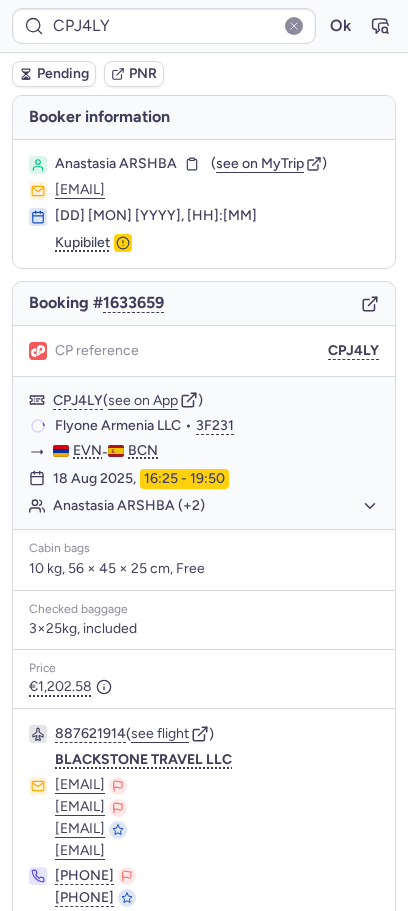 type on "CP585S" 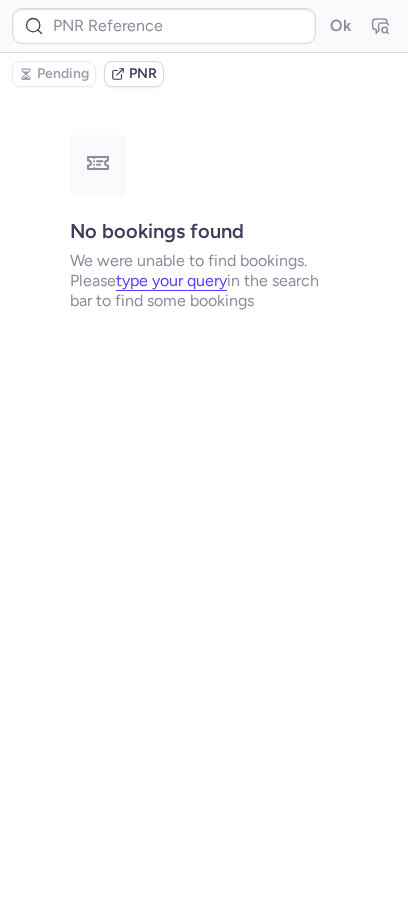 type on "CPQDT8" 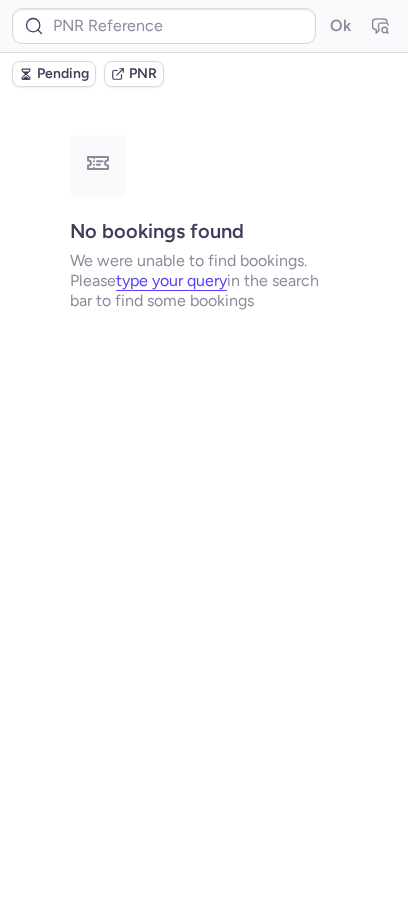 type on "CP585S" 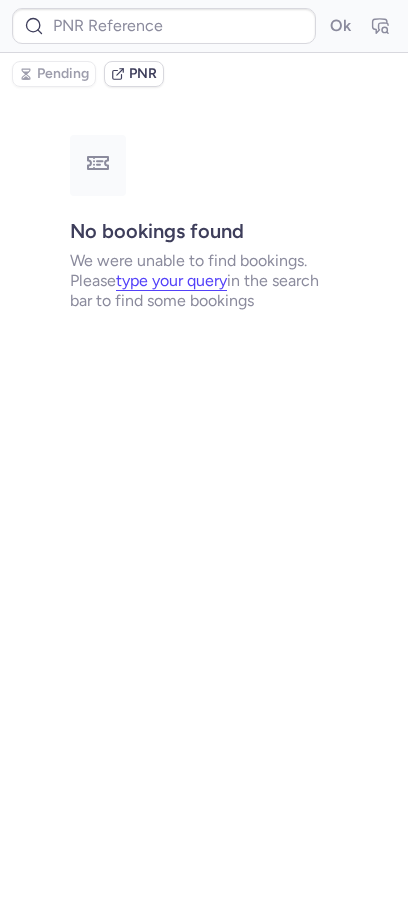 type on "CPQDT8" 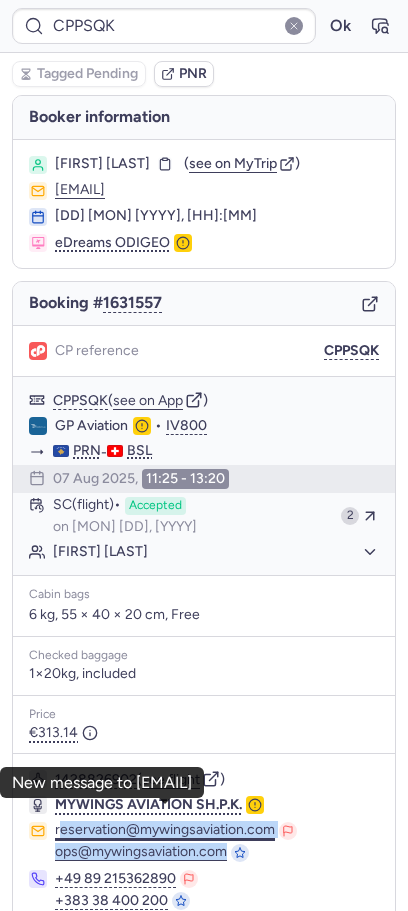 copy on "[EMAIL] [EMAIL]" 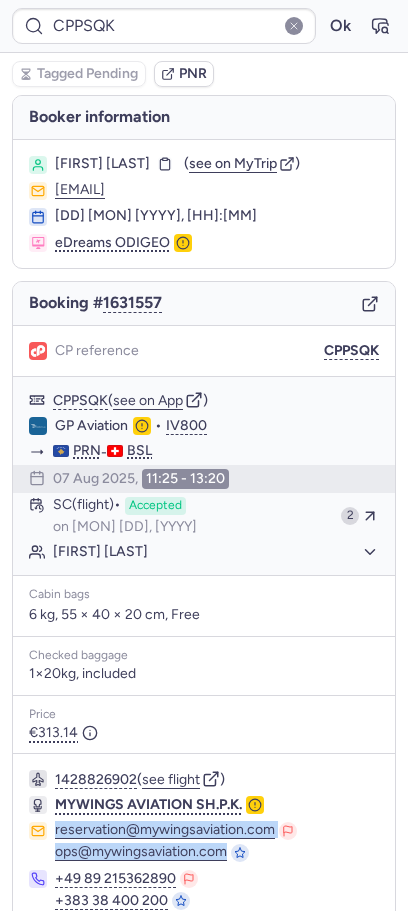 copy on "[EMAIL] [EMAIL]" 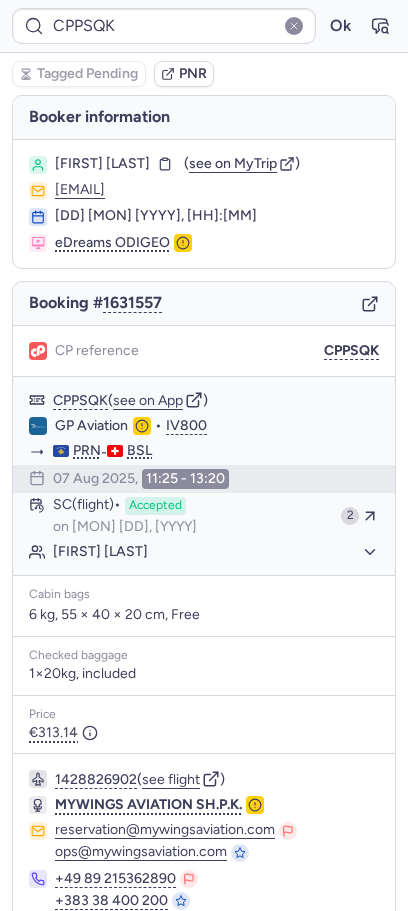 type on "CP585S" 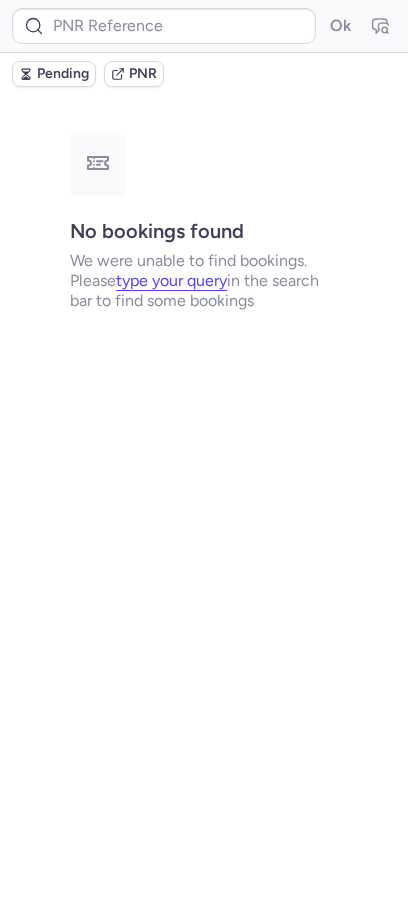 type on "CP585S" 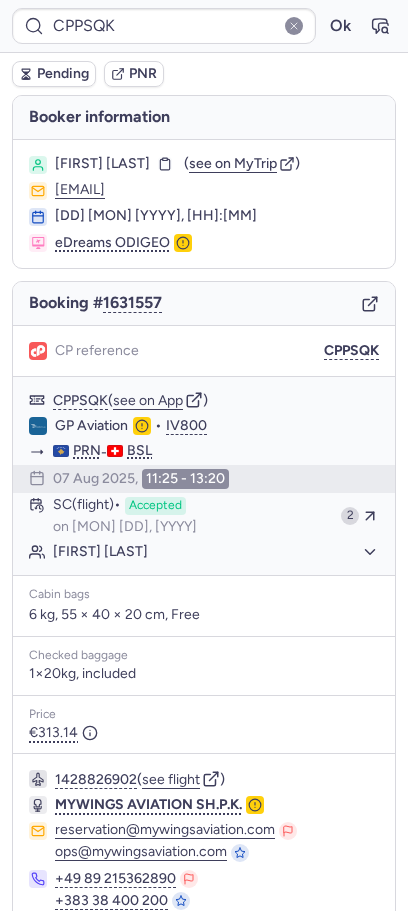type on "CP5FA5" 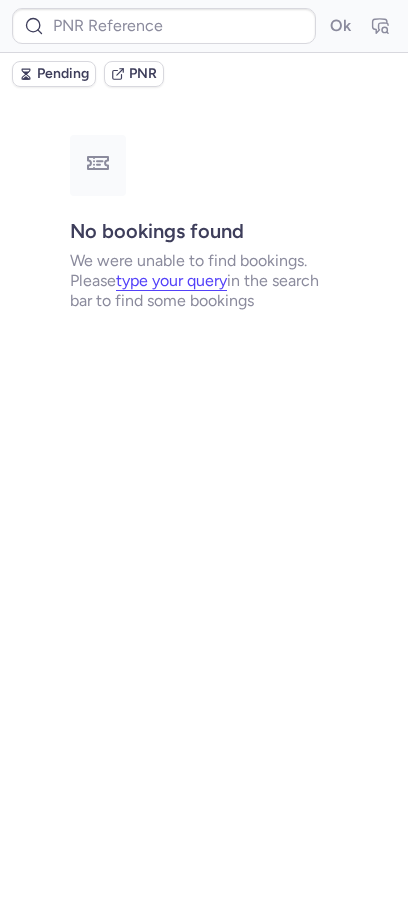 type on "CPPSQK" 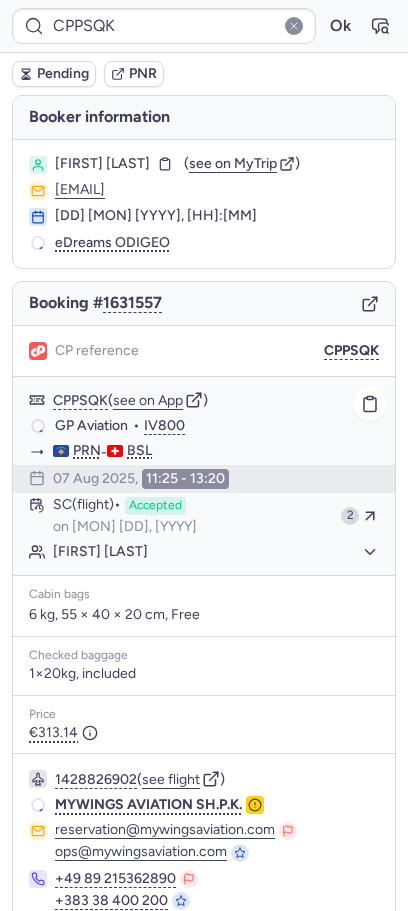 click on "[FIRST] [LAST]" 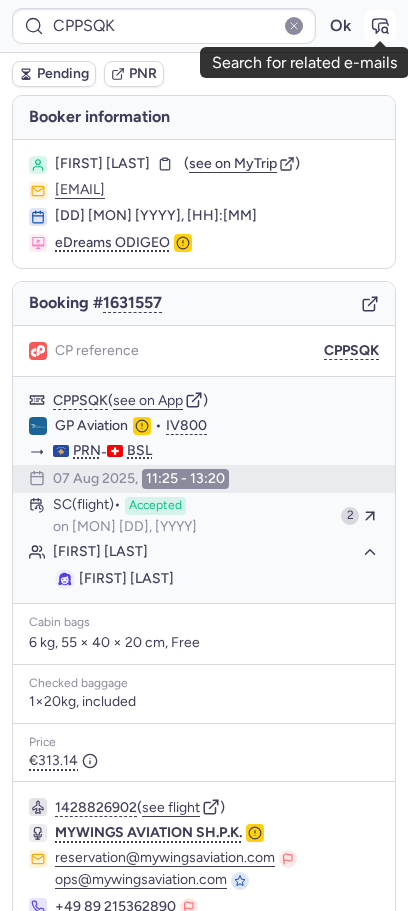 click at bounding box center [380, 26] 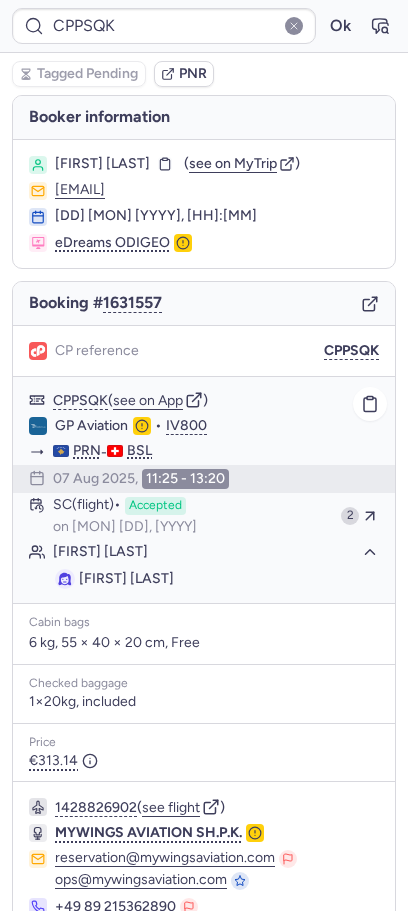 click on "[FIRST] [LAST]" at bounding box center (126, 578) 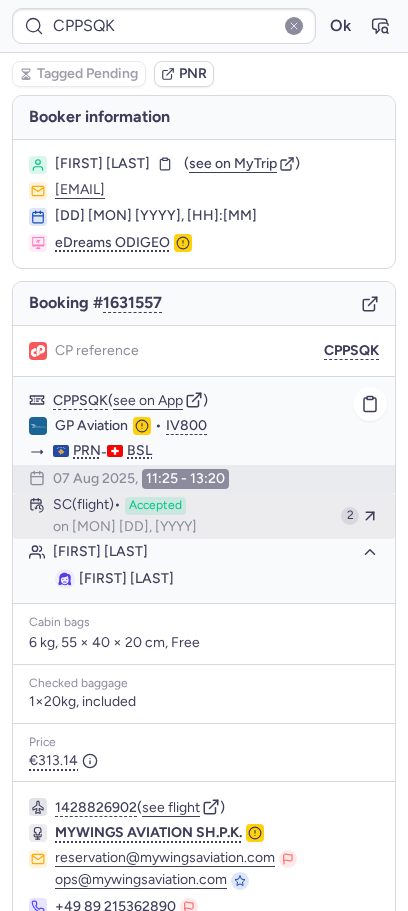 click on "SC   (flight)  Accepted  on [MON] [DD], [YYYY] 2" 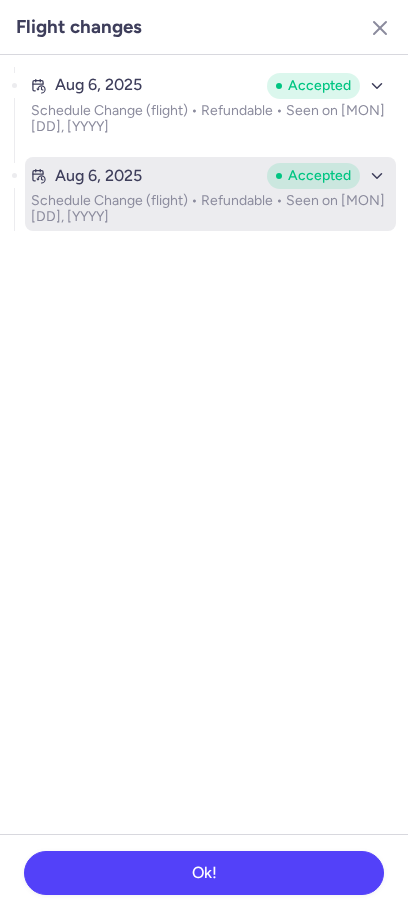 click on "Schedule Change (flight) • Refundable • Seen on [MON] [DD], [YYYY]" at bounding box center [210, 209] 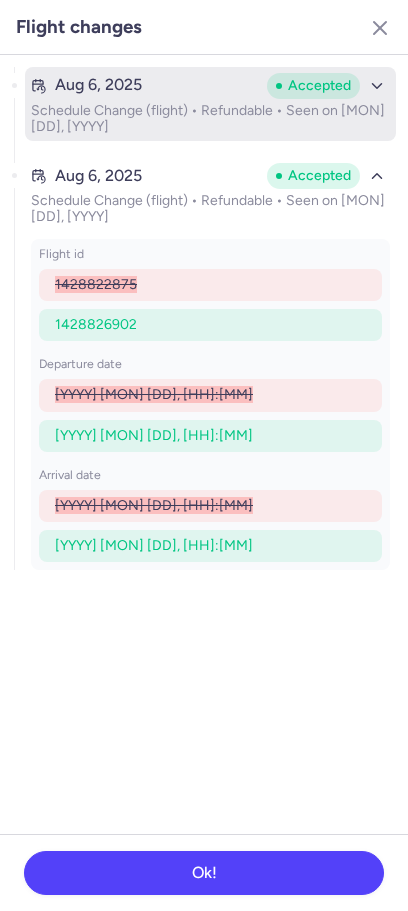 click on "Schedule Change (flight) • Refundable • Seen on [MON] [DD], [YYYY]" at bounding box center (210, 119) 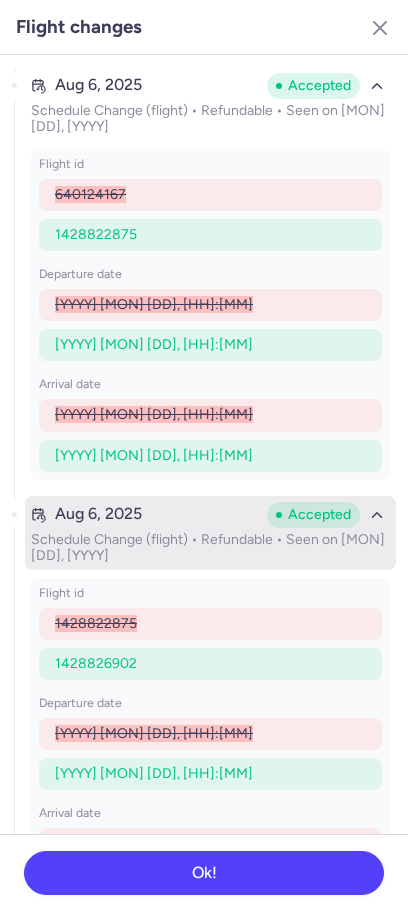 click on "Accepted" at bounding box center [328, 515] 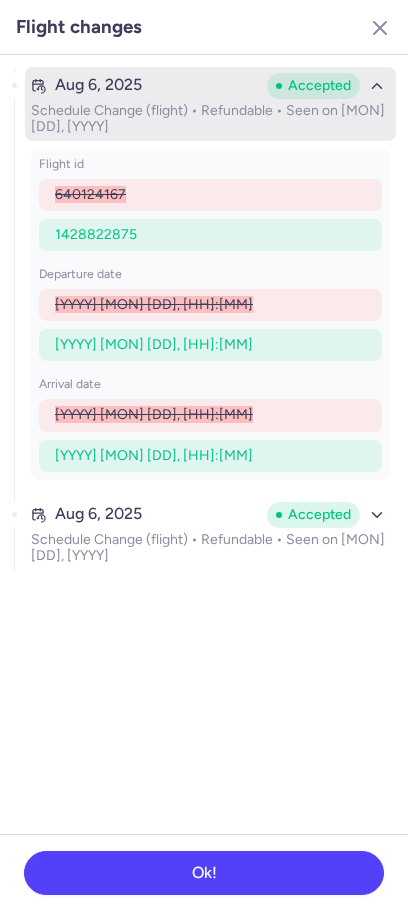 click on "Schedule Change (flight) • Refundable • Seen on [MON] [DD], [YYYY]" at bounding box center [210, 119] 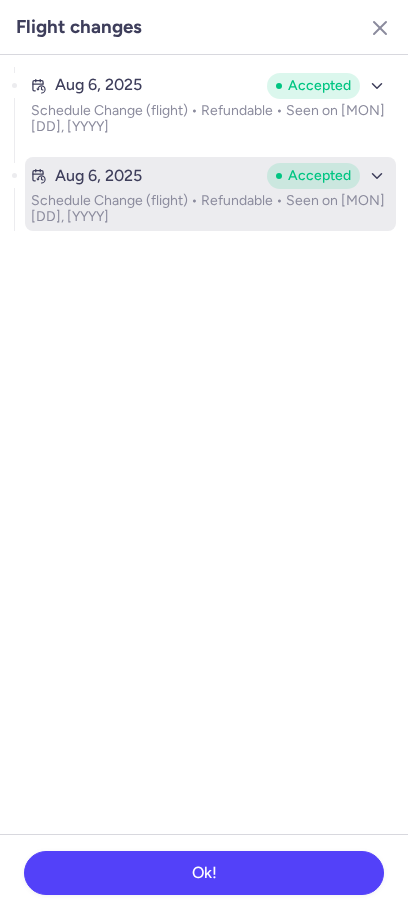 click on "Accepted" at bounding box center (319, 176) 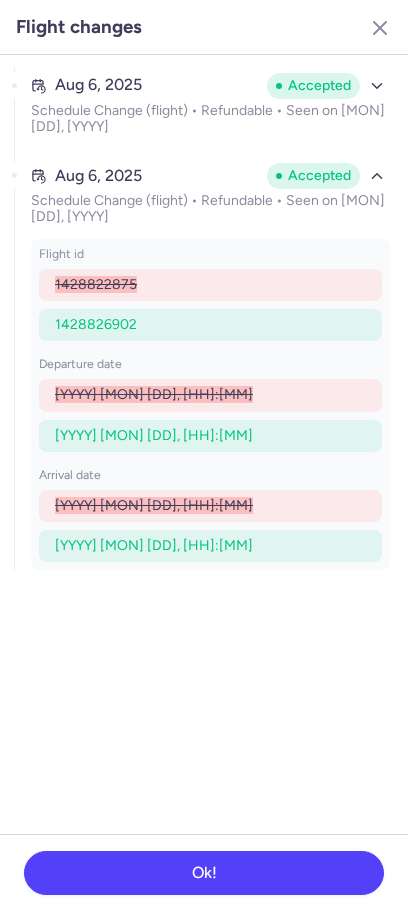type 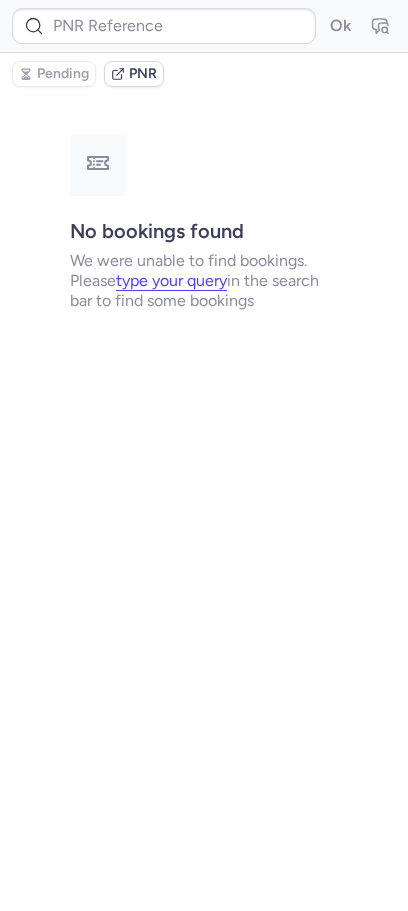 type on "CP5FA5" 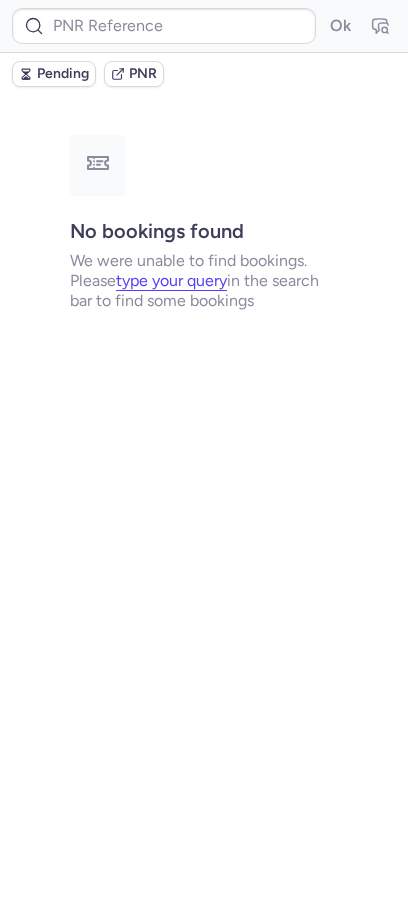type on "CPPSQK" 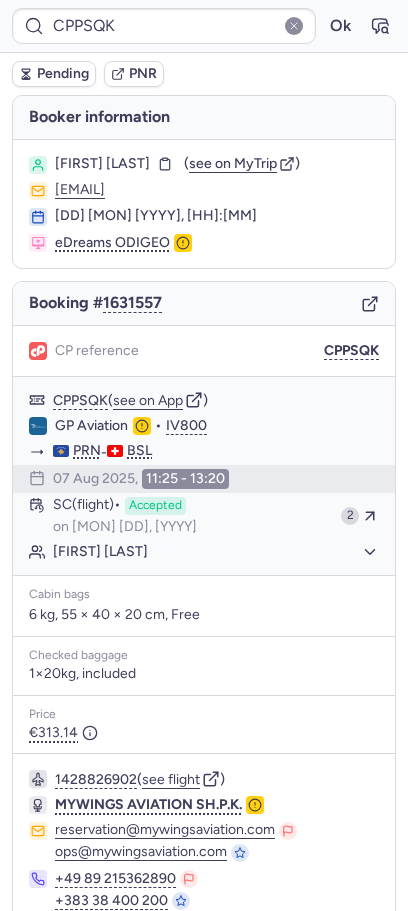 click on "Pending" at bounding box center (63, 74) 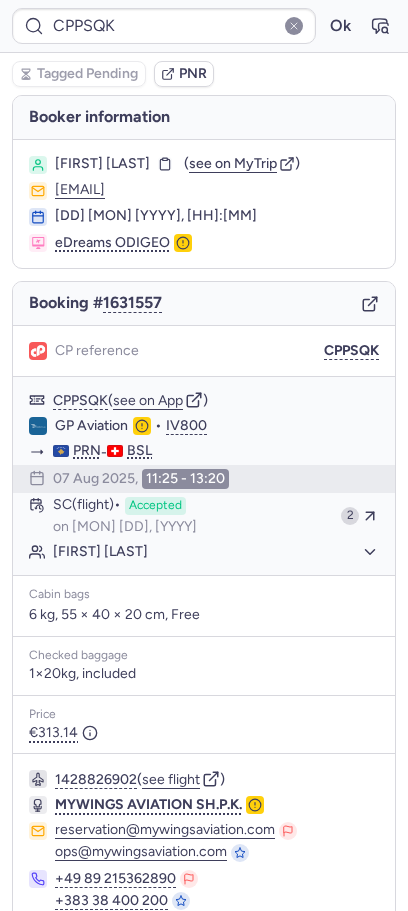 type on "CPIQXF" 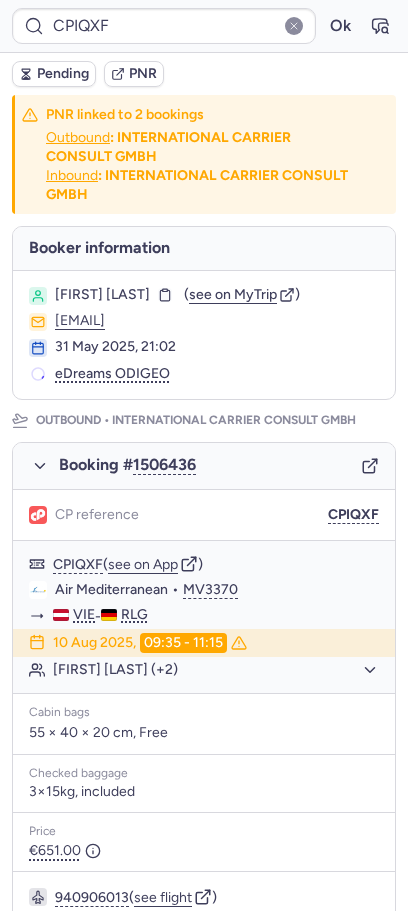 type on "CP5FA5" 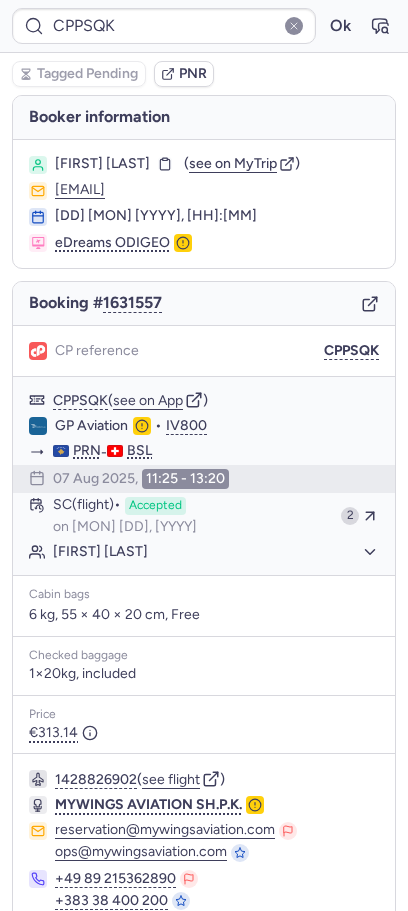 type on "CPIQXF" 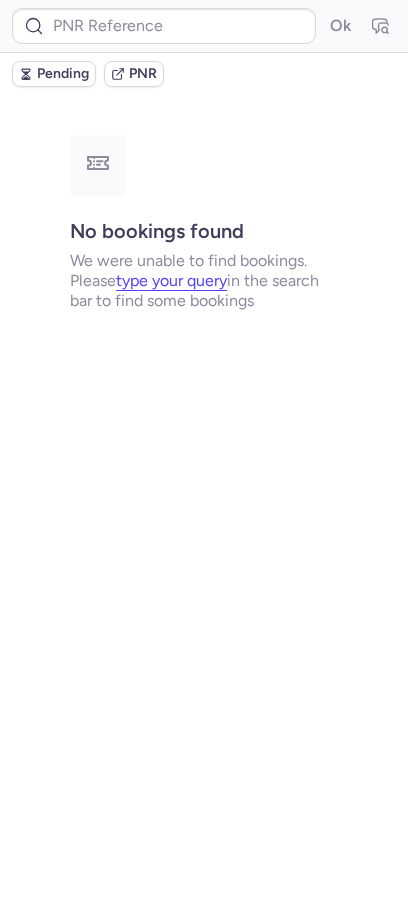 type on "CPPSQK" 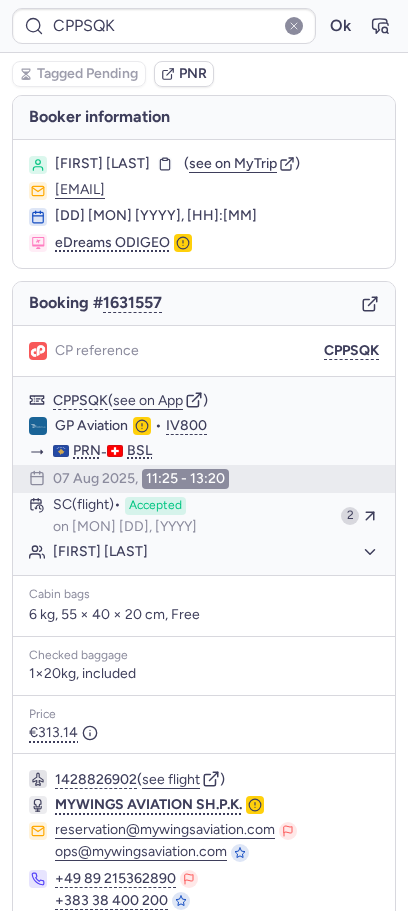 type 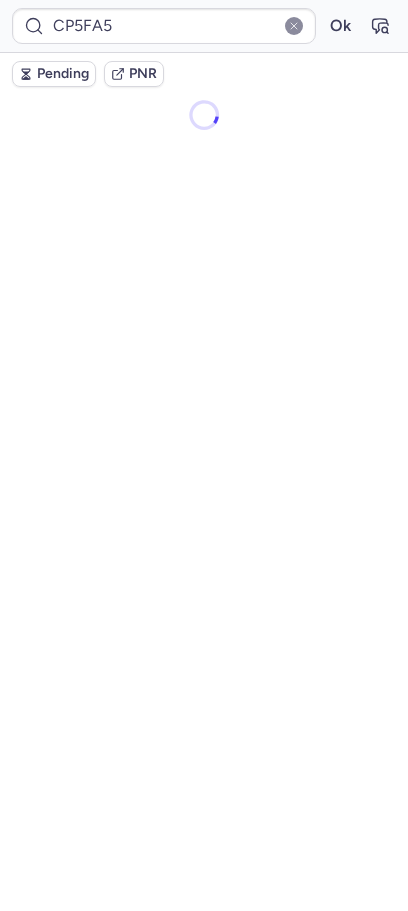 scroll, scrollTop: 0, scrollLeft: 0, axis: both 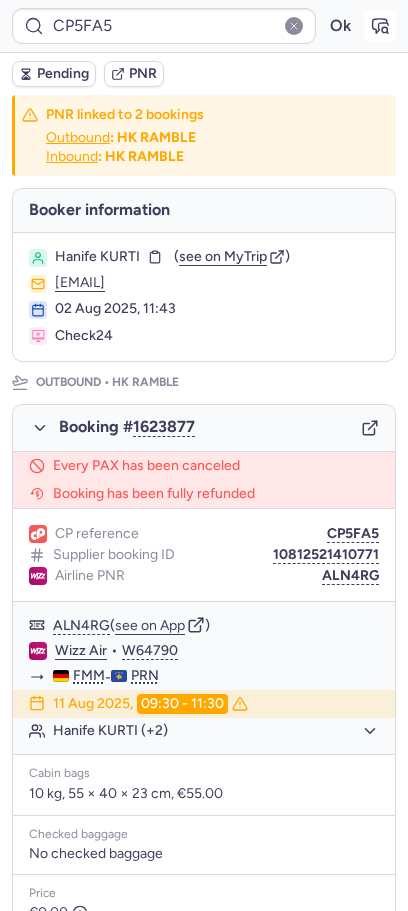 click 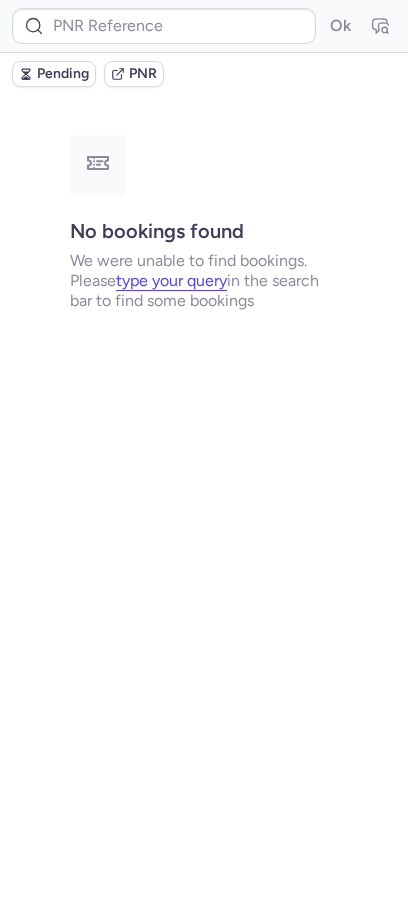 type on "CP5FA5" 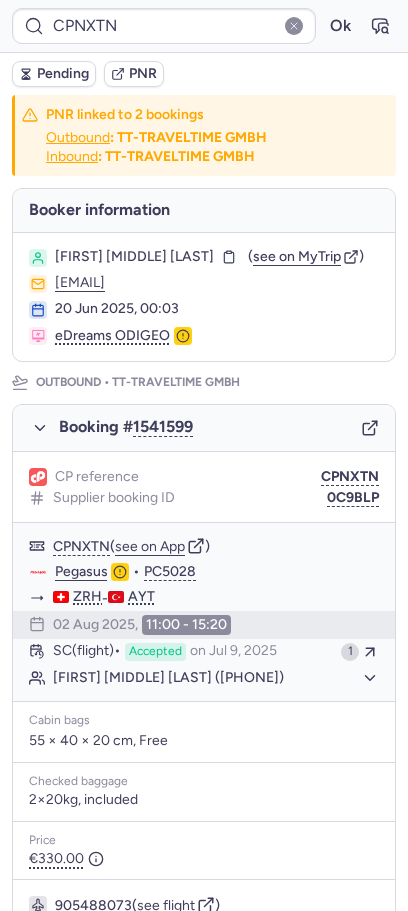 type on "CP5FA5" 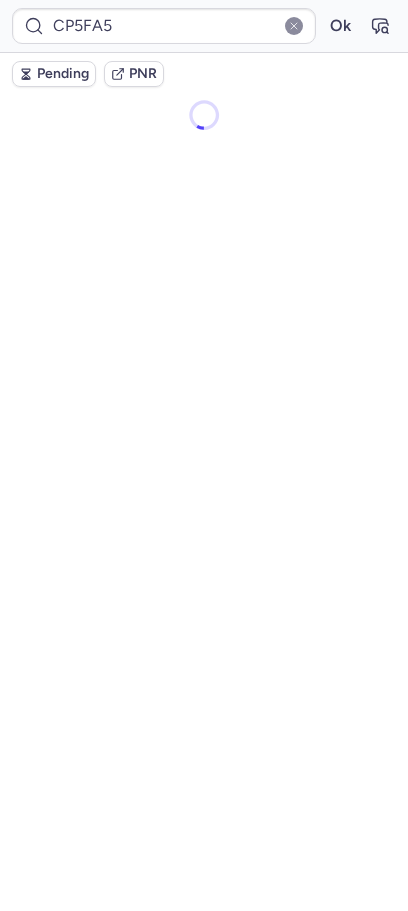scroll, scrollTop: 0, scrollLeft: 0, axis: both 